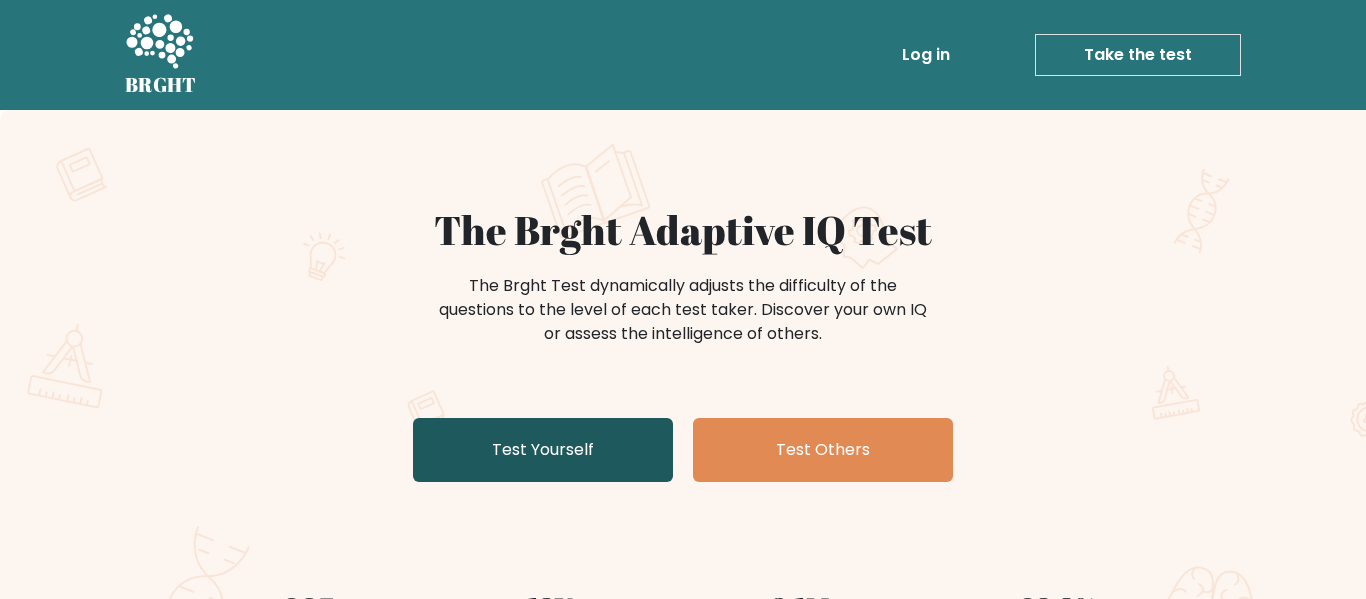scroll, scrollTop: 0, scrollLeft: 0, axis: both 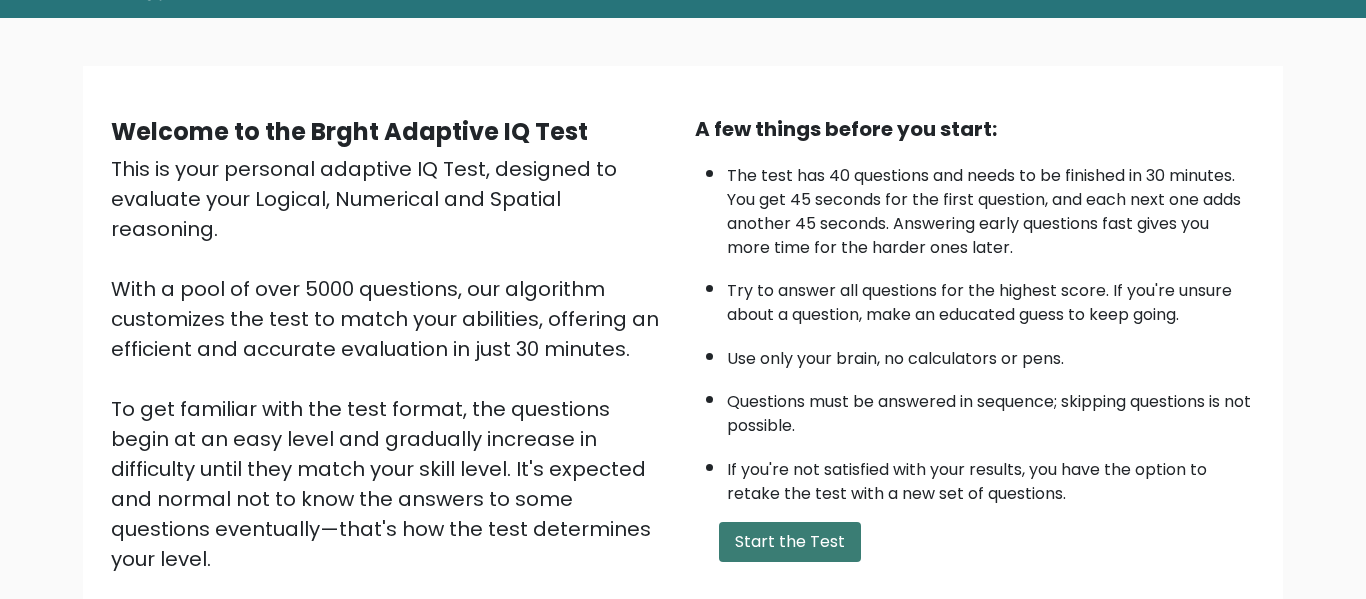 click on "Start the Test" at bounding box center (790, 542) 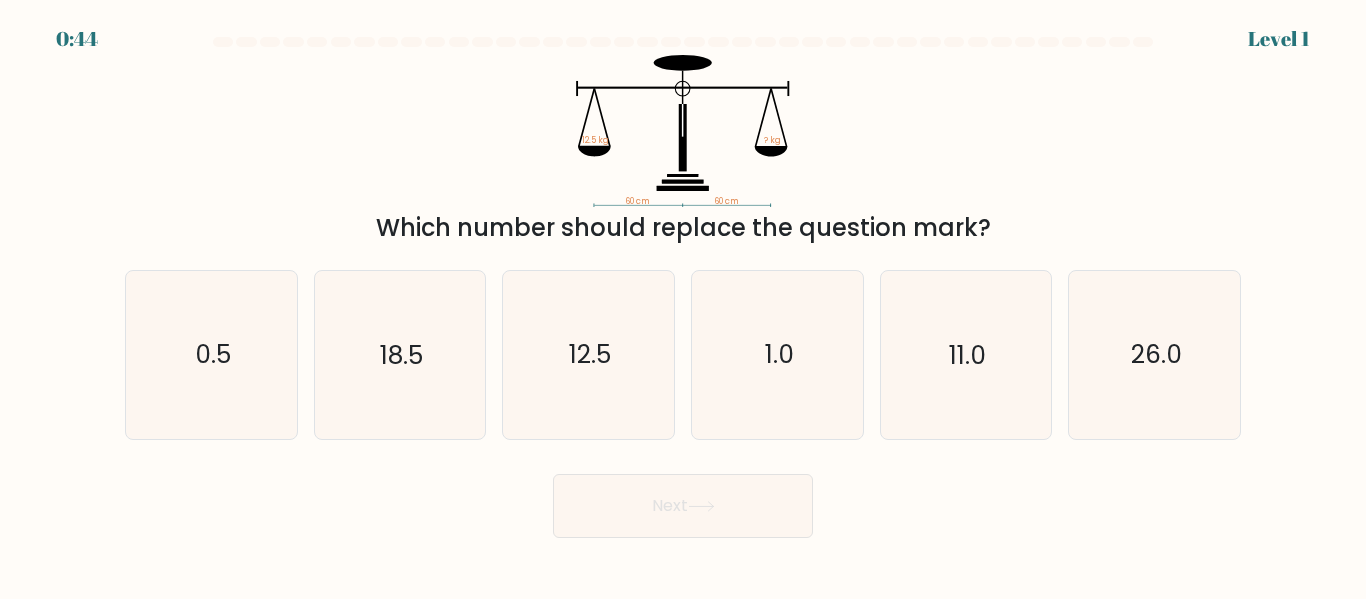 scroll, scrollTop: 0, scrollLeft: 0, axis: both 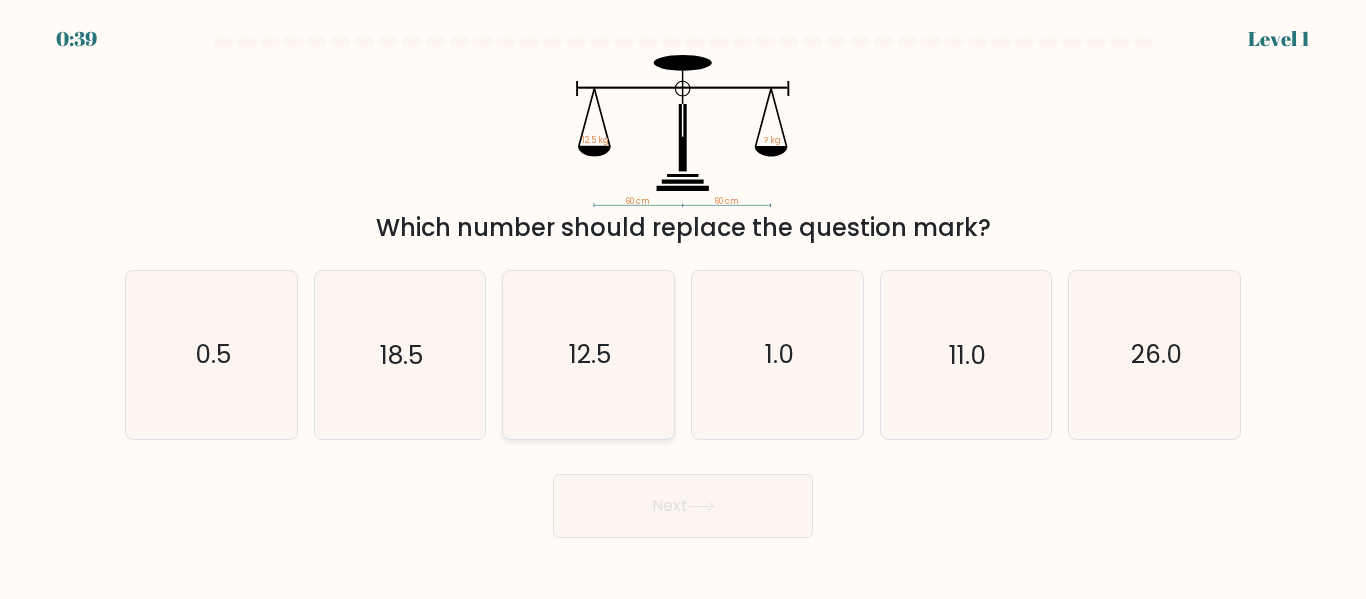 click on "12.5" 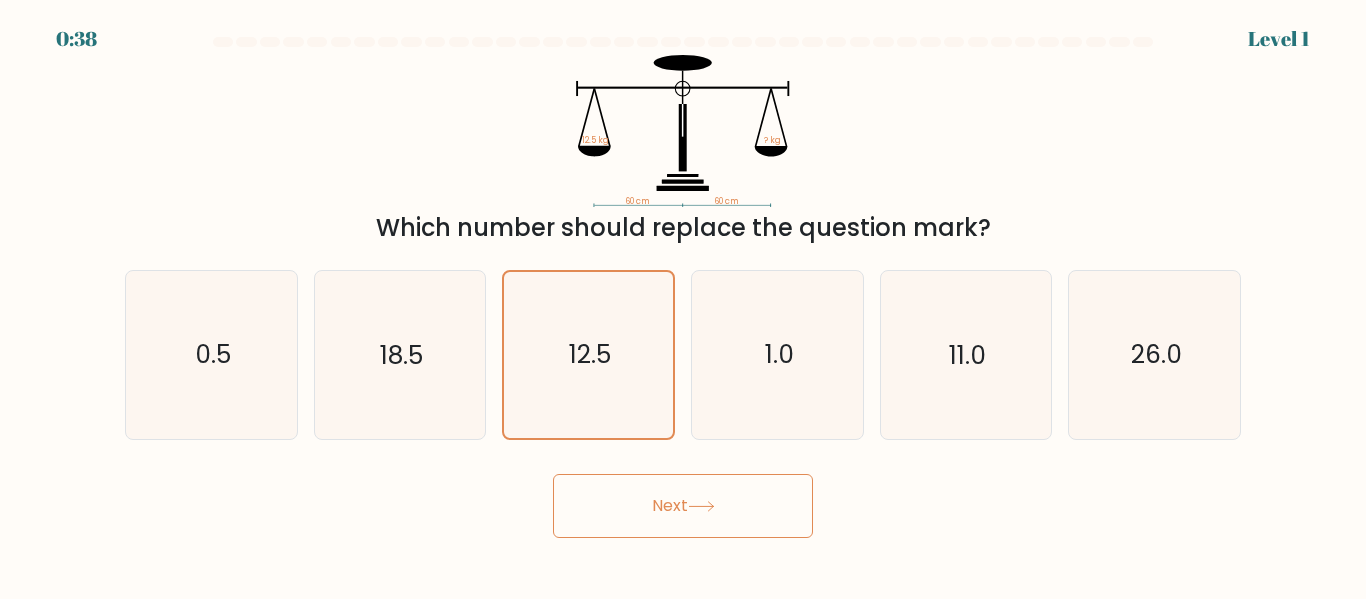click on "Next" at bounding box center [683, 506] 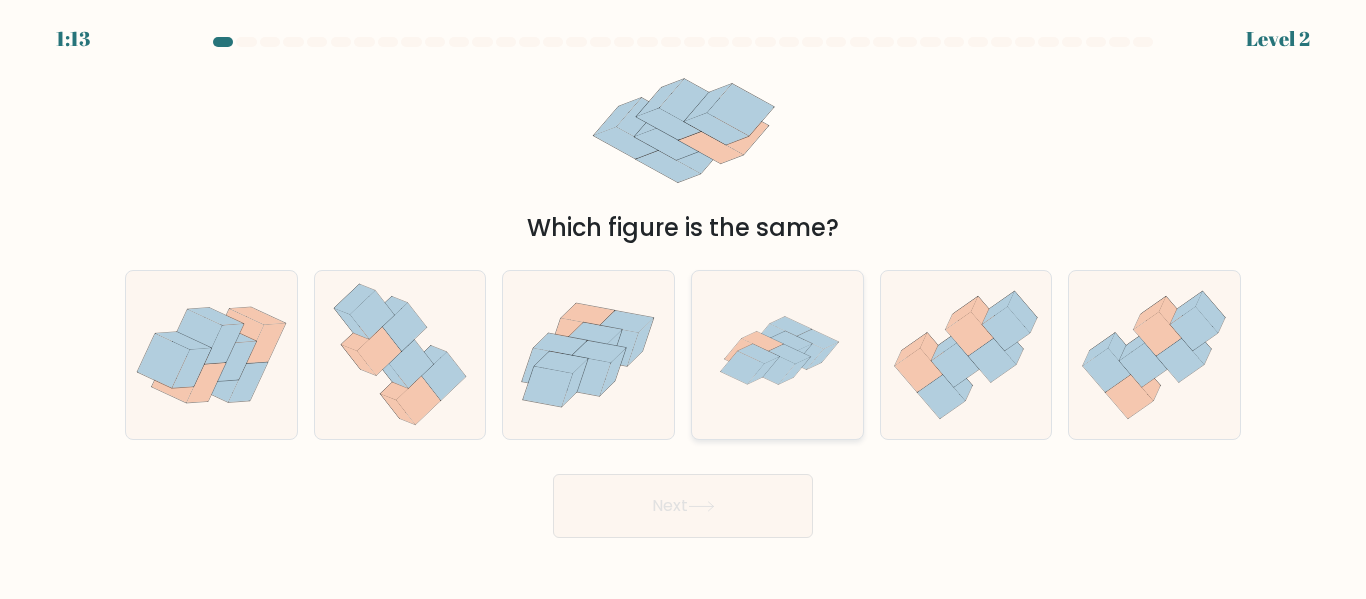 click 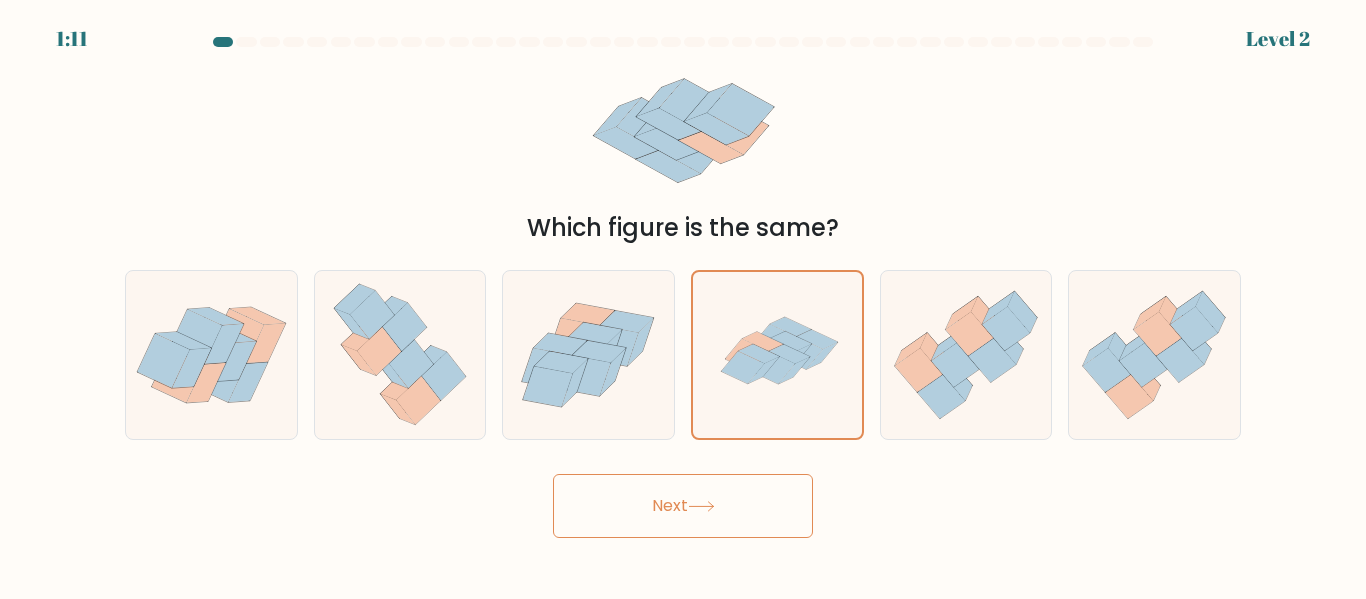 click on "Next" at bounding box center [683, 506] 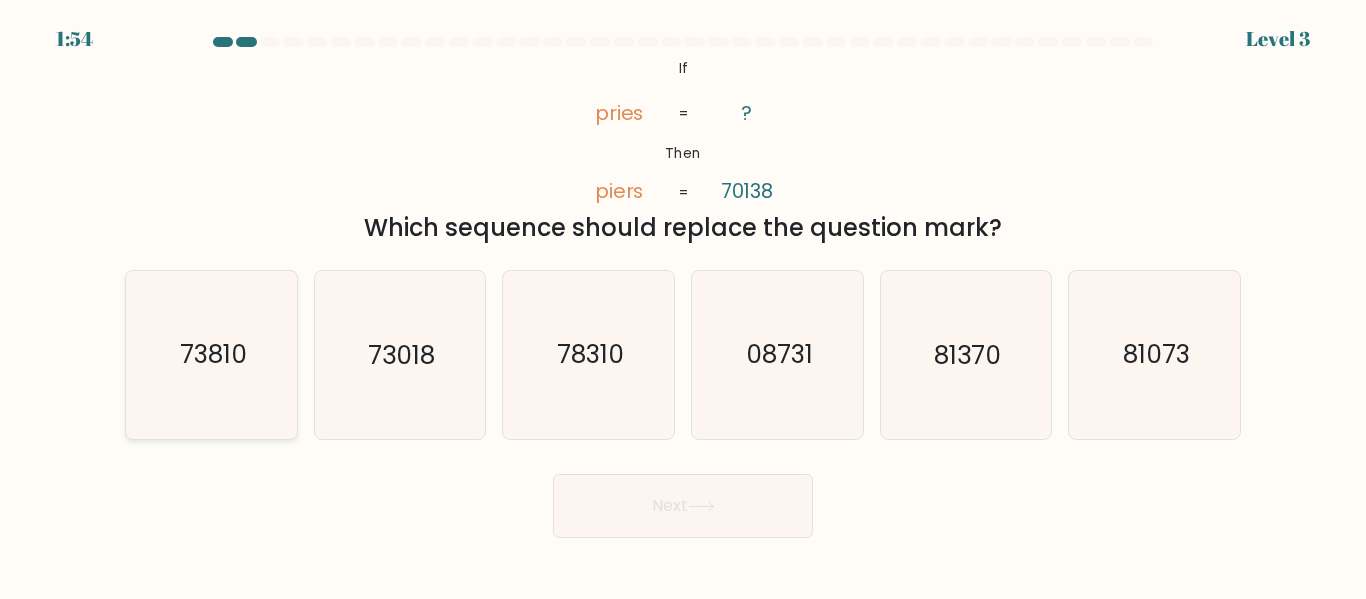 click on "73810" 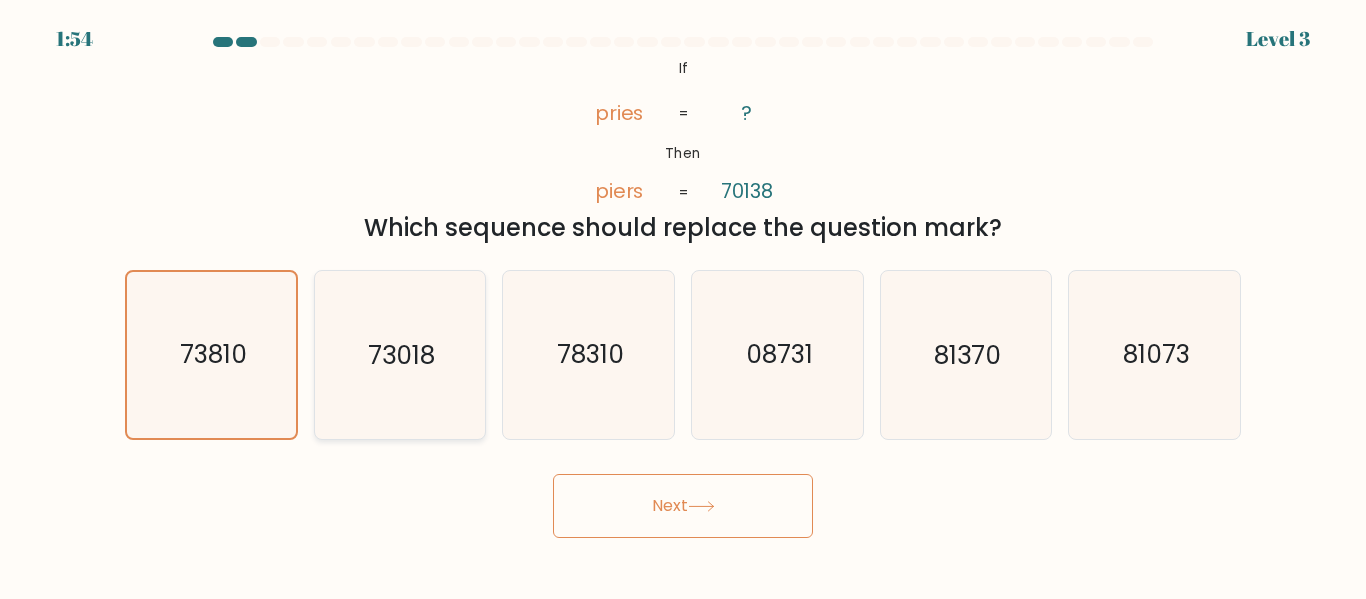 click on "73018" 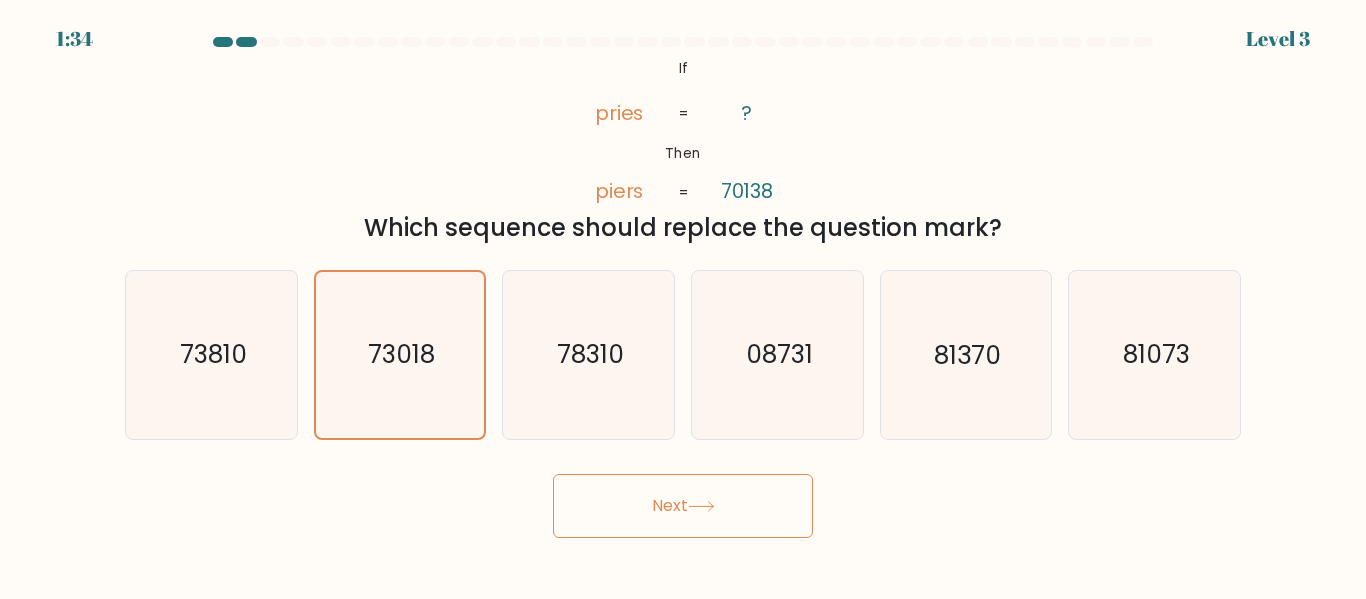 click on "Next" at bounding box center (683, 506) 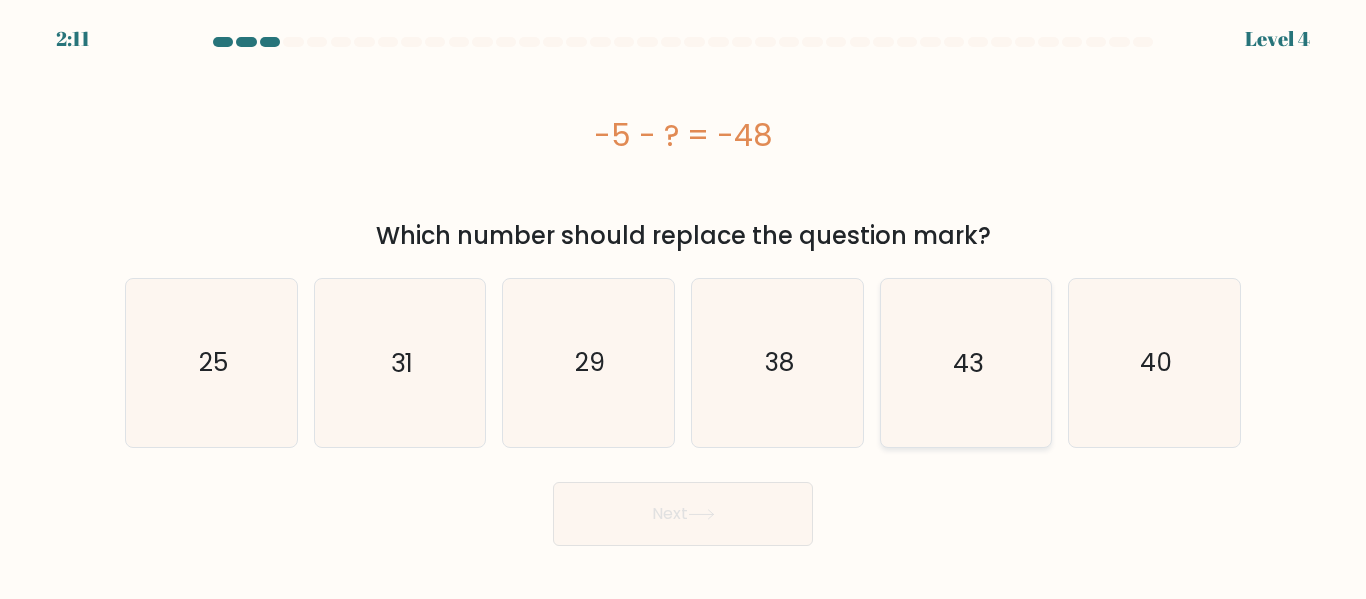 click on "43" 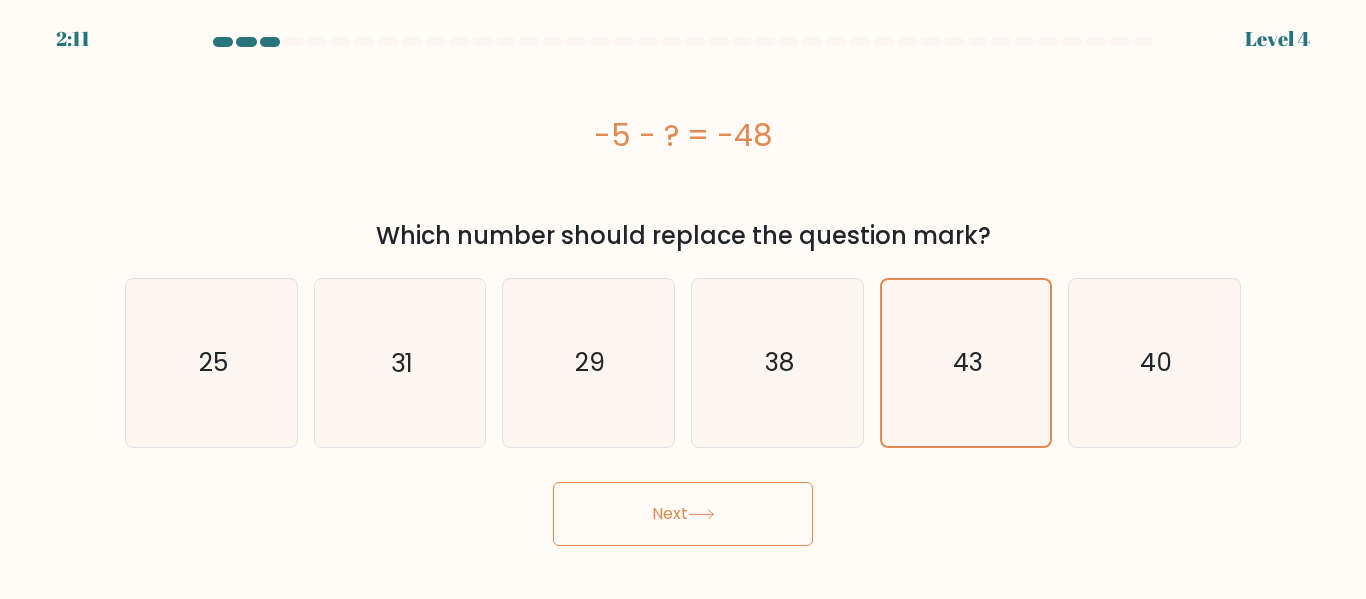 click on "Next" at bounding box center [683, 514] 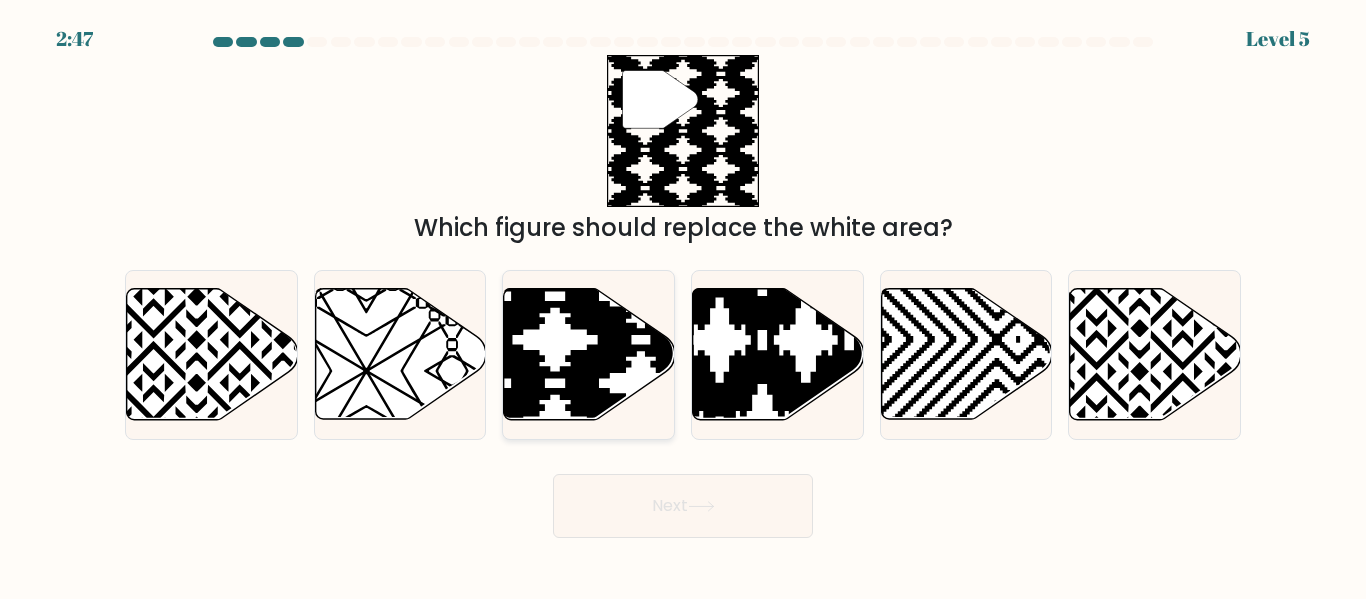 click 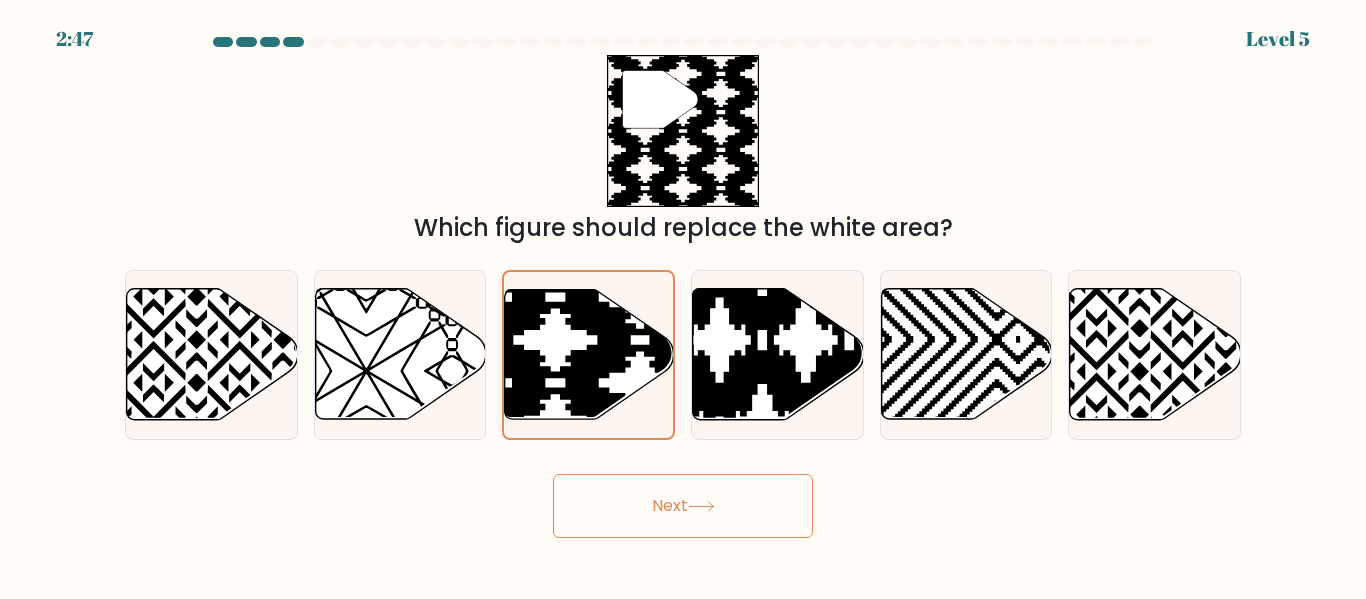 click on "Next" at bounding box center (683, 506) 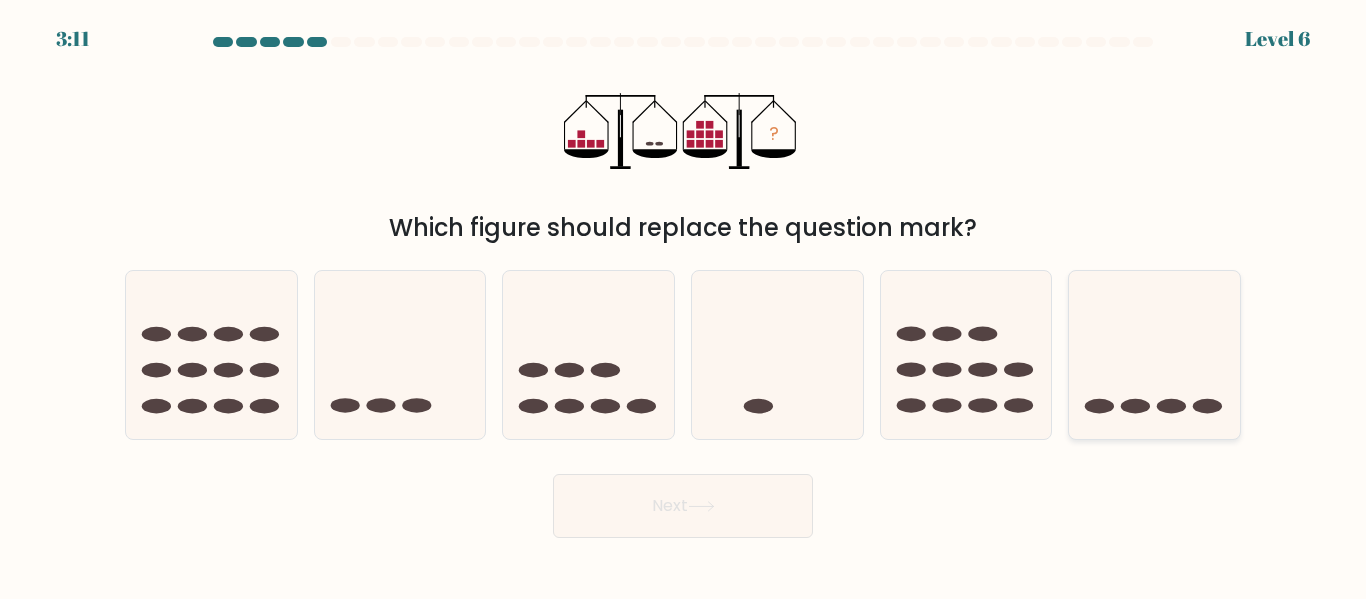 click 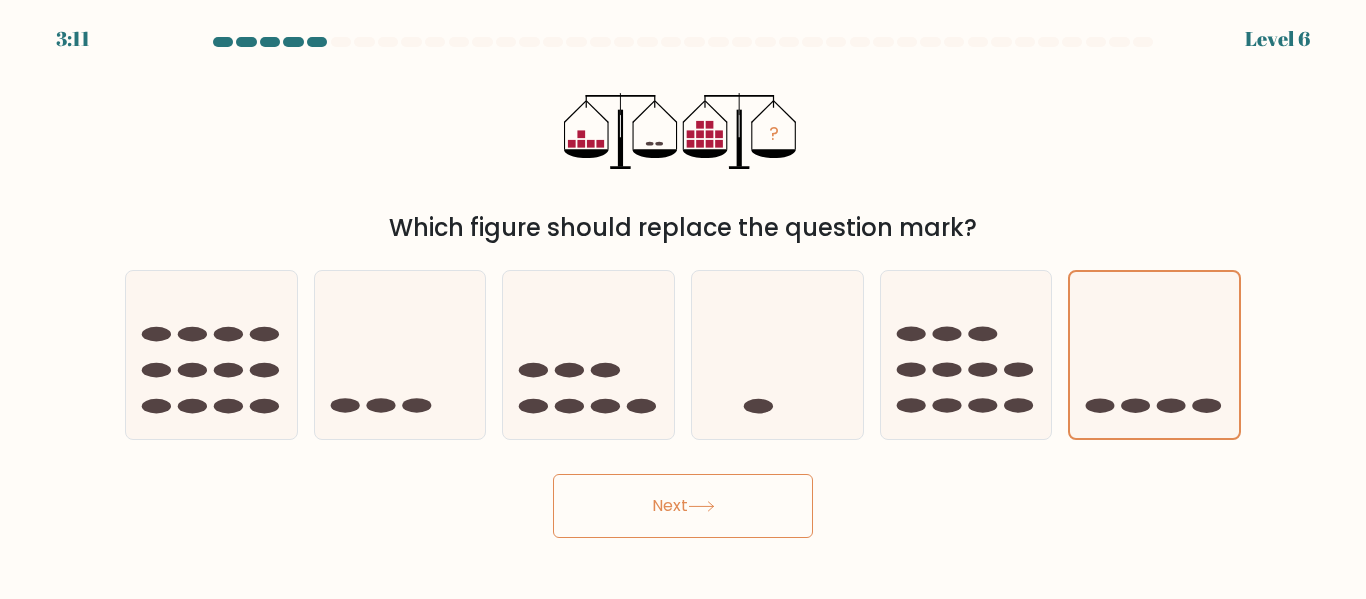 click on "Next" at bounding box center (683, 506) 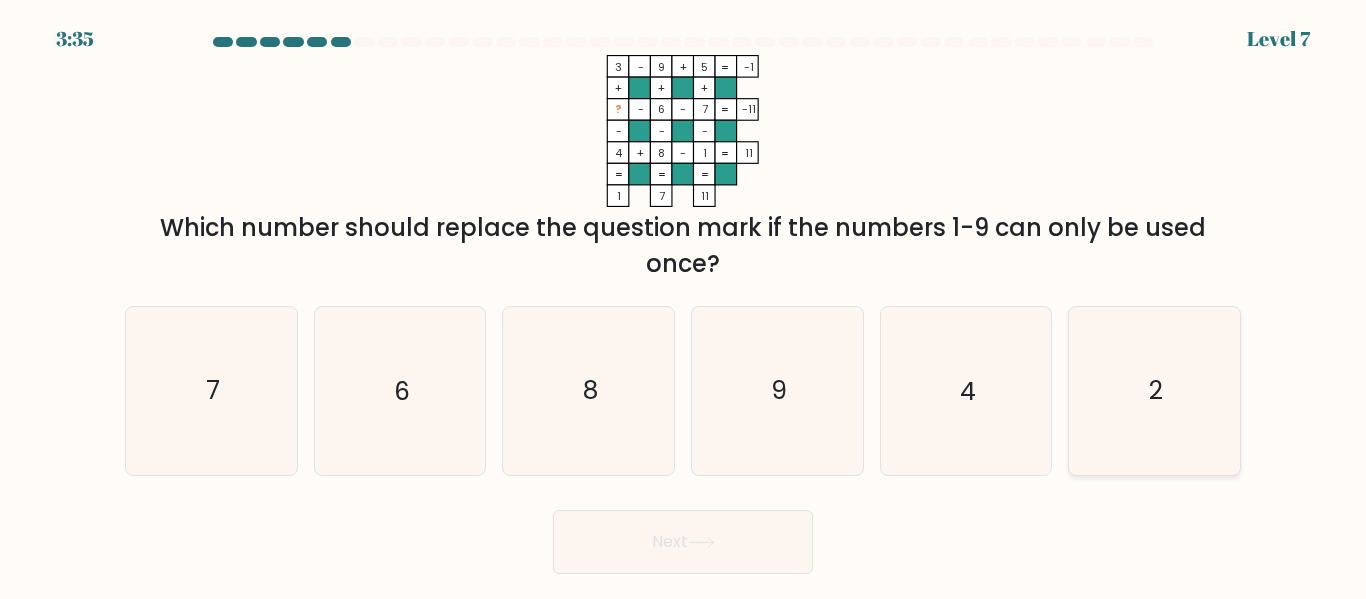click on "2" 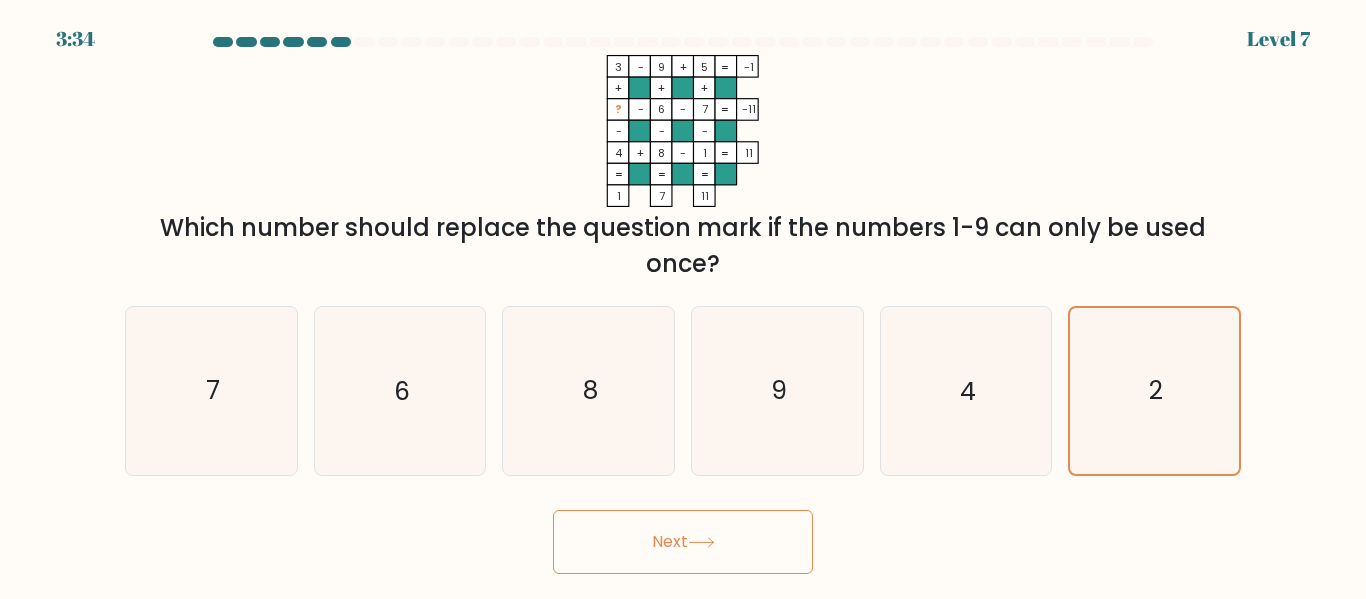 click on "Next" at bounding box center [683, 542] 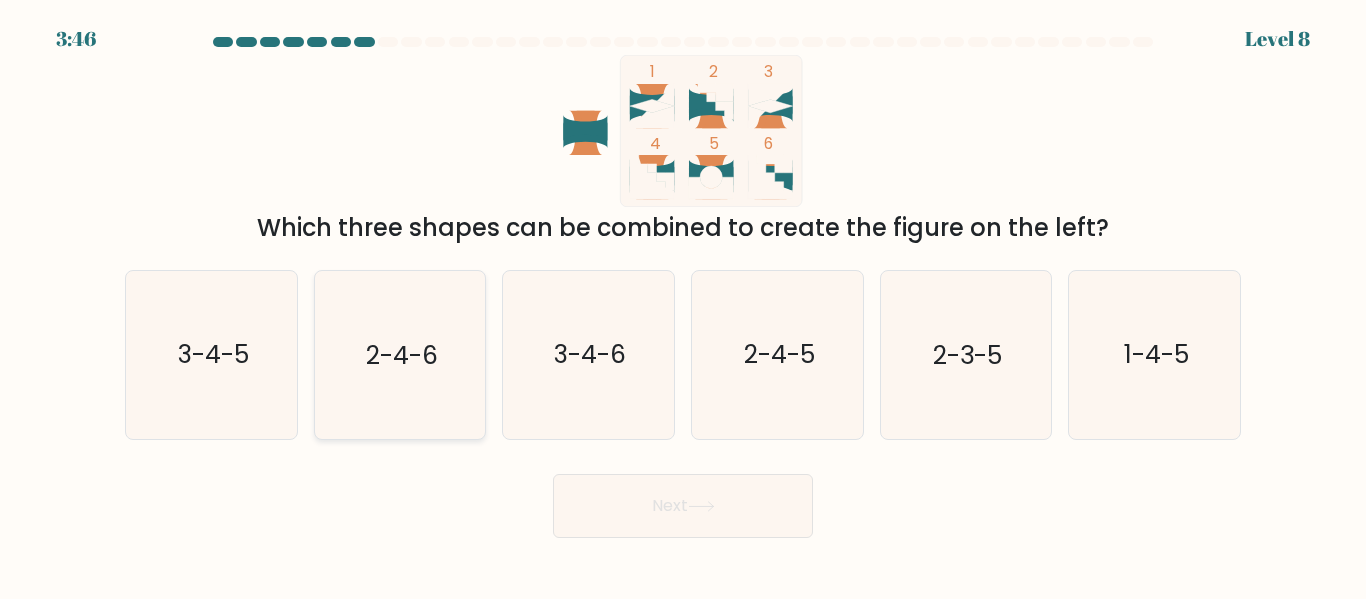 click on "2-4-6" 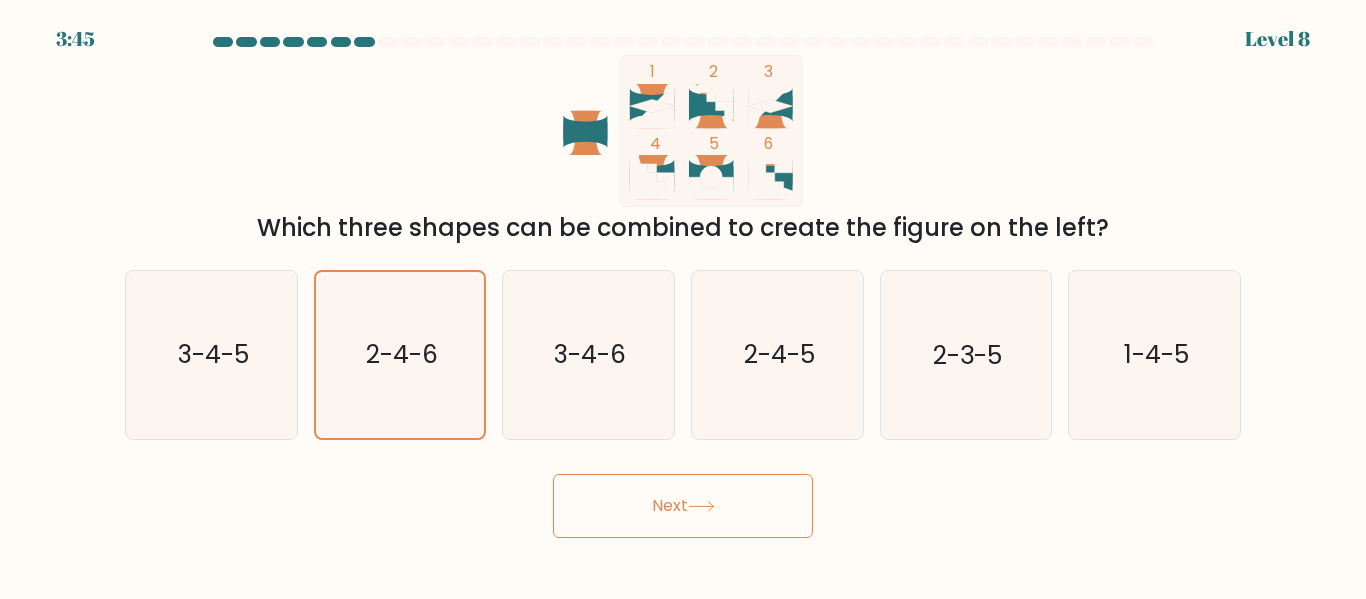 click on "Next" at bounding box center (683, 506) 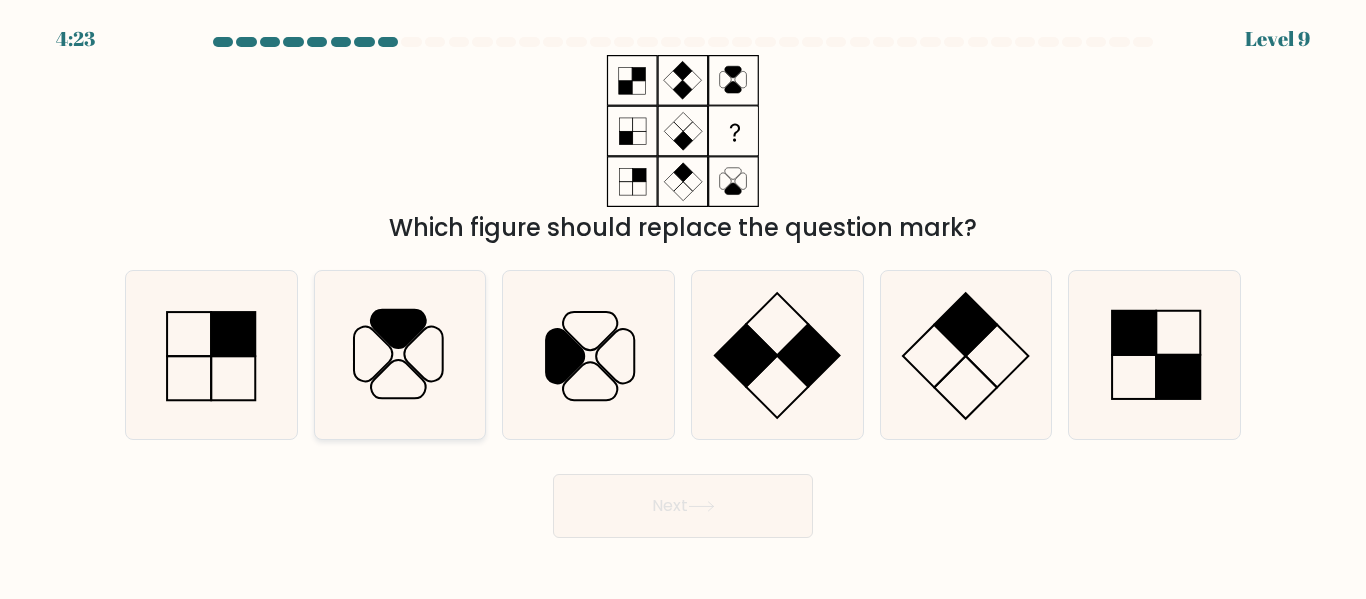 click 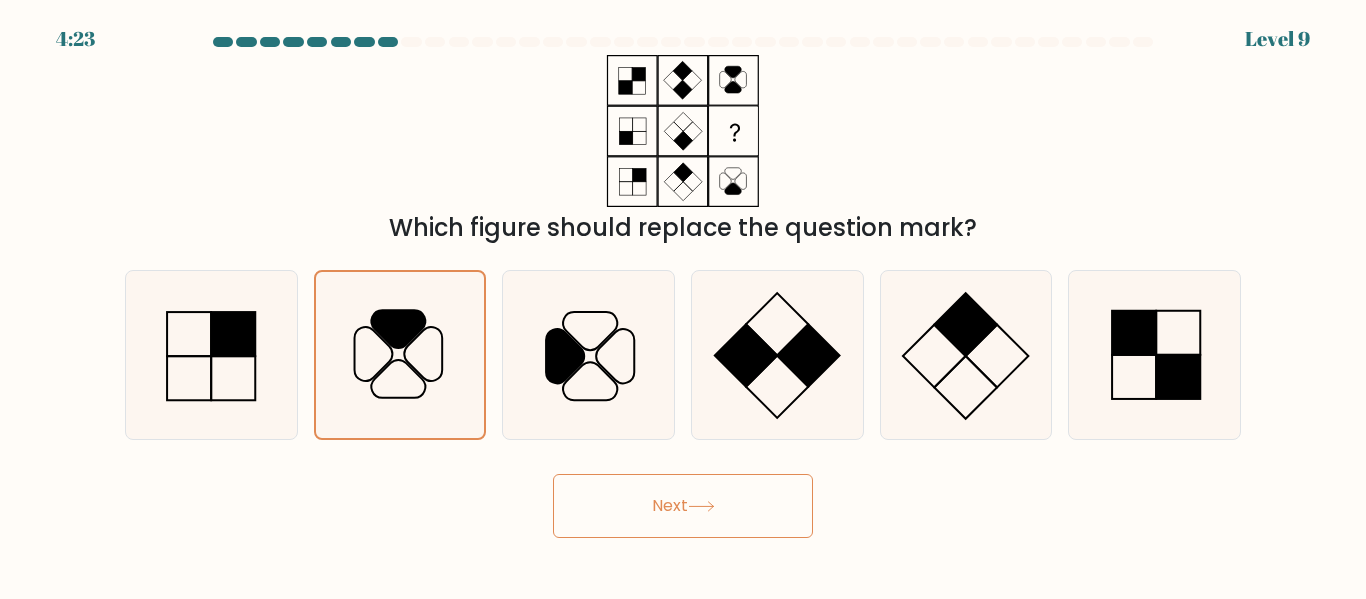 click on "Next" at bounding box center (683, 506) 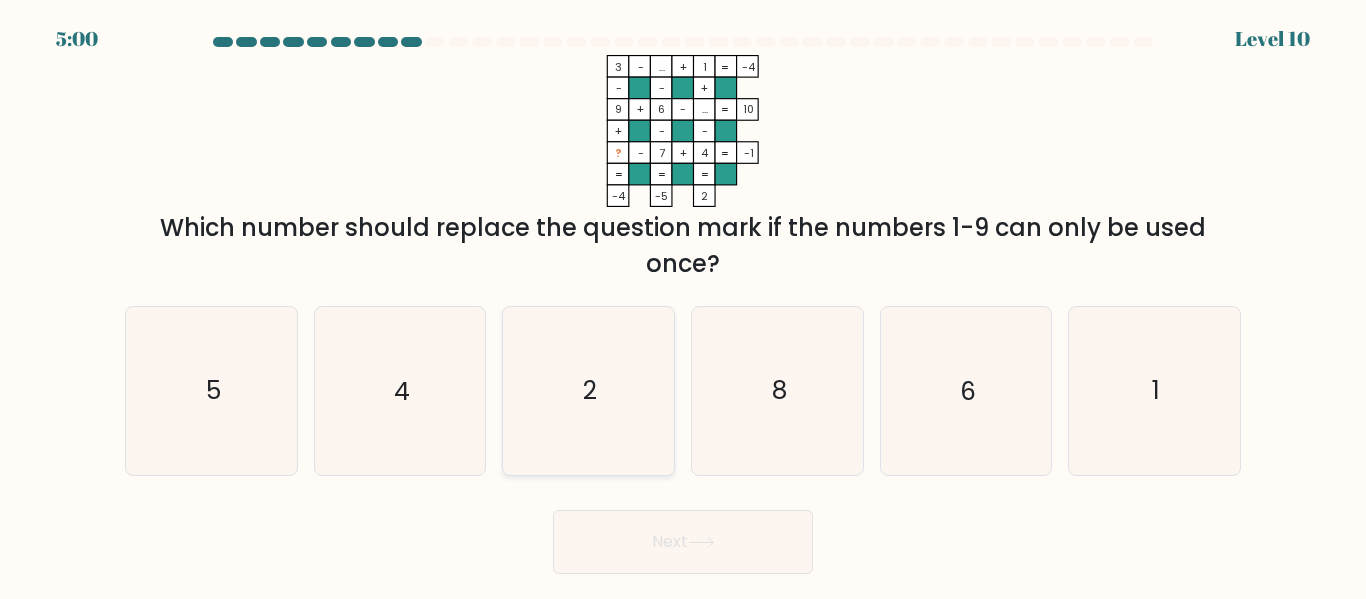 click on "2" 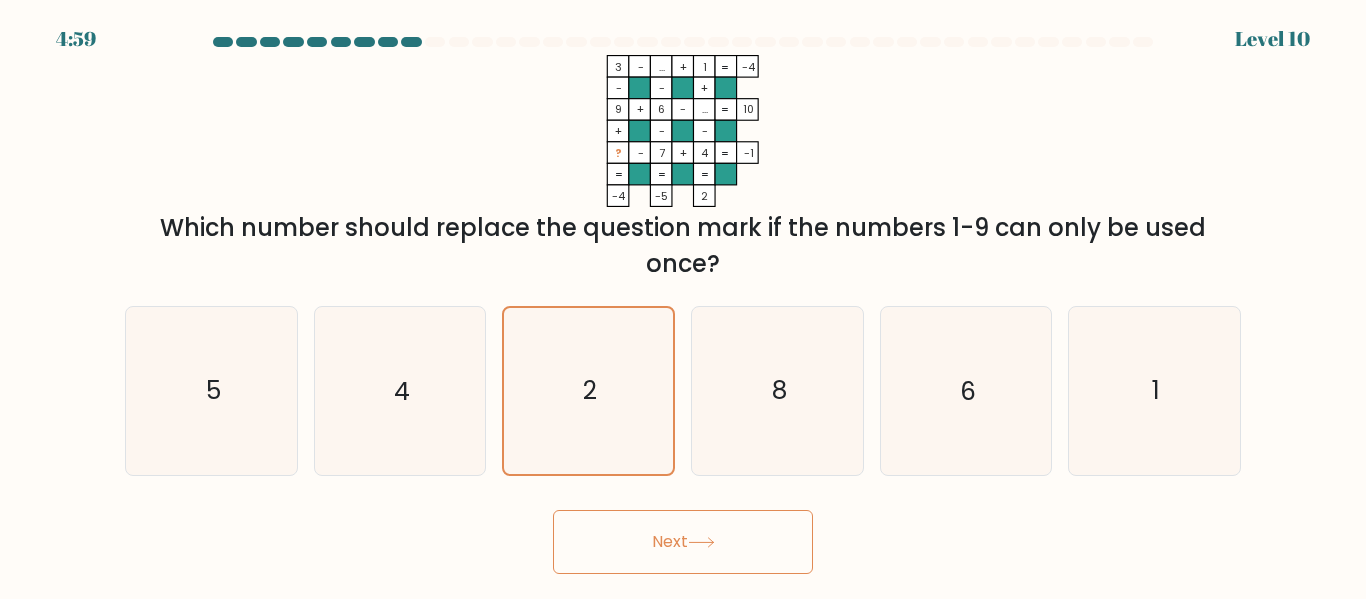 click on "Next" at bounding box center [683, 542] 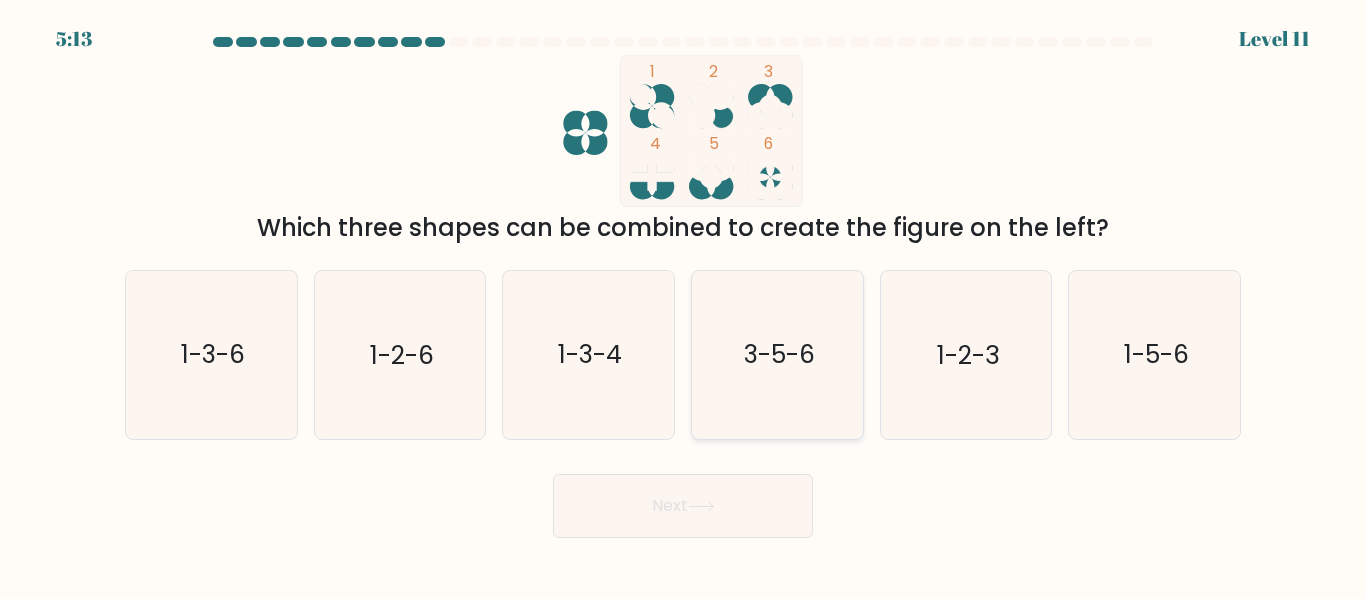 click on "3-5-6" 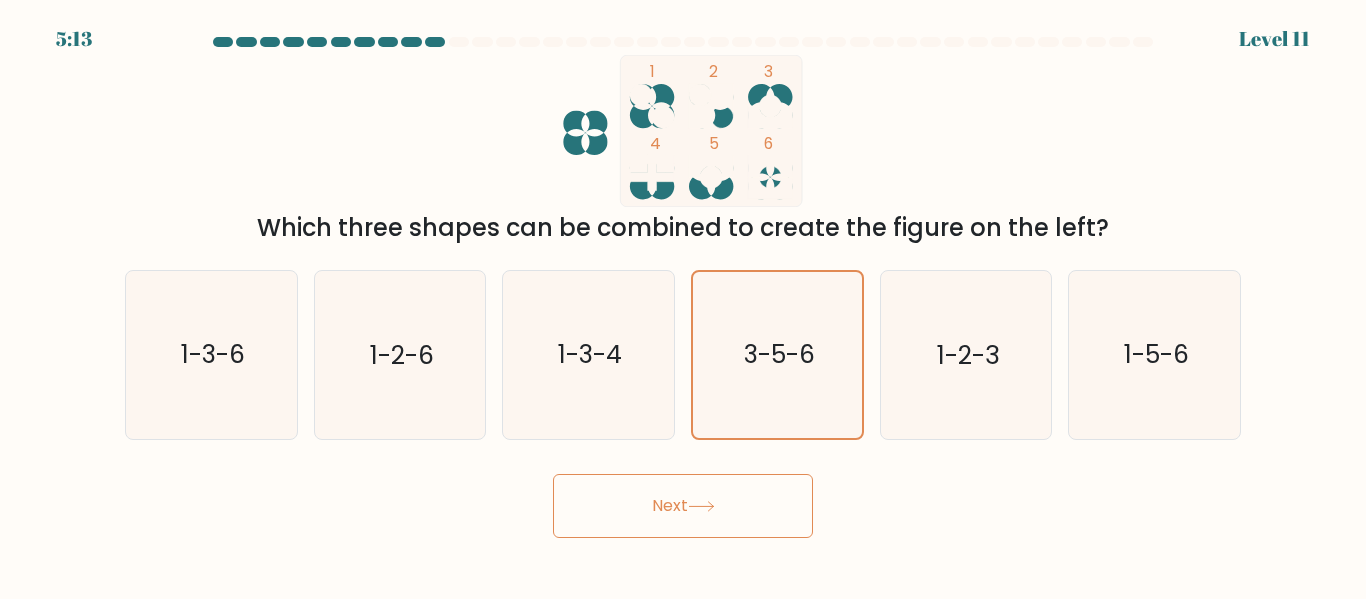click on "Next" at bounding box center [683, 506] 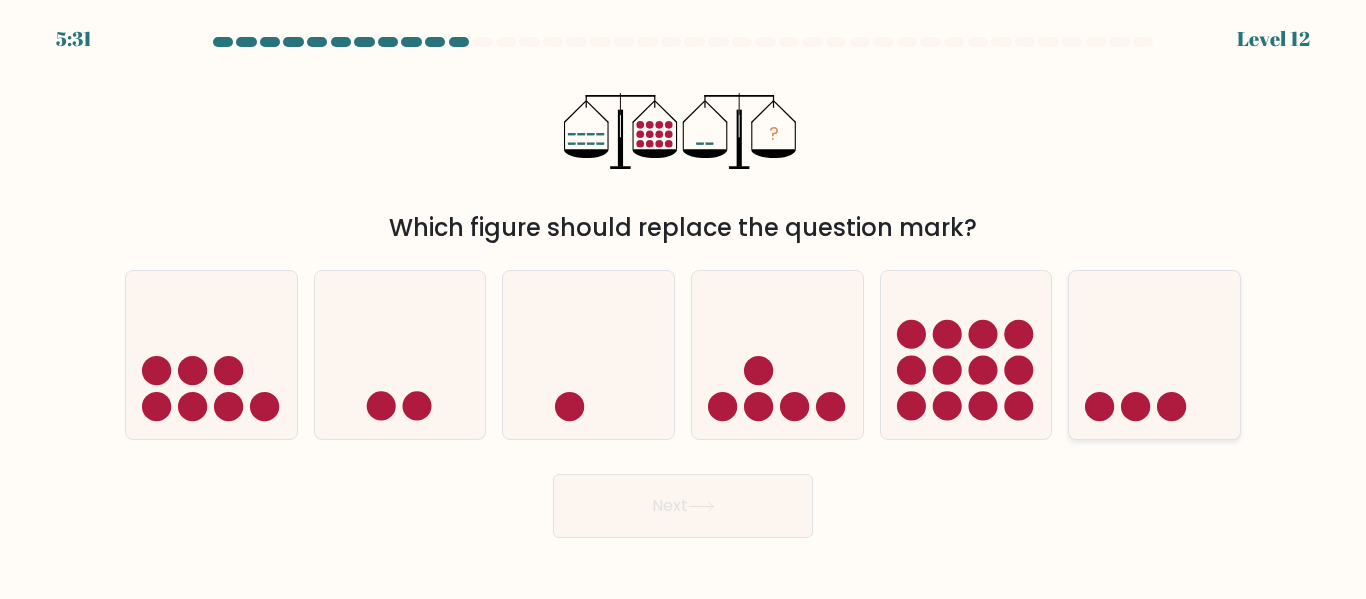 click 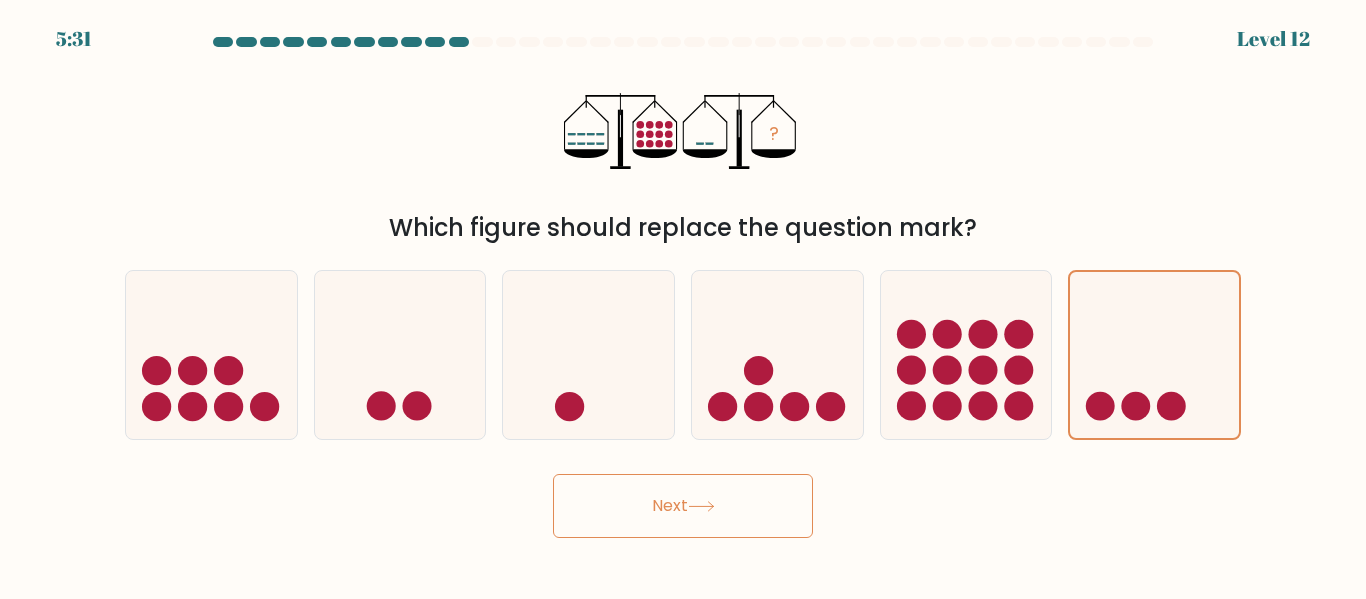 click on "Next" at bounding box center [683, 506] 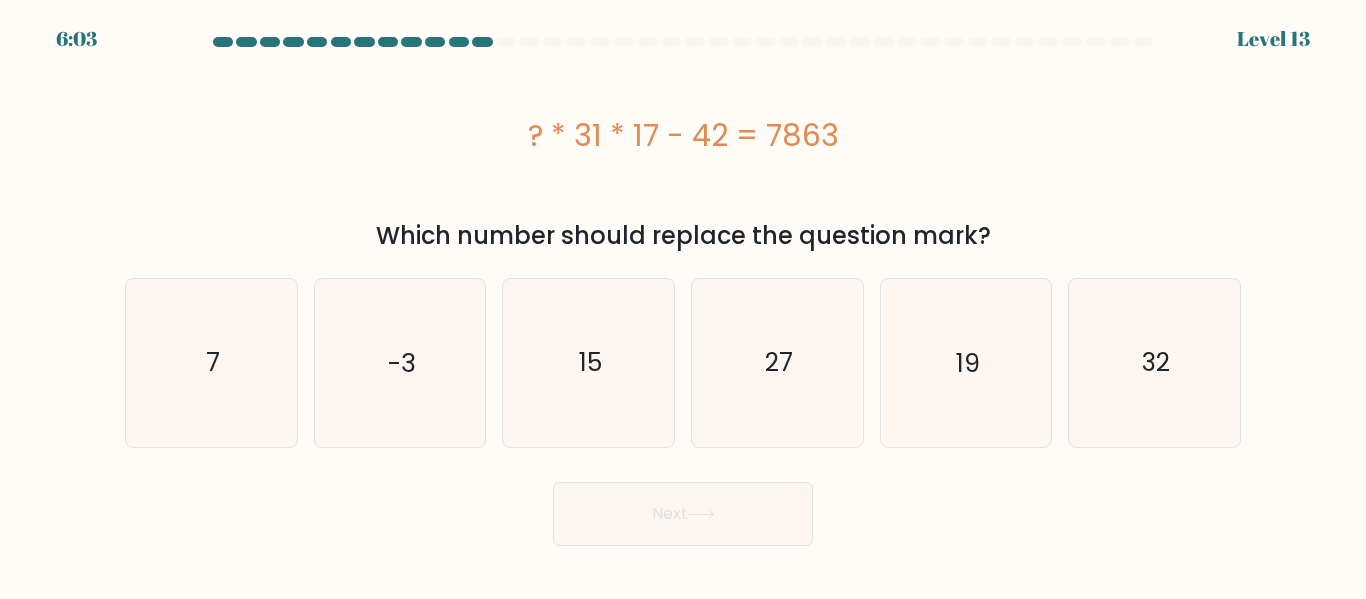 type 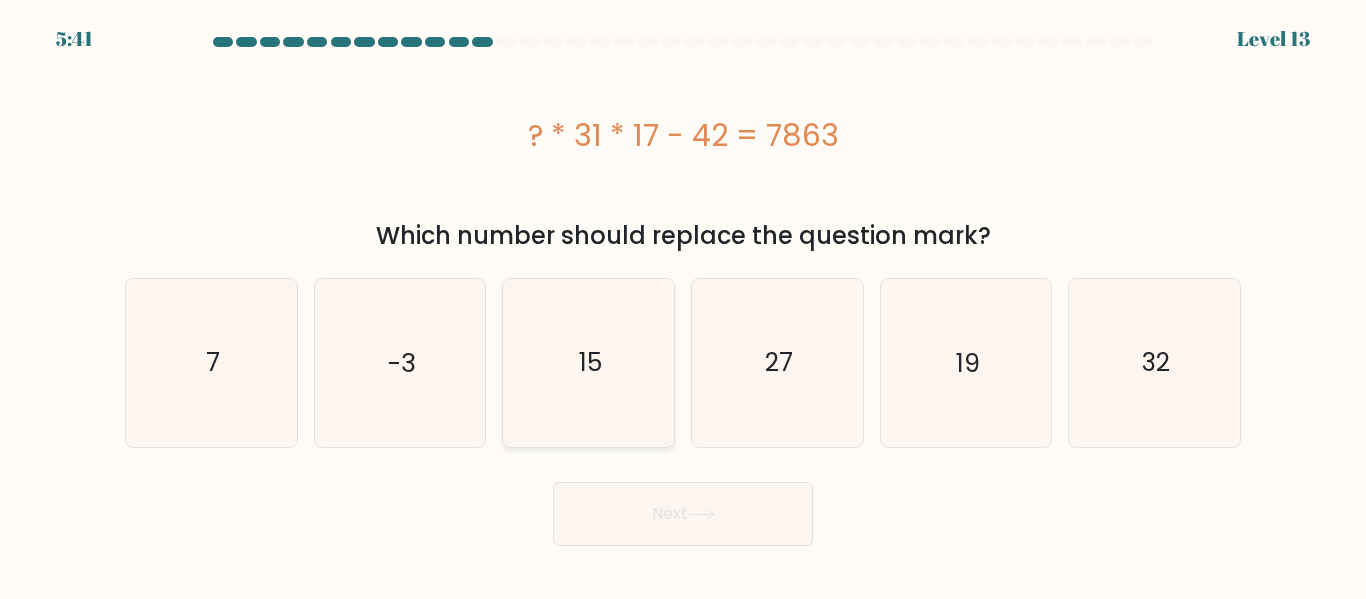 click on "15" 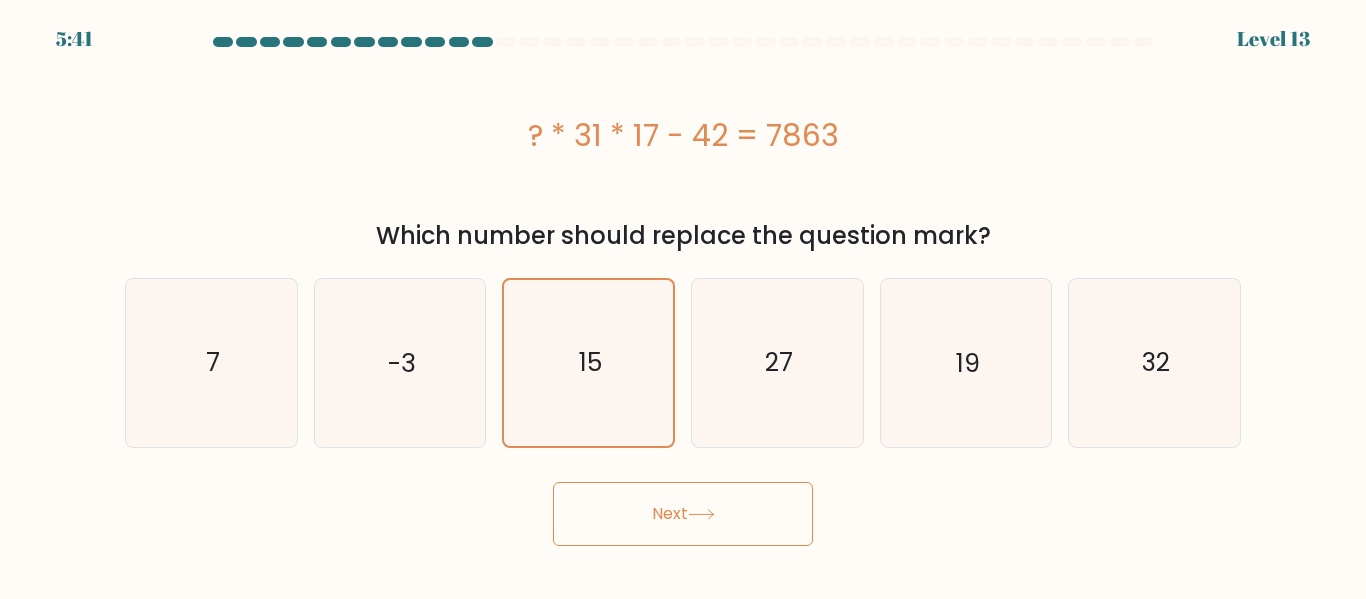 click 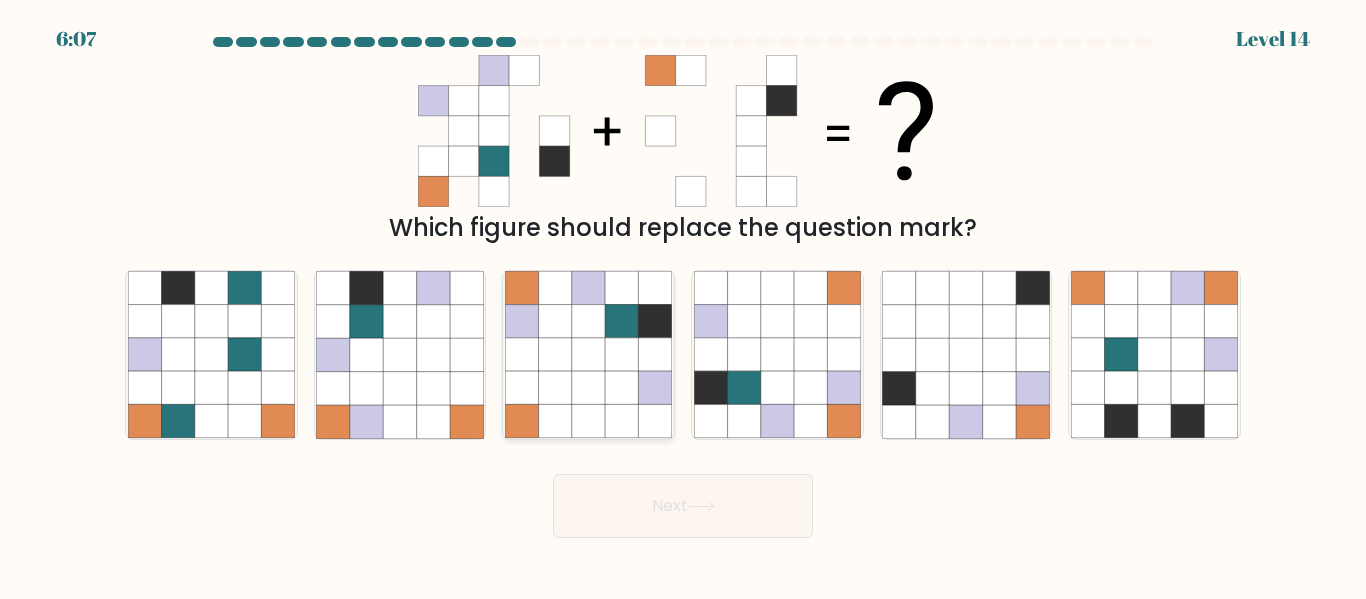 click 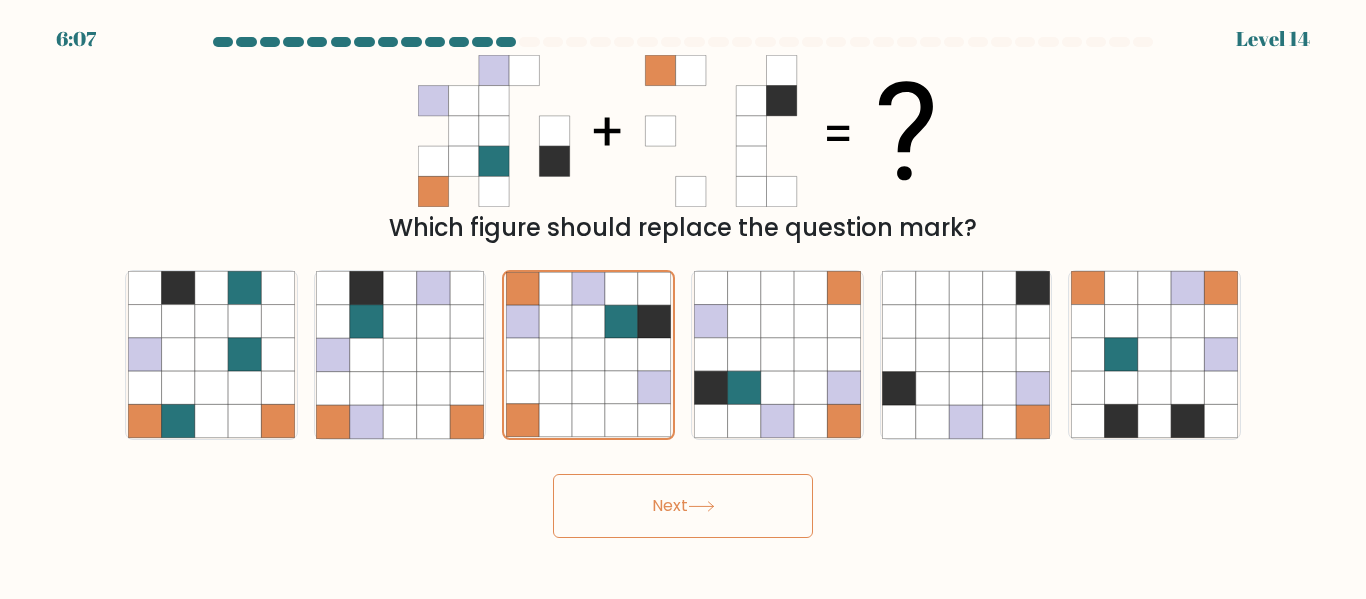click on "Next" at bounding box center (683, 506) 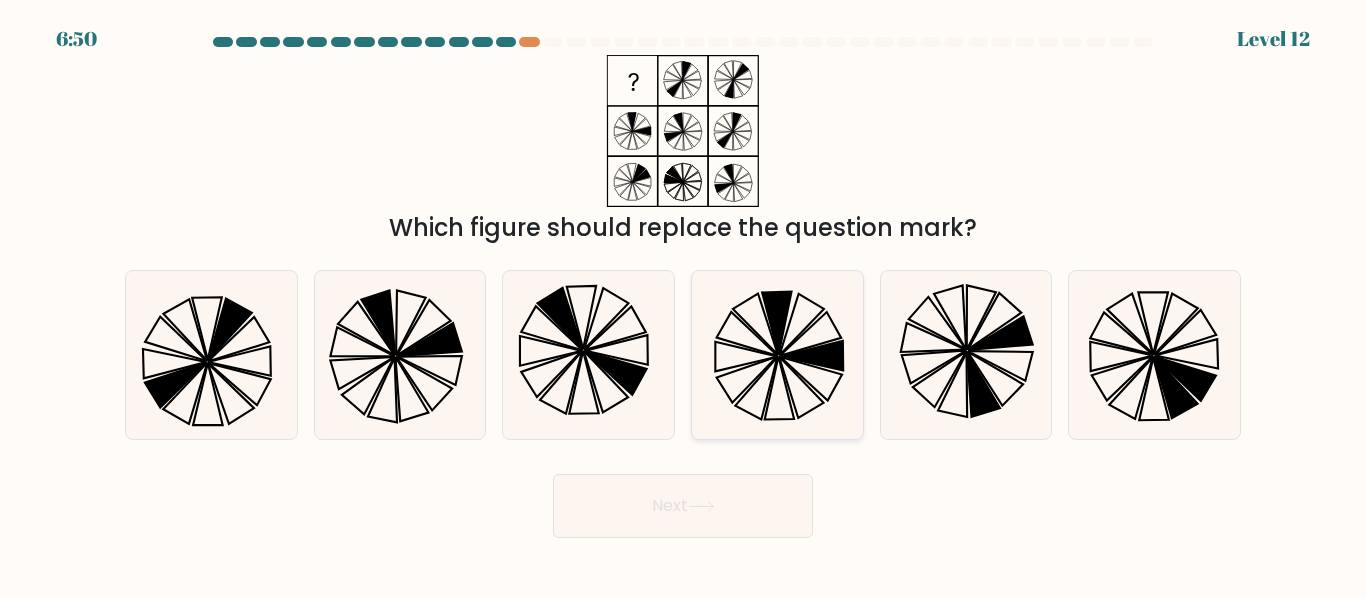 click 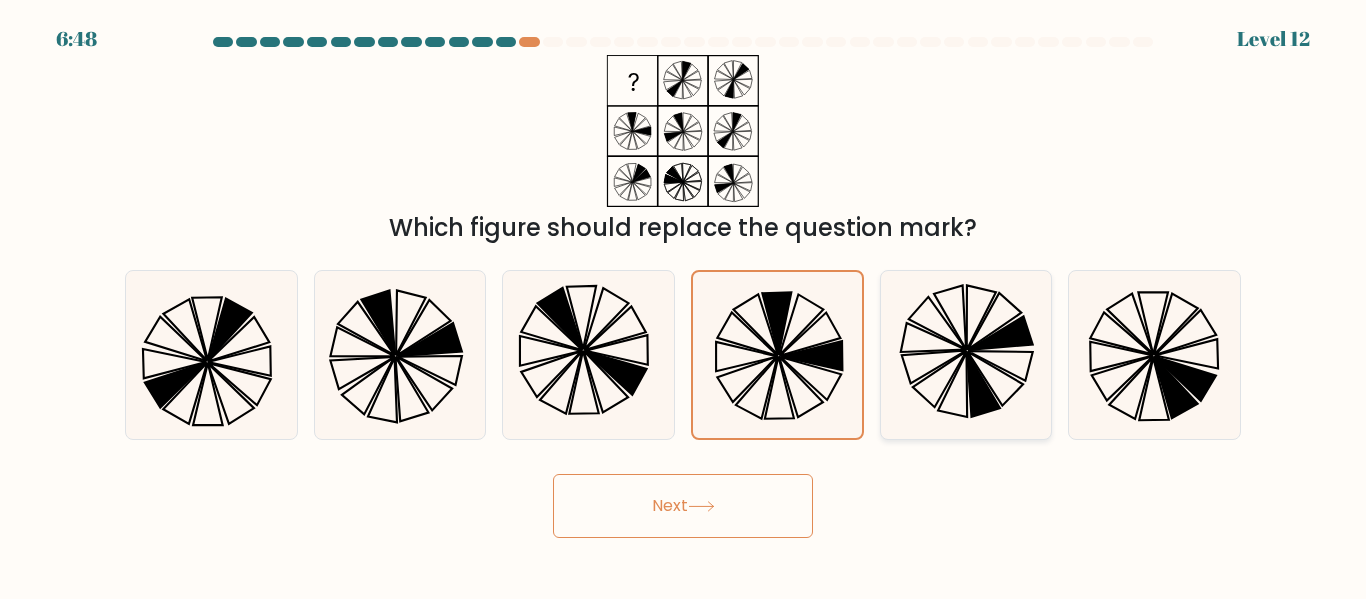 click 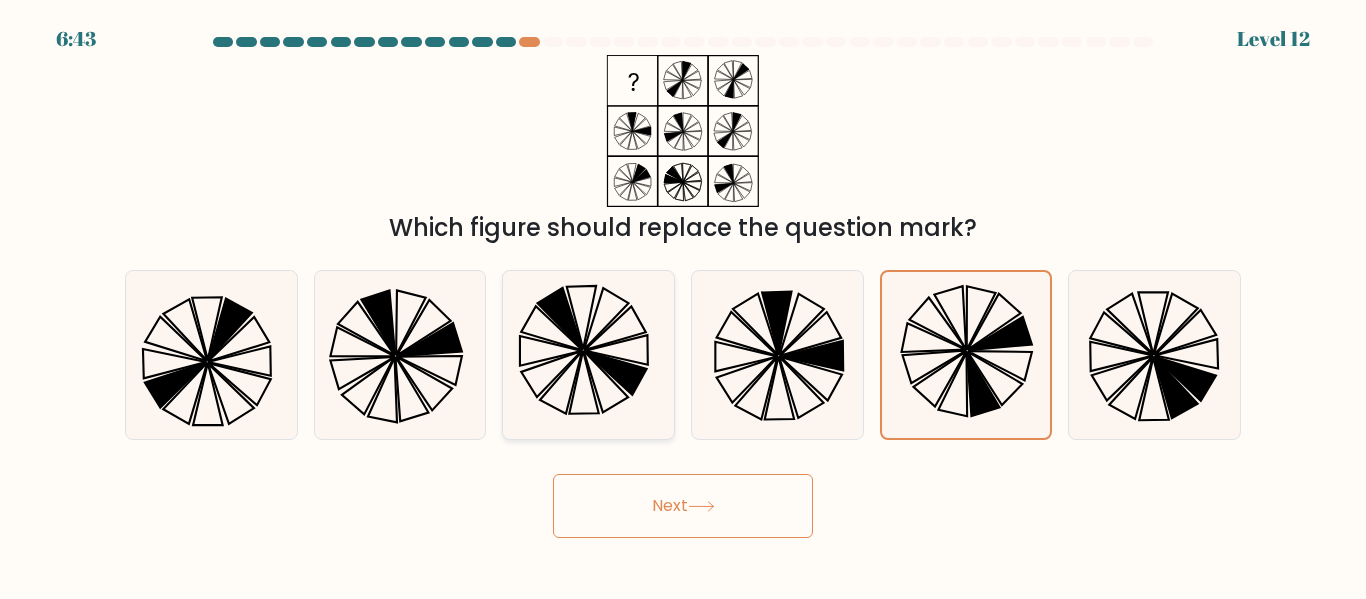 click 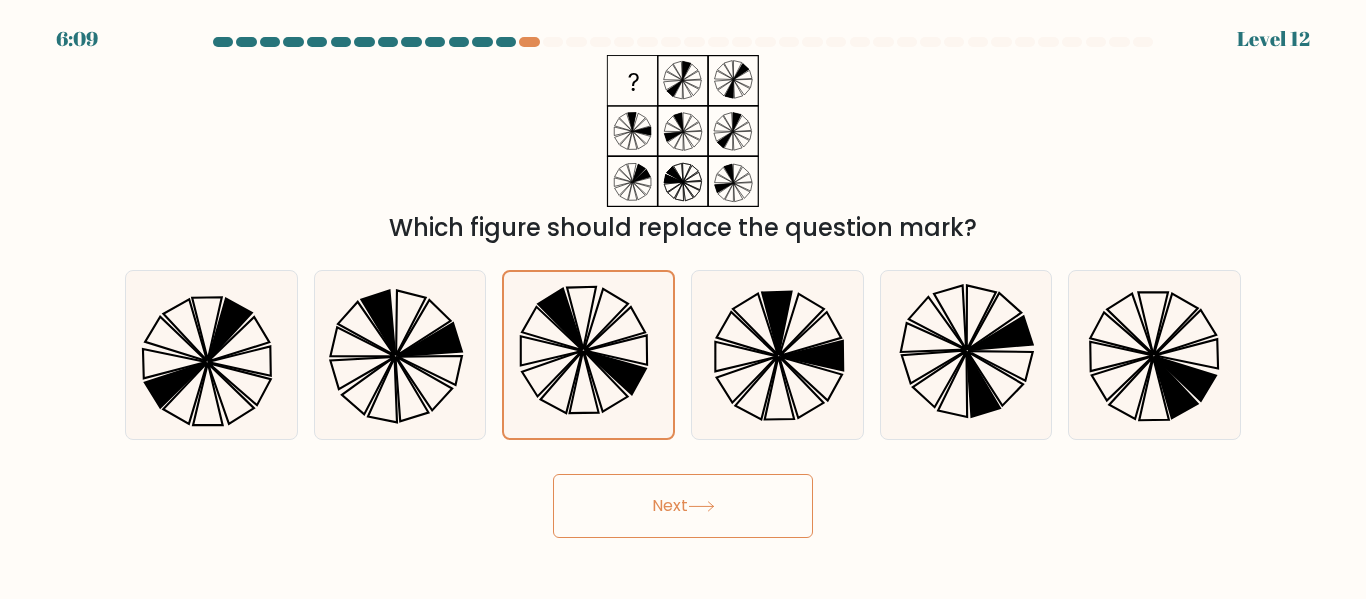 click on "Next" at bounding box center (683, 506) 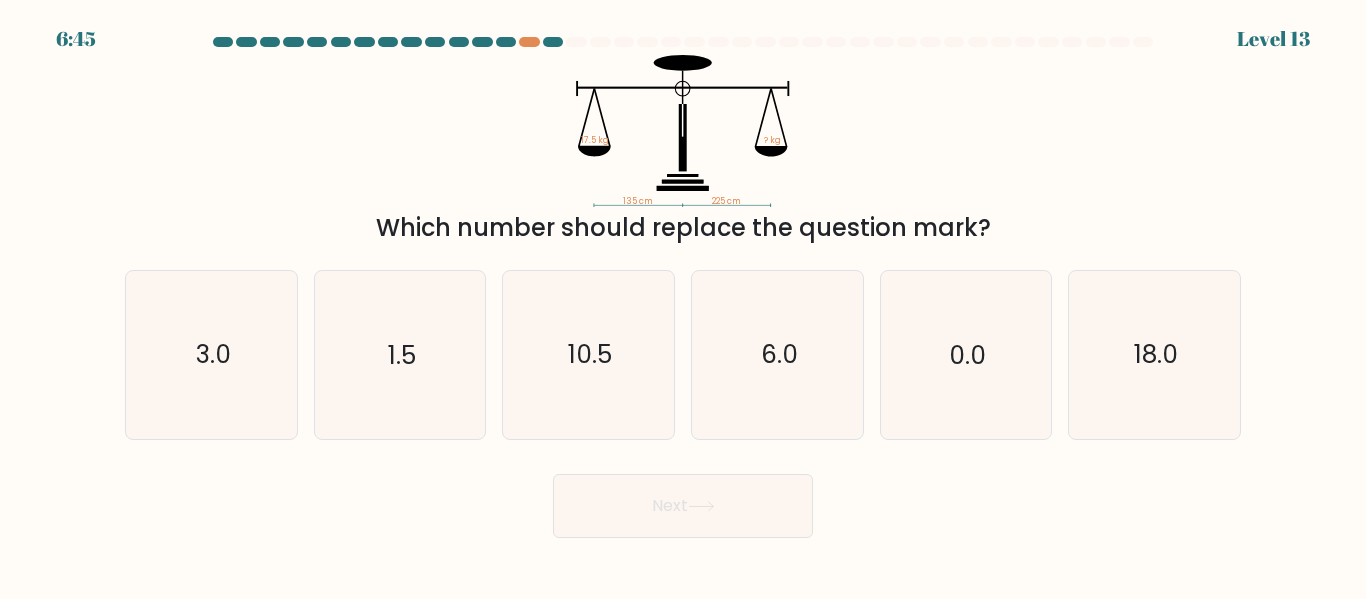 type 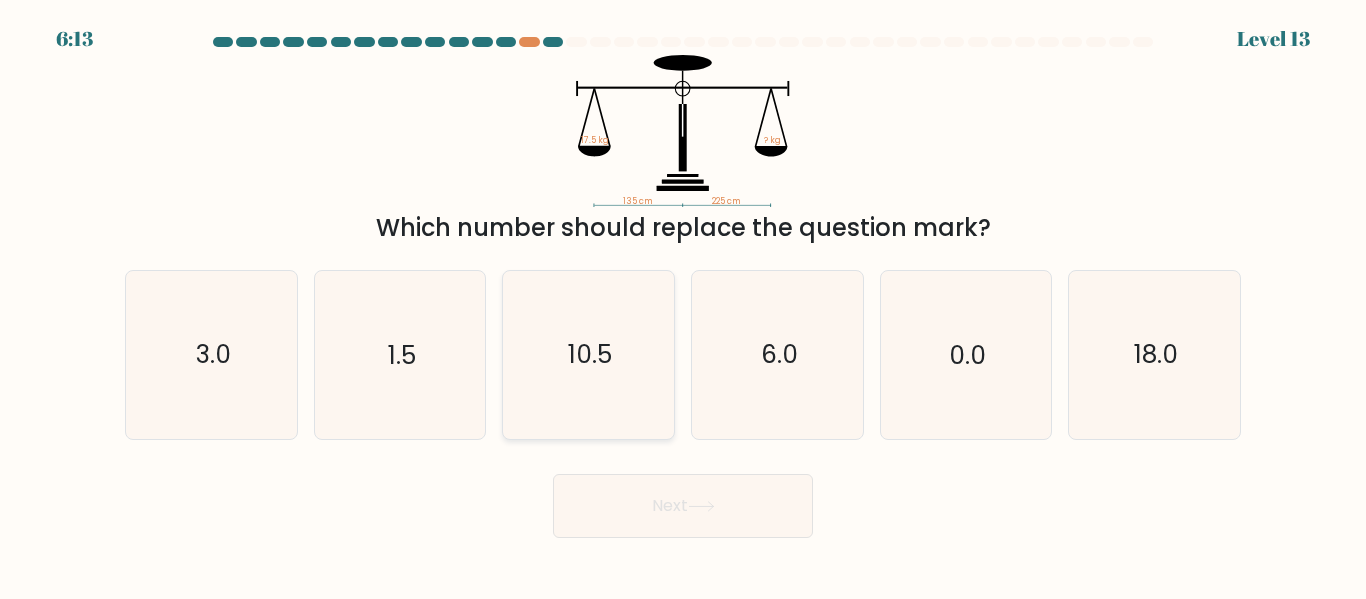 click on "10.5" 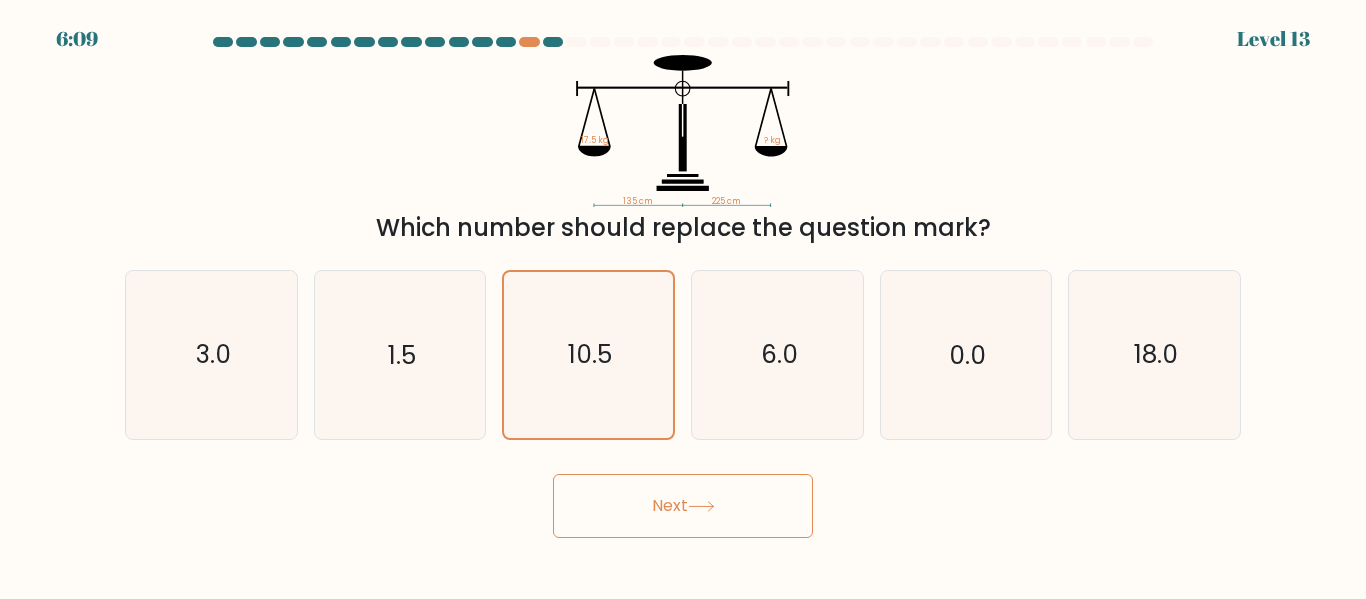 click on "Next" at bounding box center [683, 506] 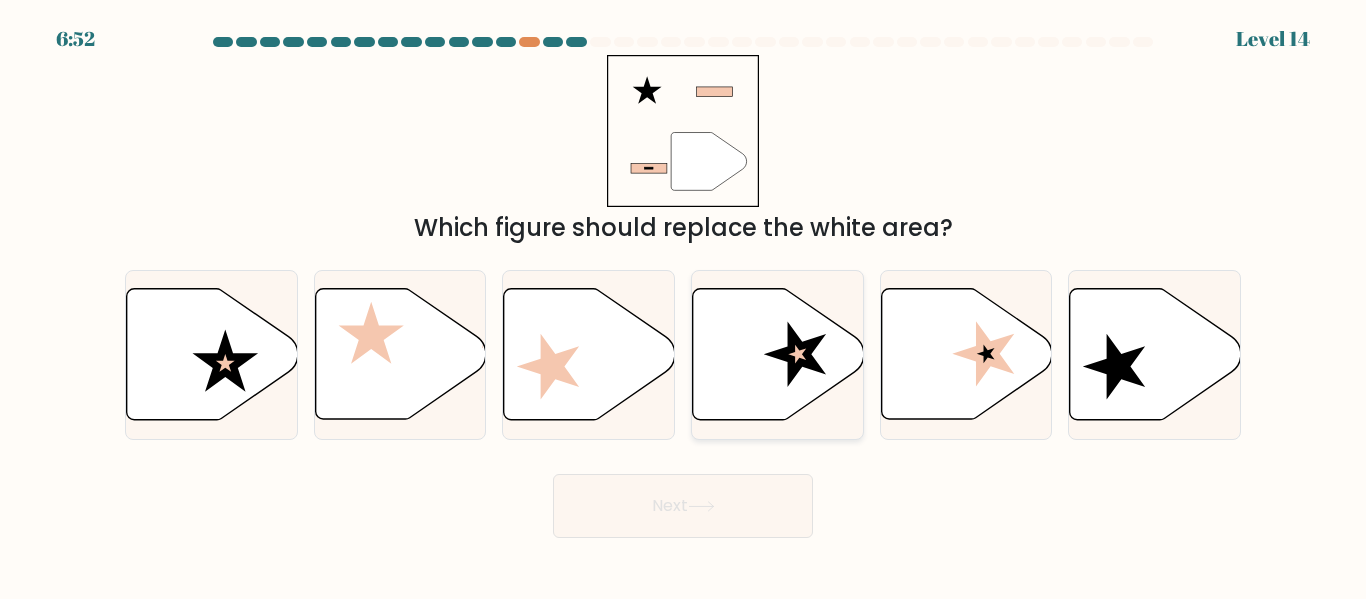 click 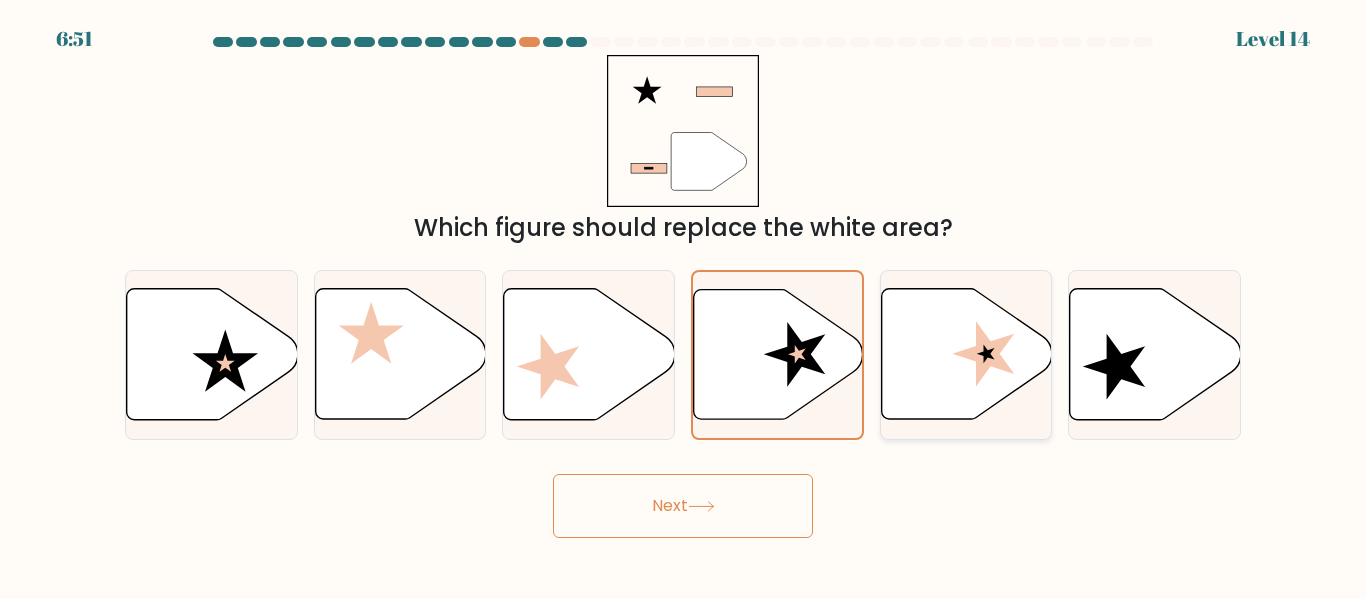 click 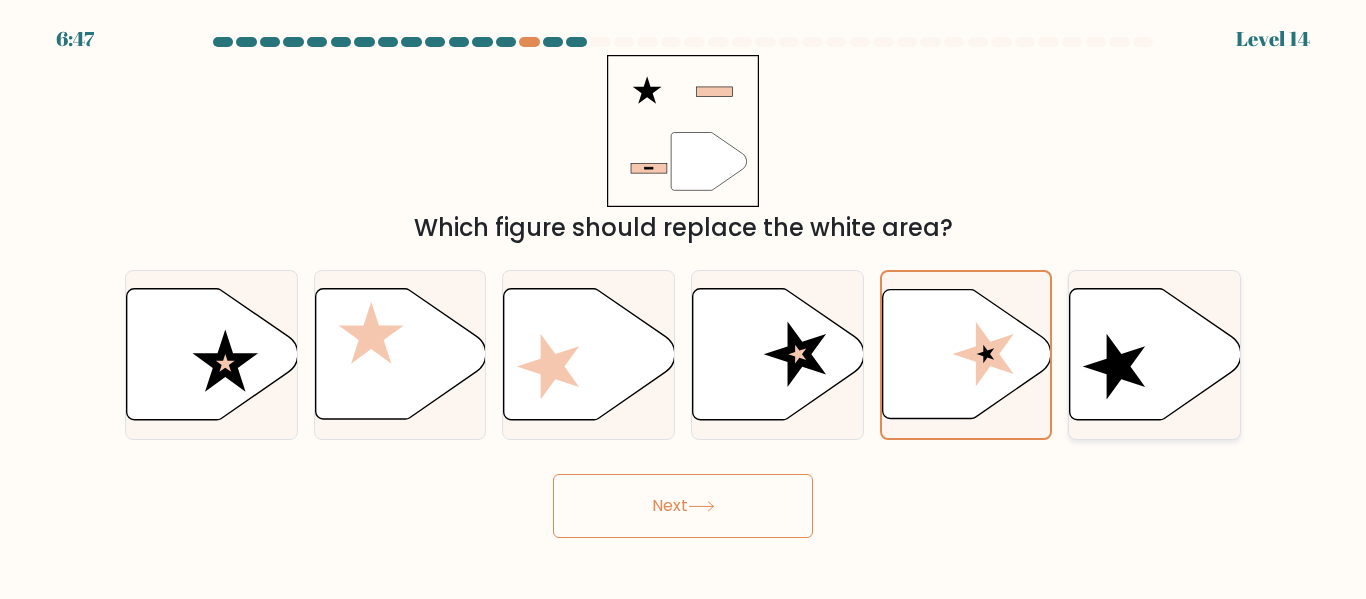 click 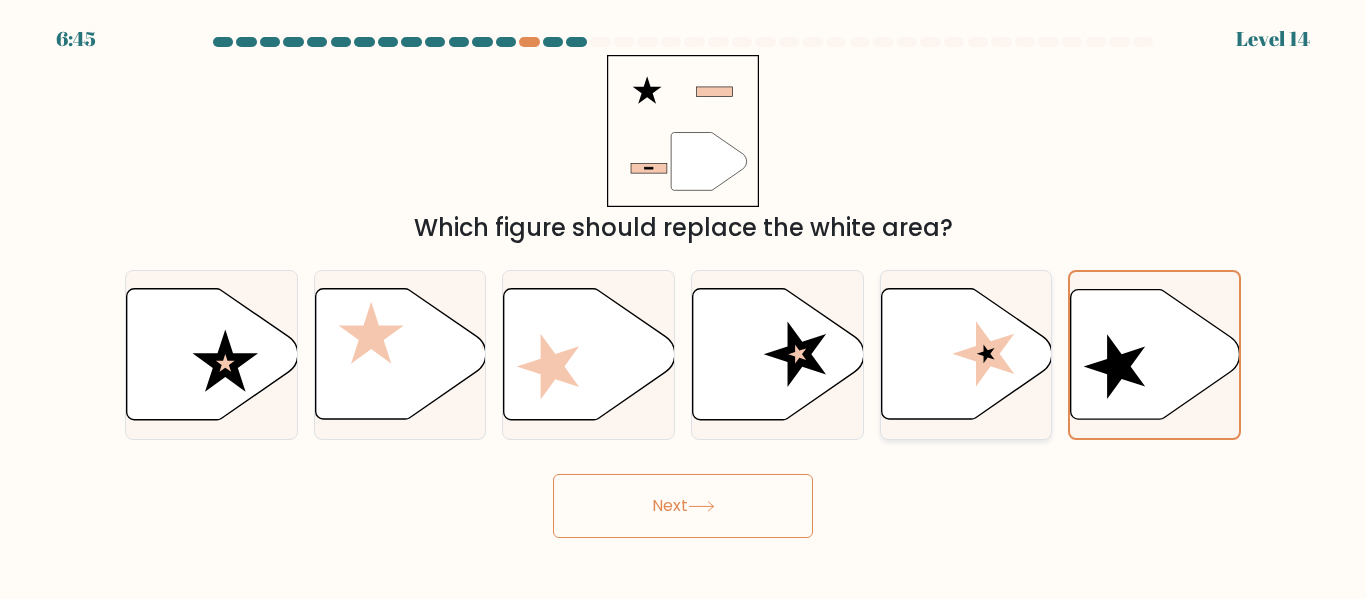 click 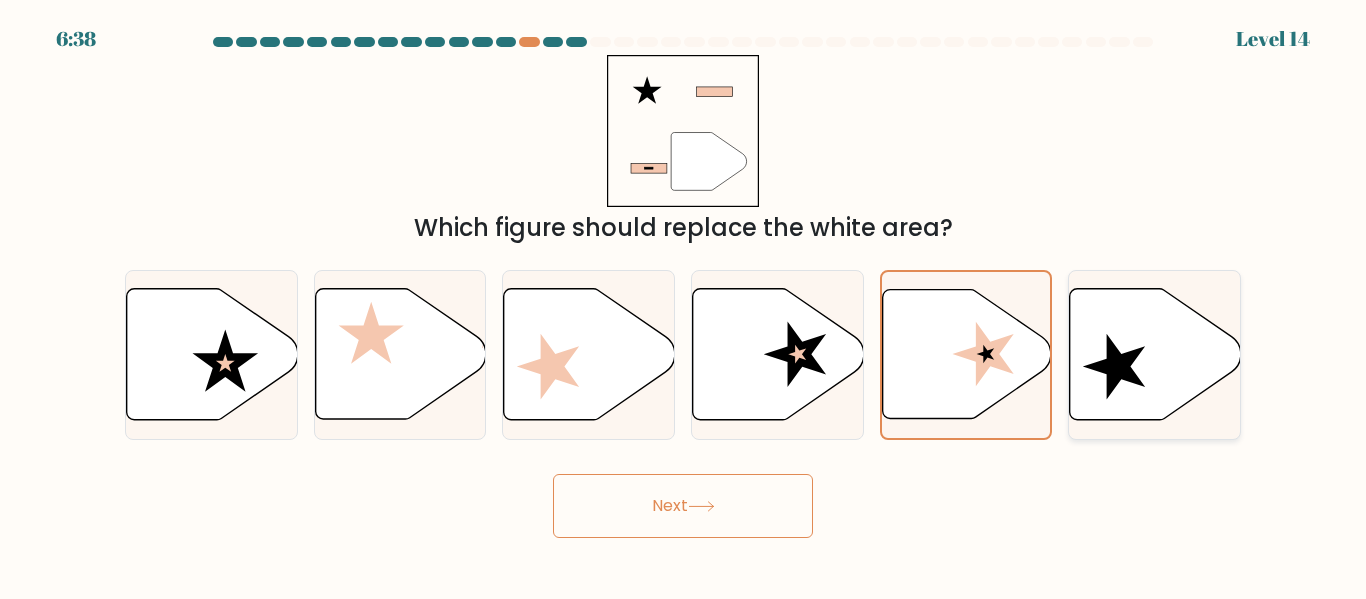 click 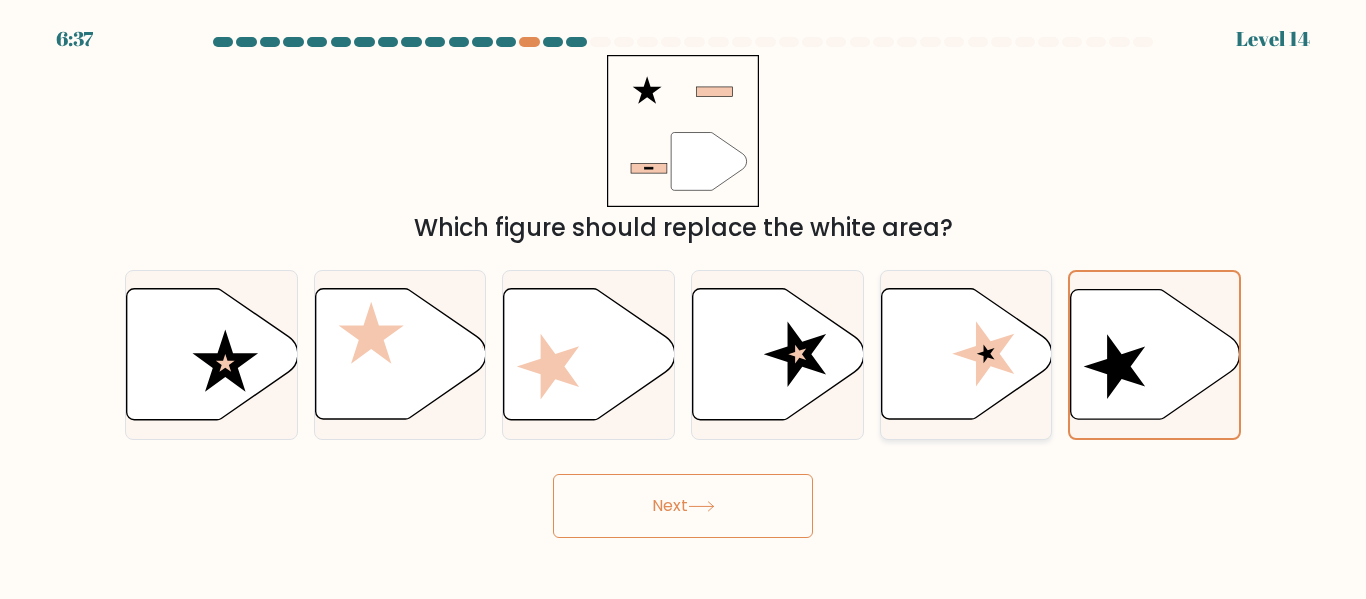 click 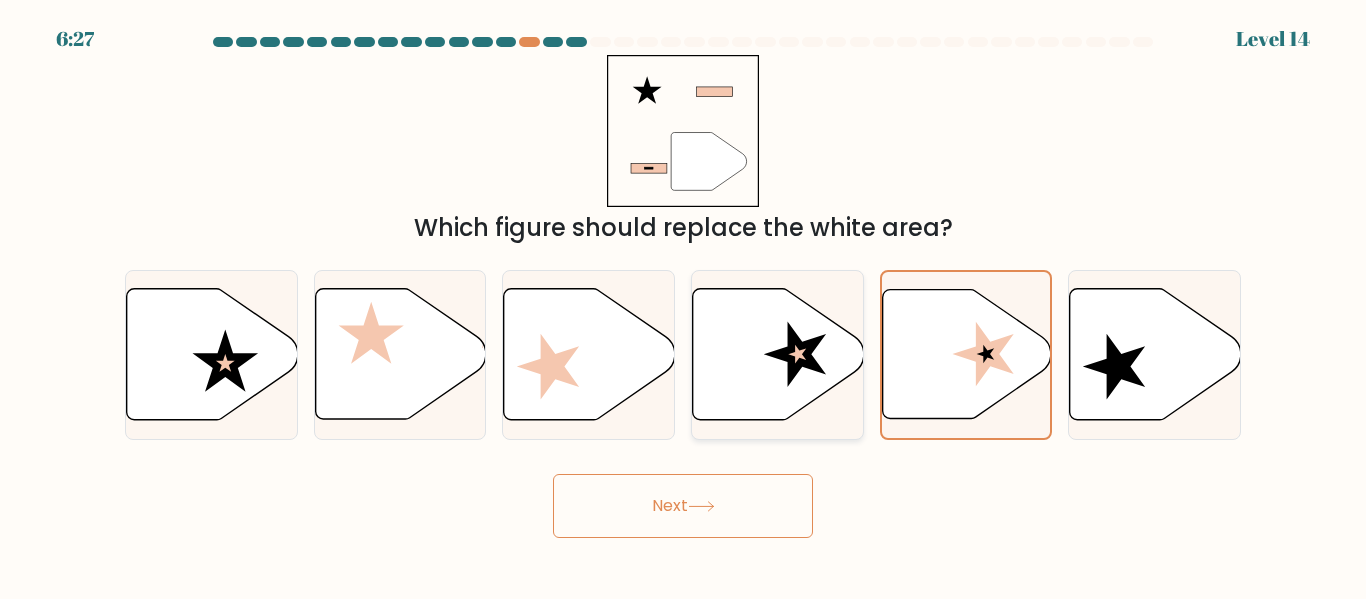 click 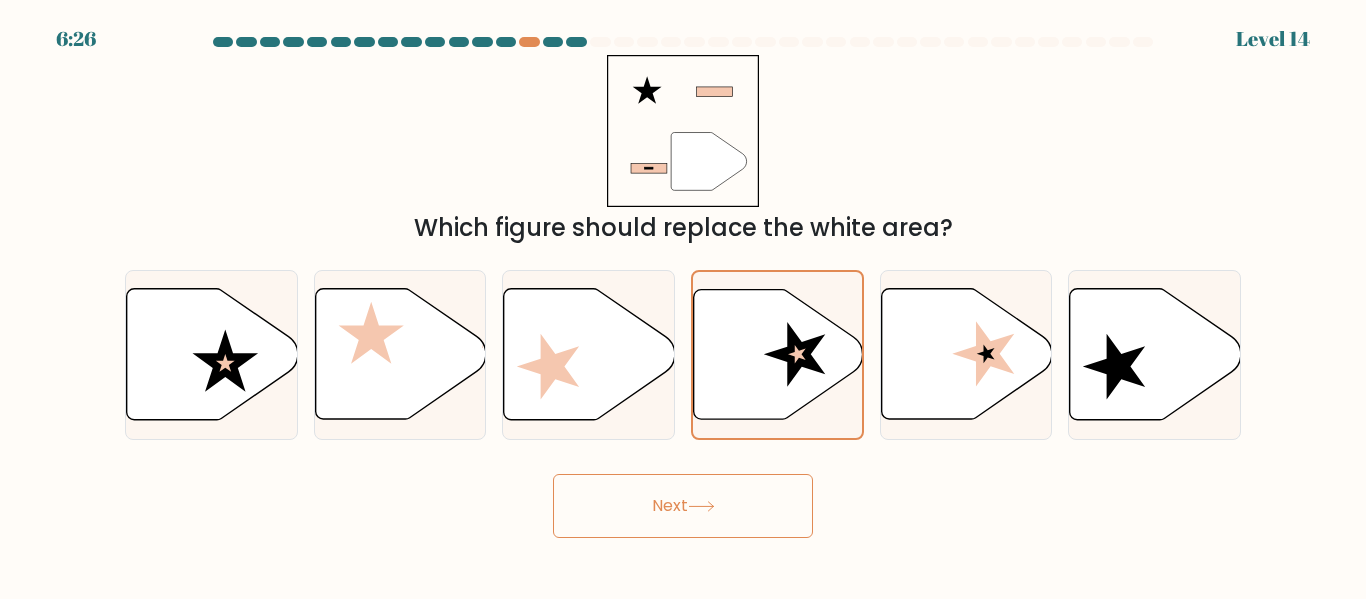 click on "Next" at bounding box center (683, 506) 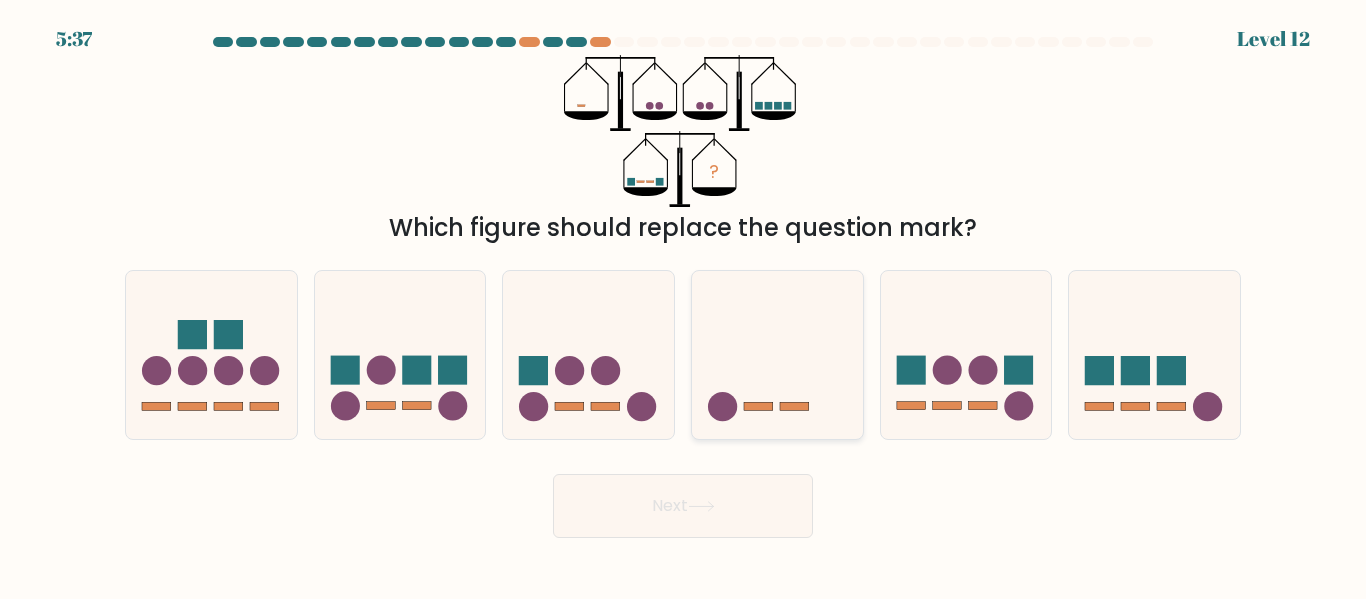 click 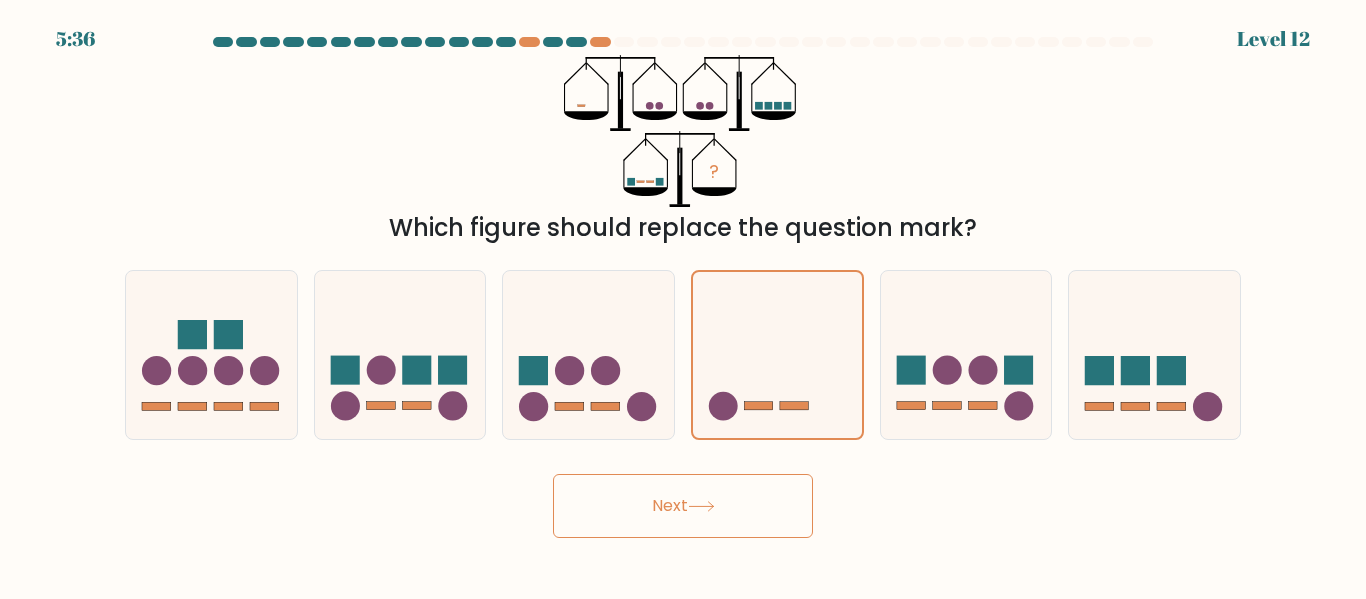 click on "Next" at bounding box center (683, 506) 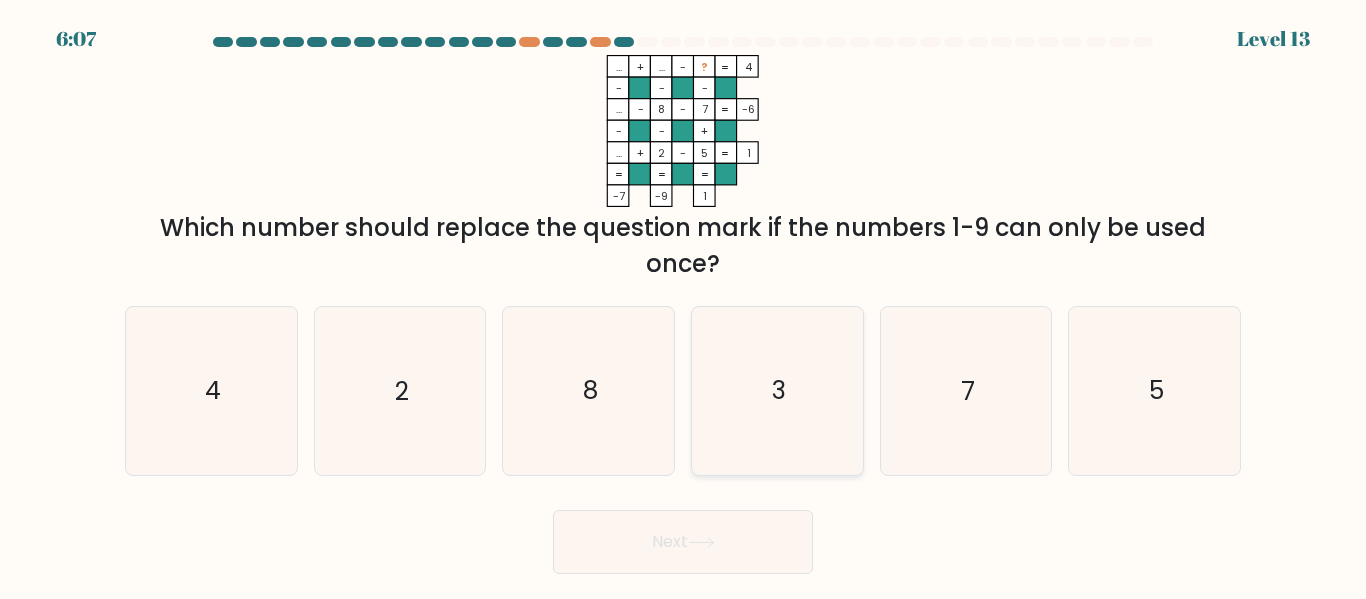 click on "3" 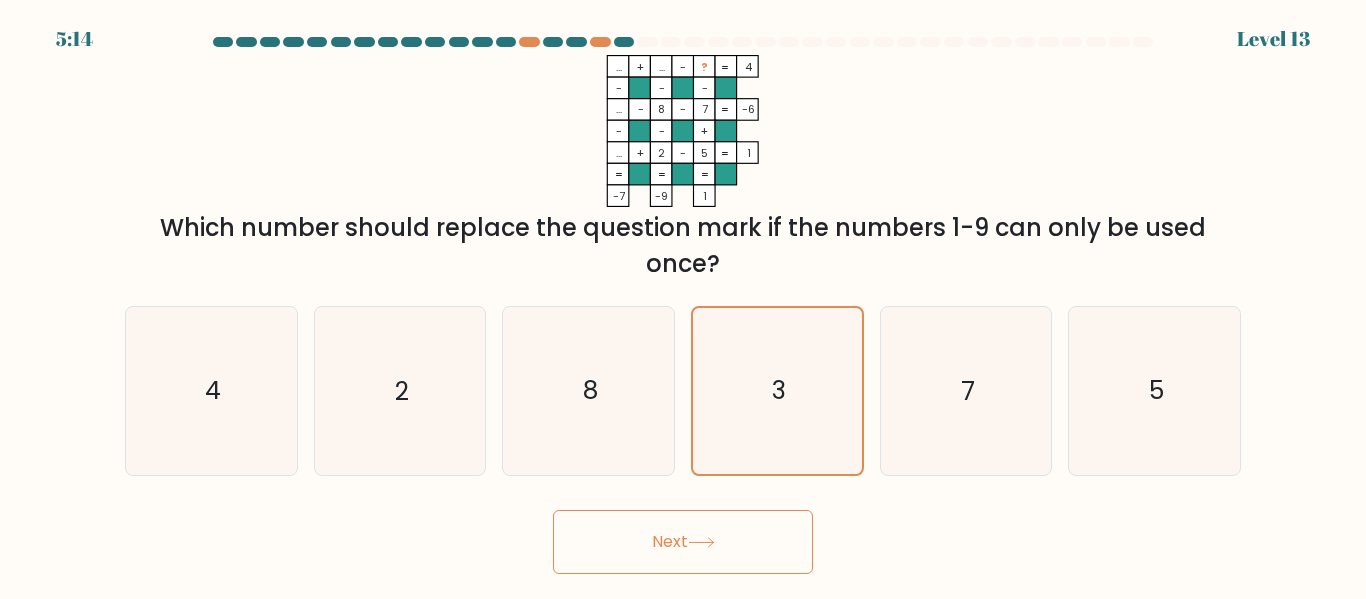 click on "Next" at bounding box center (683, 542) 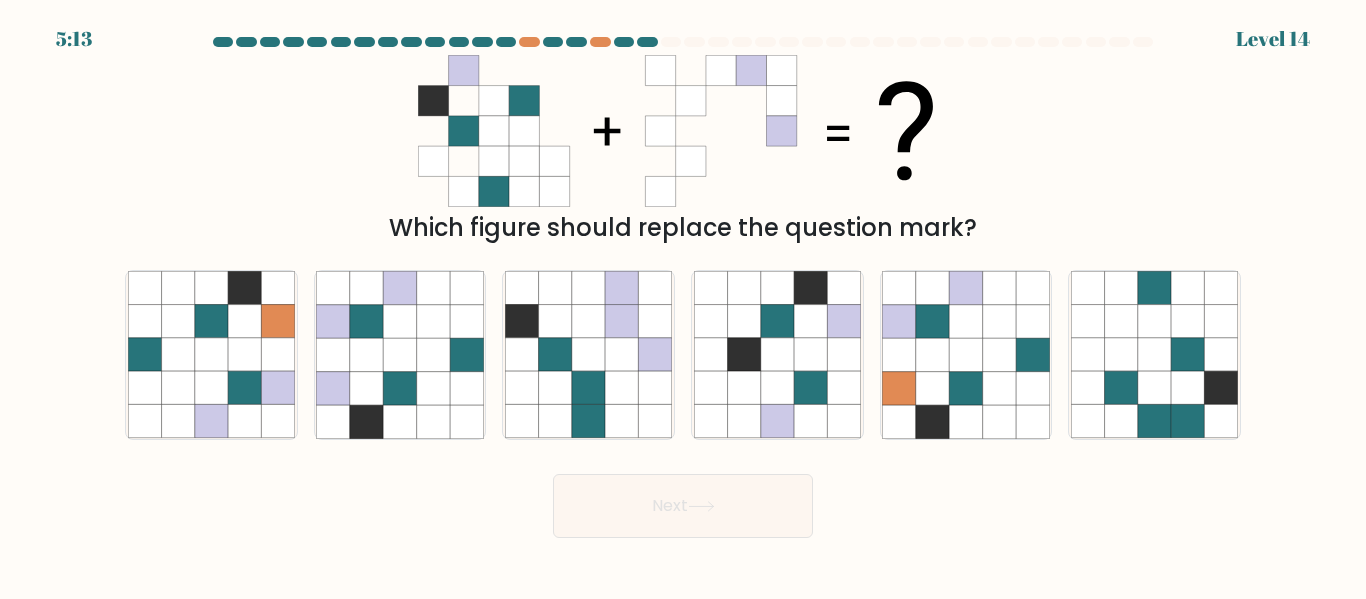 click on "Next" at bounding box center (683, 506) 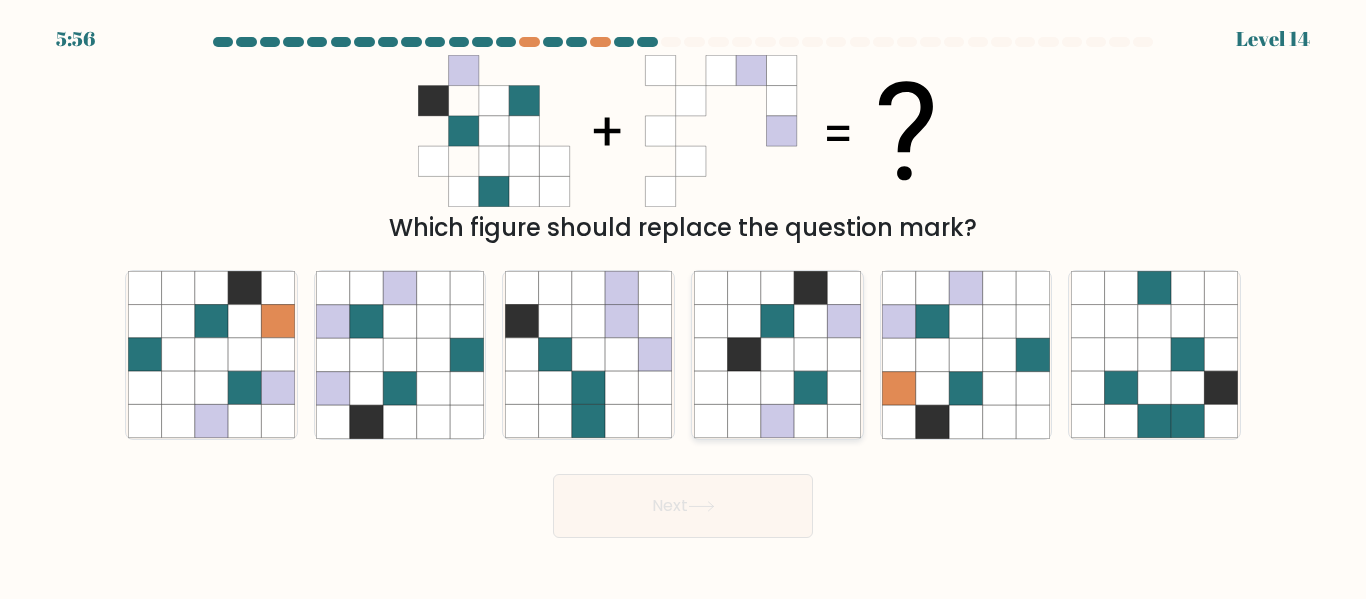 click 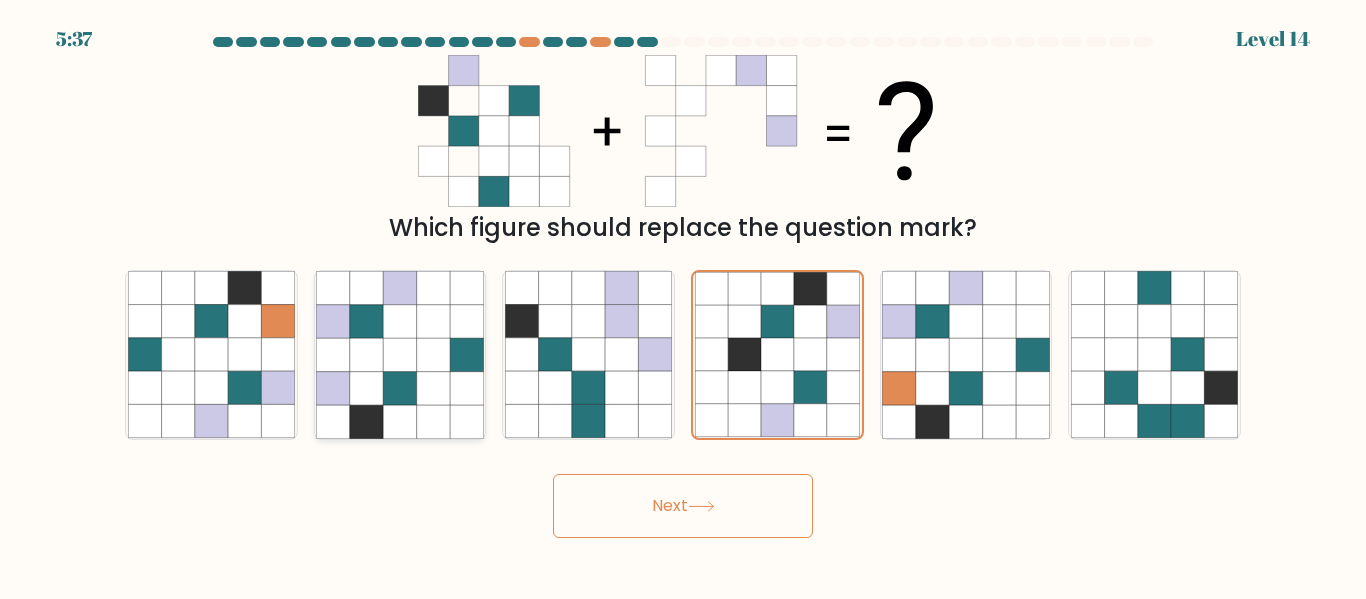 click 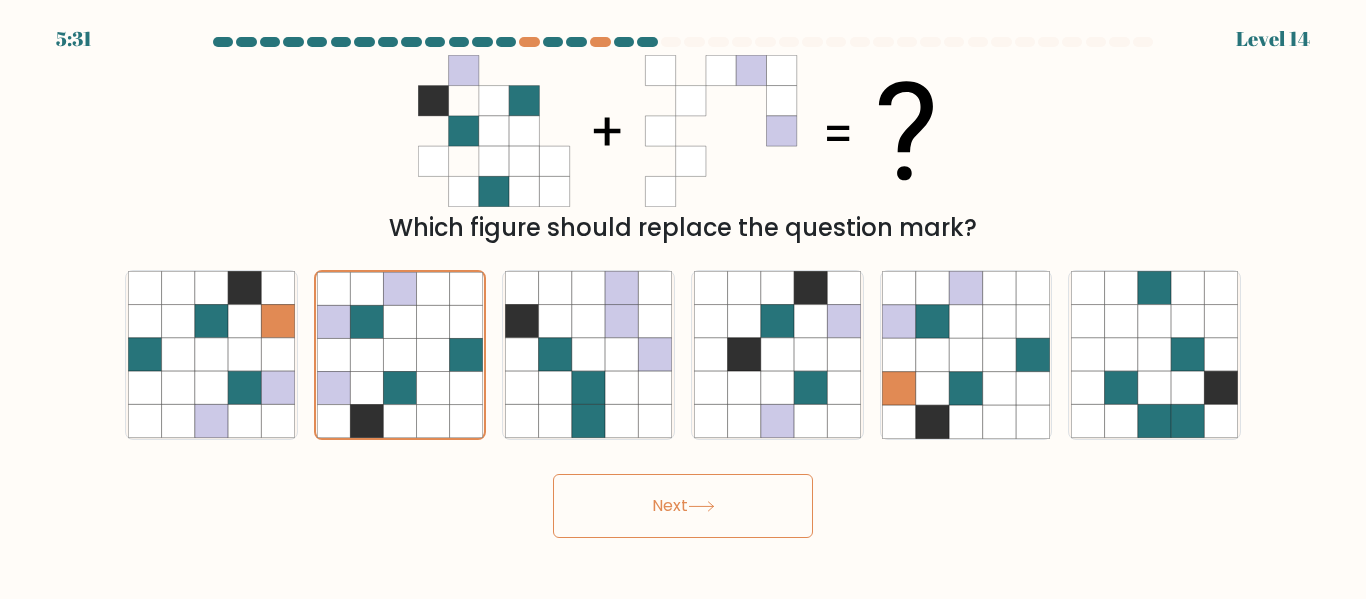 drag, startPoint x: 710, startPoint y: 540, endPoint x: 710, endPoint y: 526, distance: 14 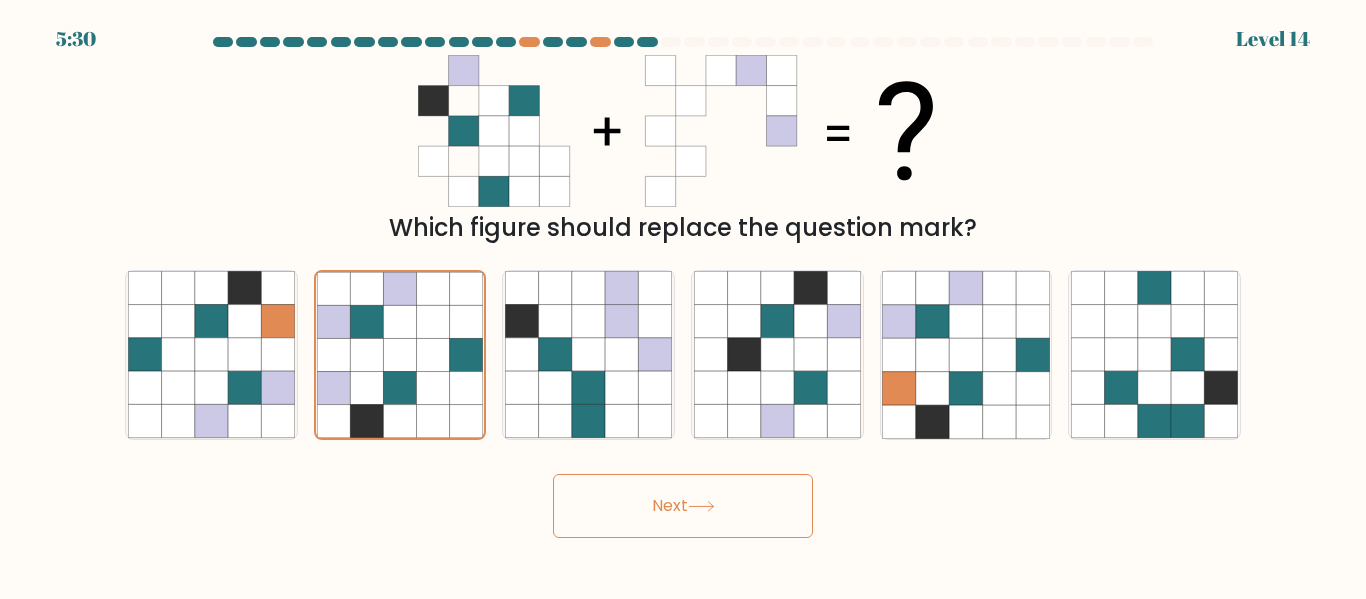 click on "Next" at bounding box center [683, 506] 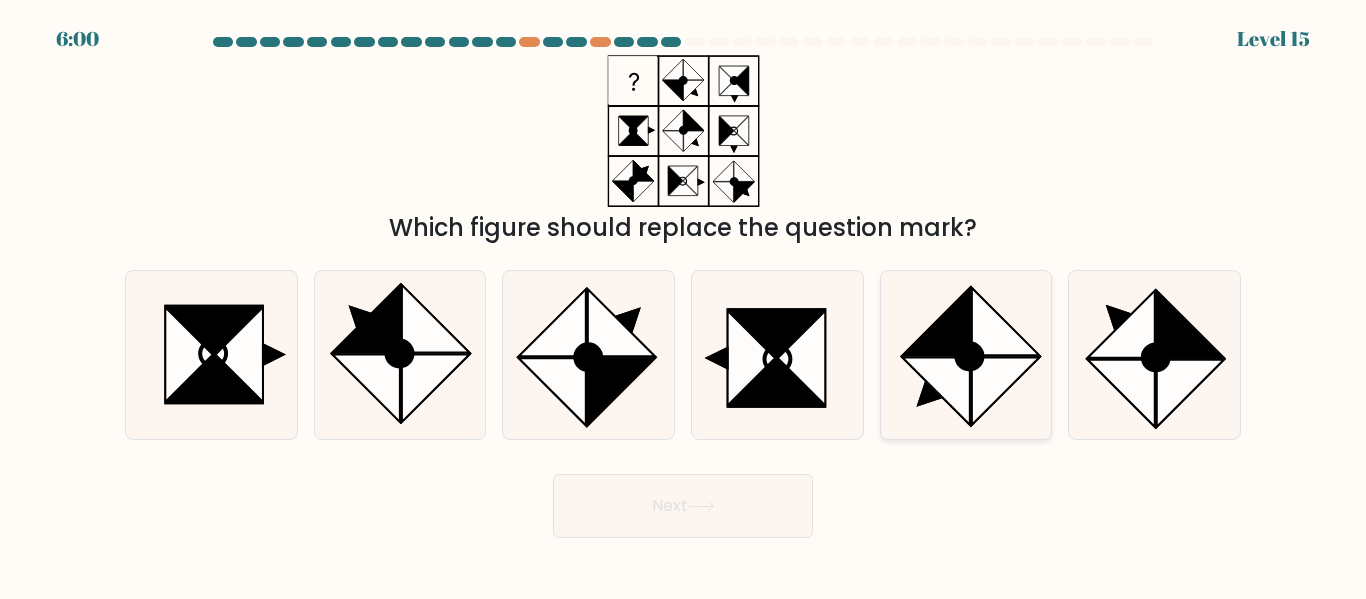 click 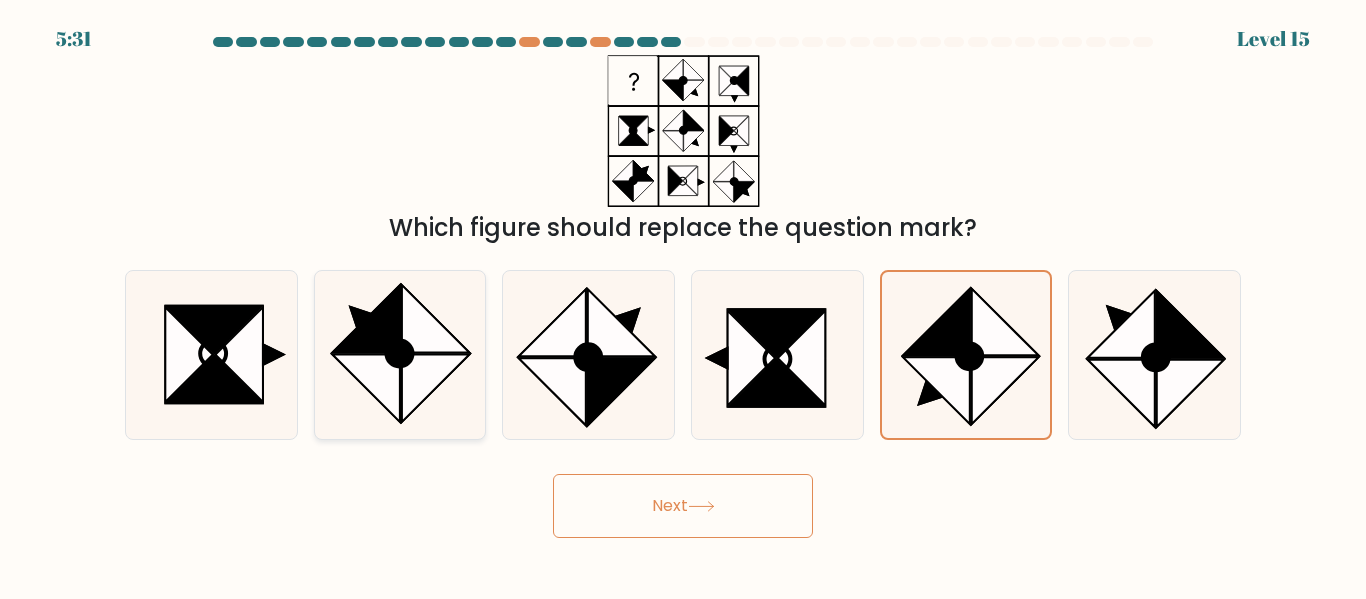 click 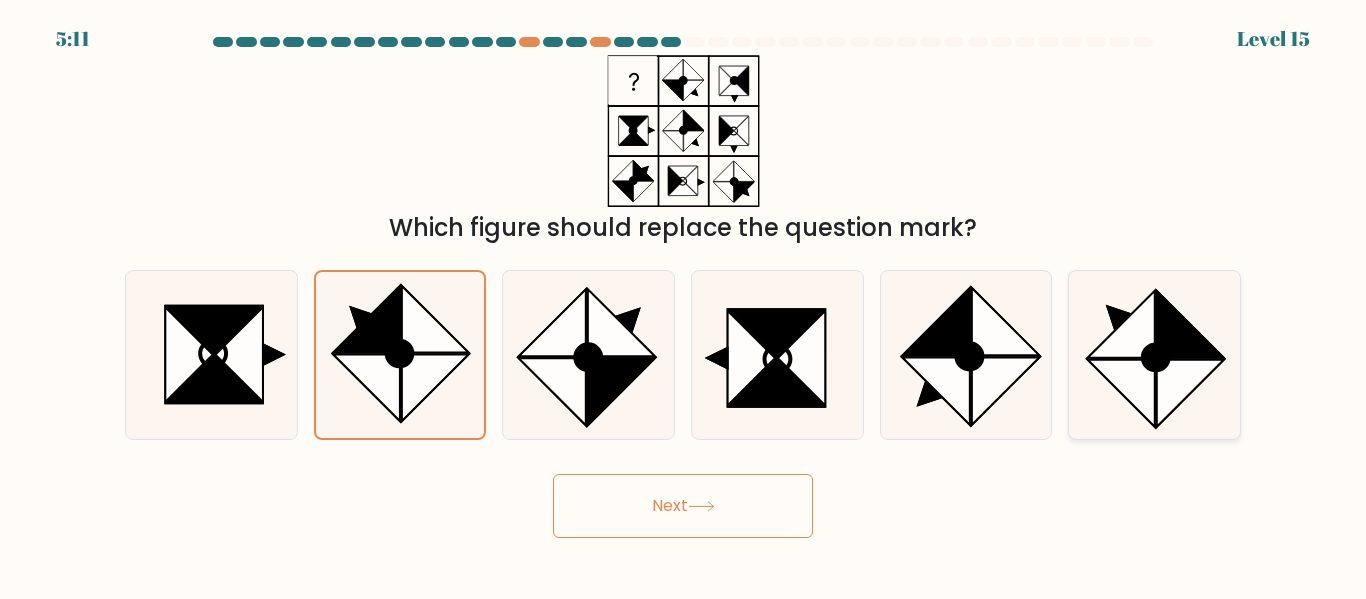 click 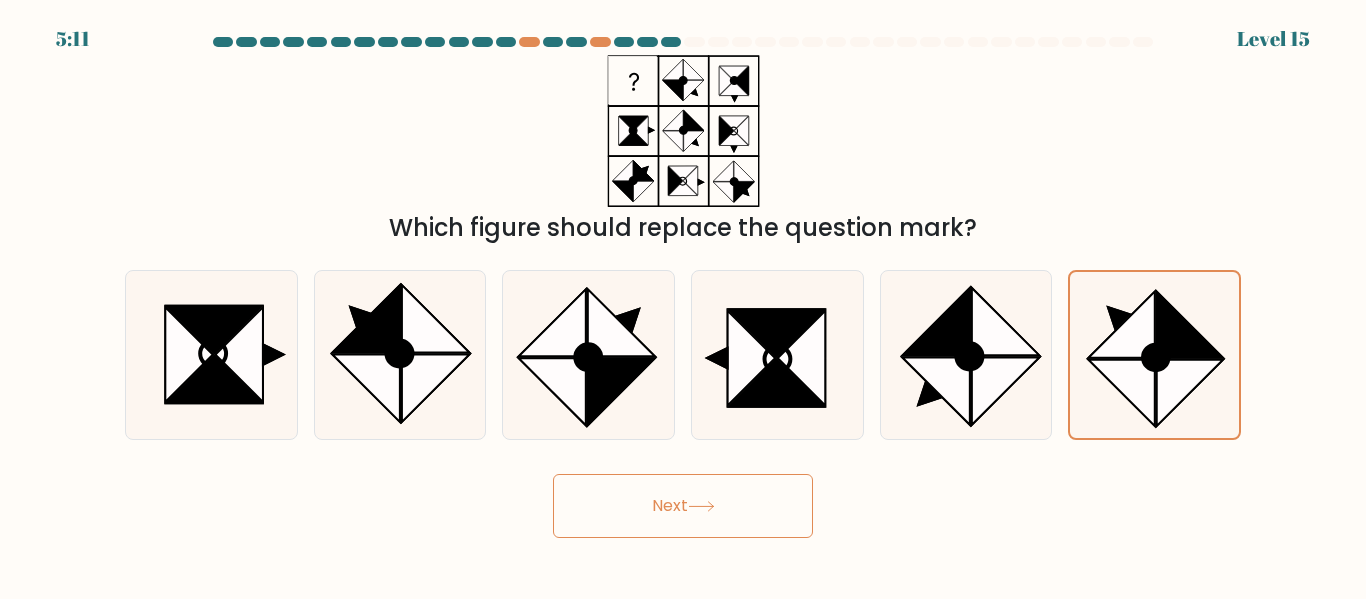 click on "Next" at bounding box center [683, 506] 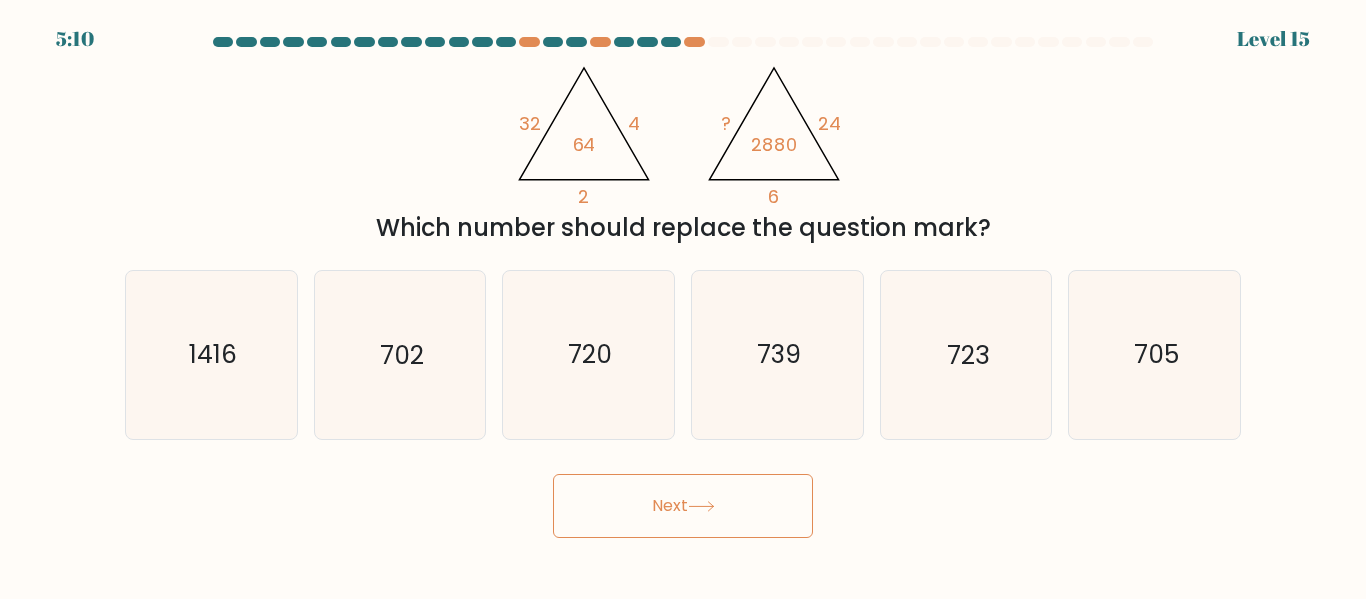 click on "Next" at bounding box center [683, 506] 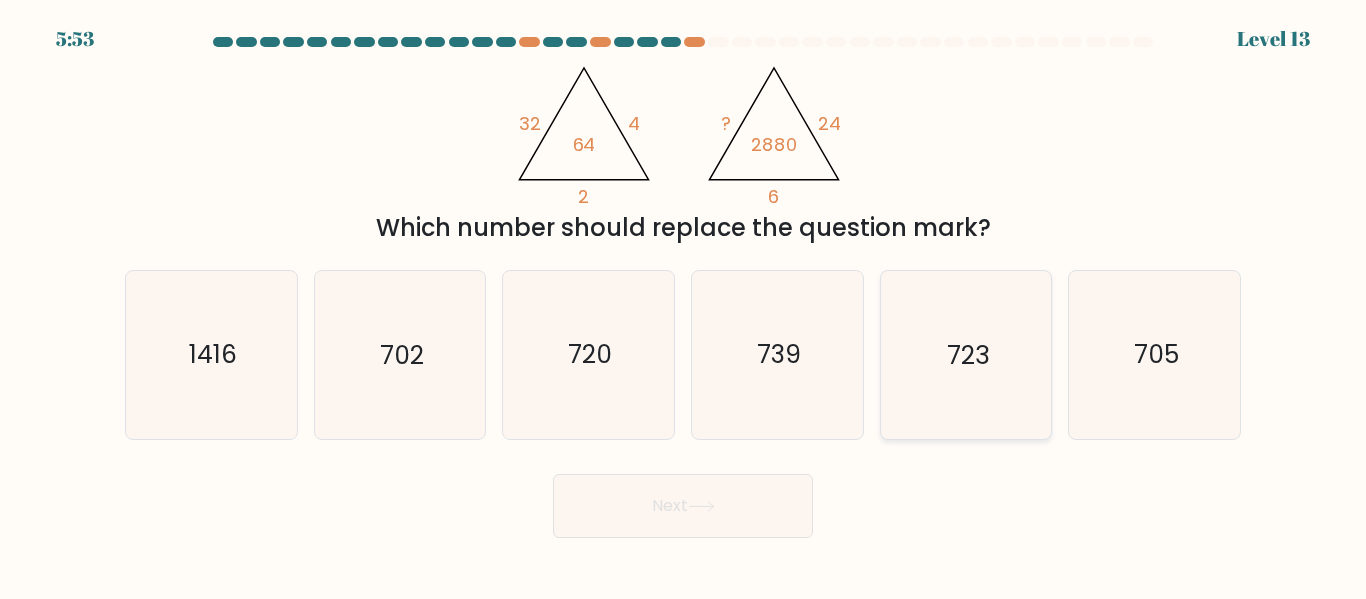click on "723" 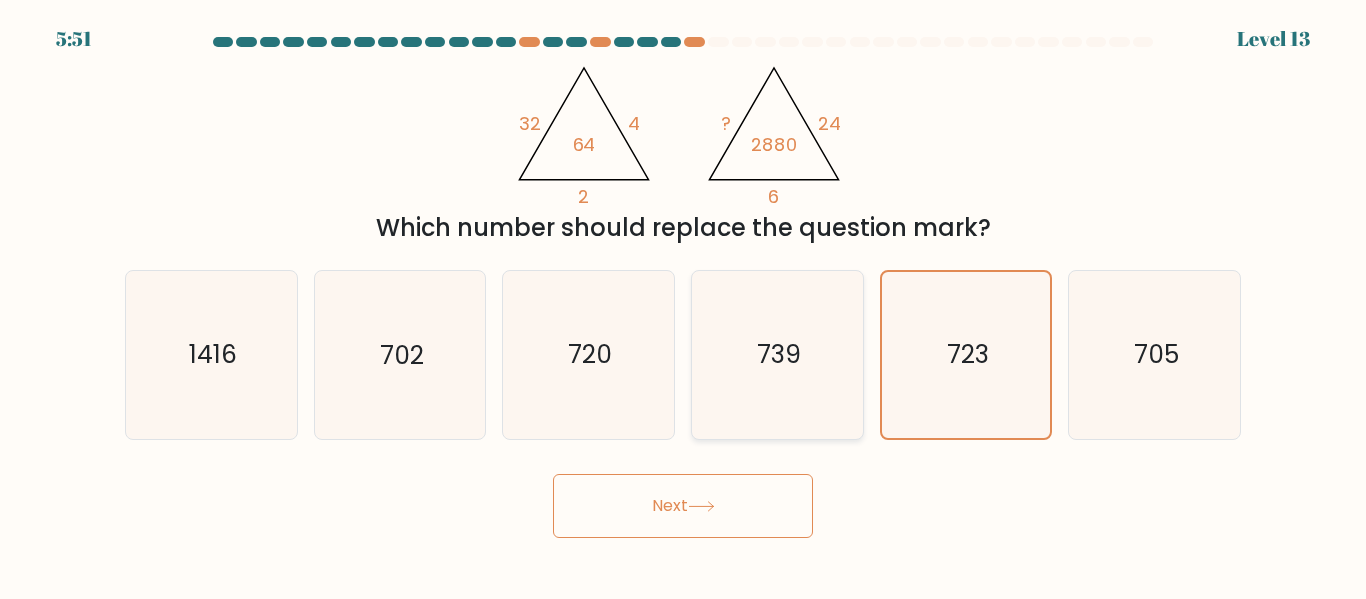 click on "739" 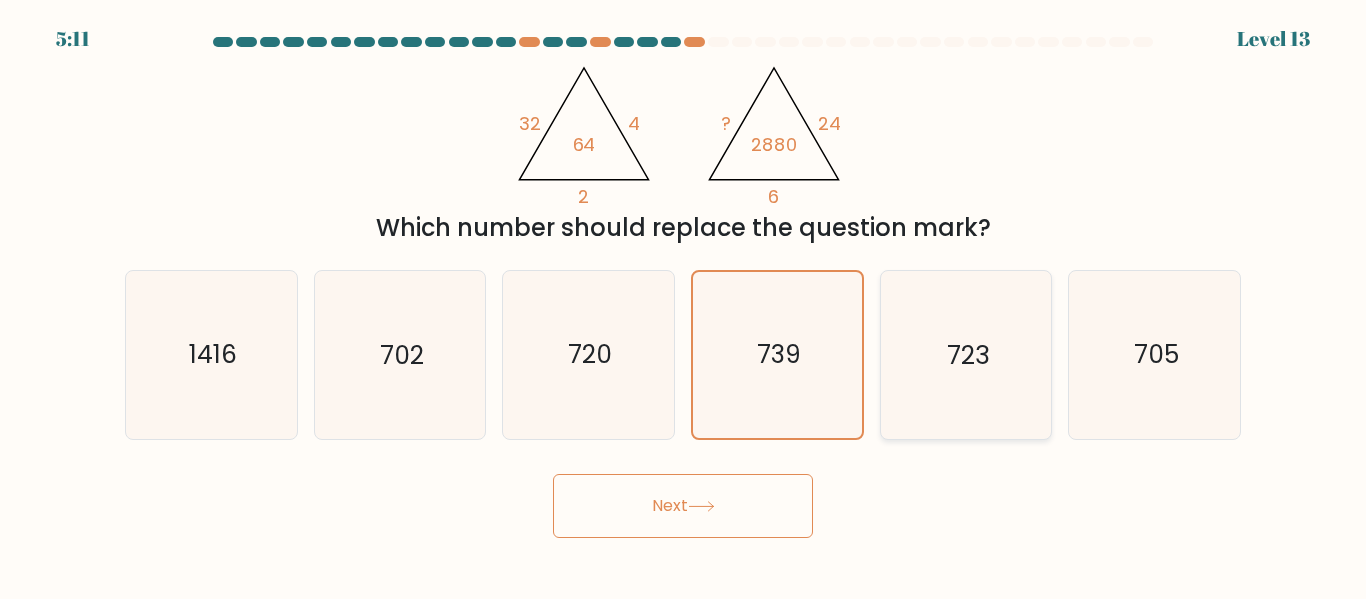 click on "723" 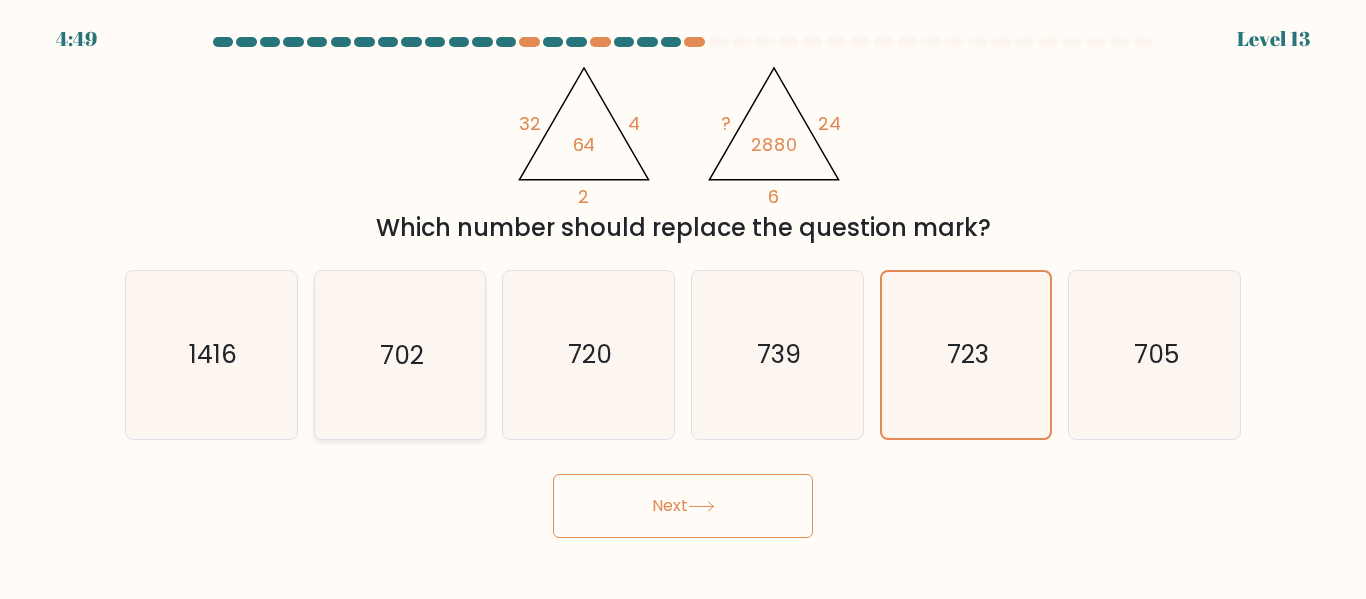 click on "702" 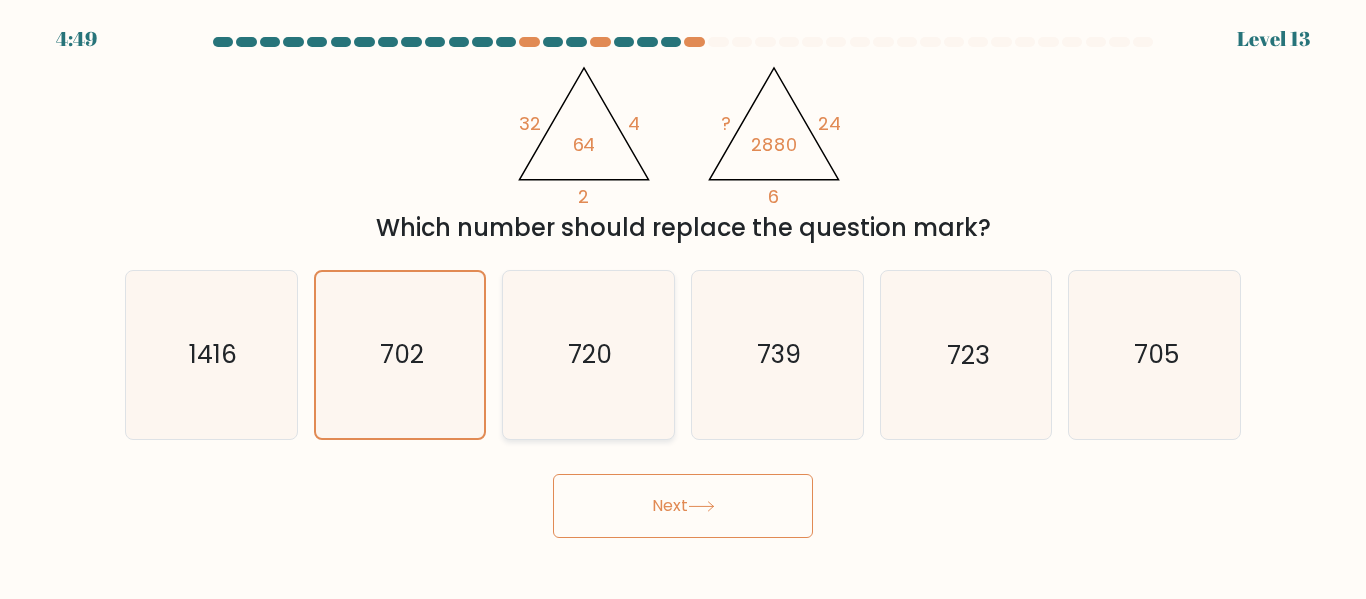 click on "720" 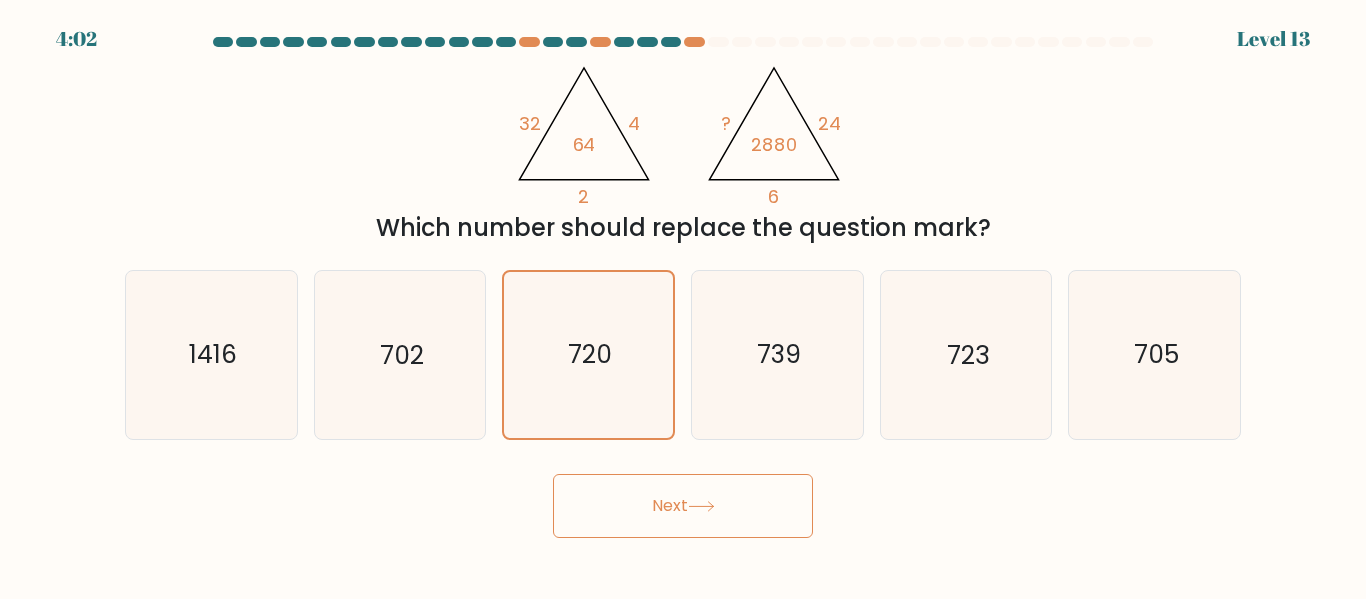 click on "Next" at bounding box center [683, 506] 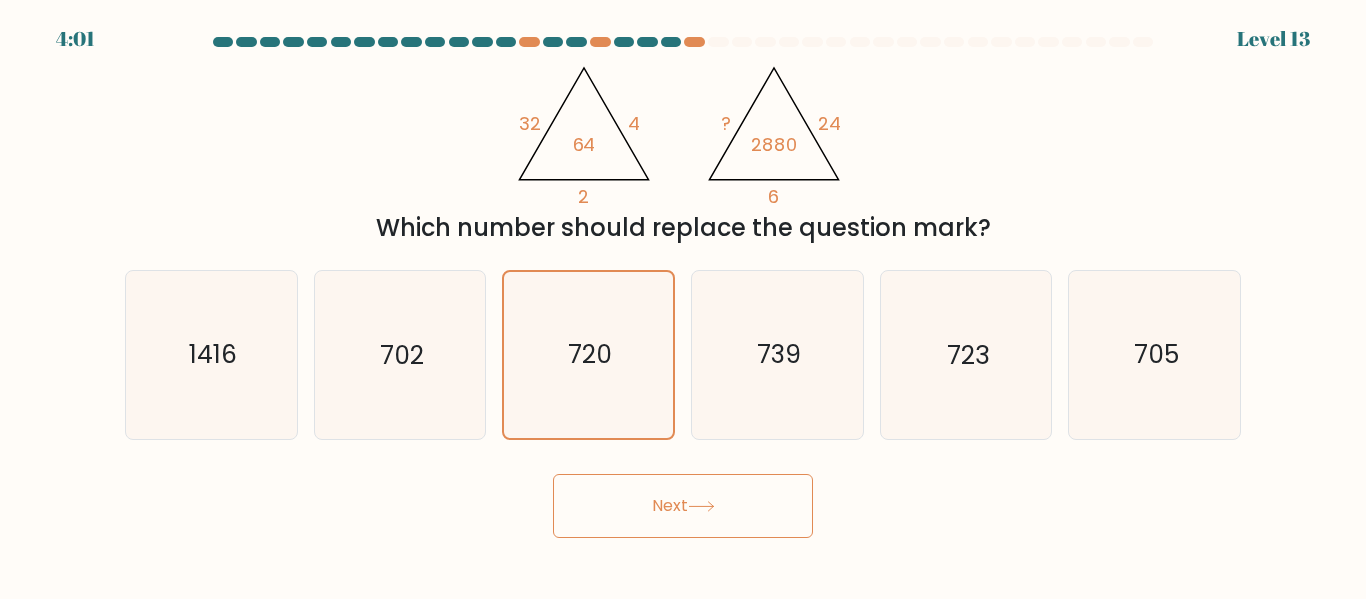 click on "Next" at bounding box center (683, 506) 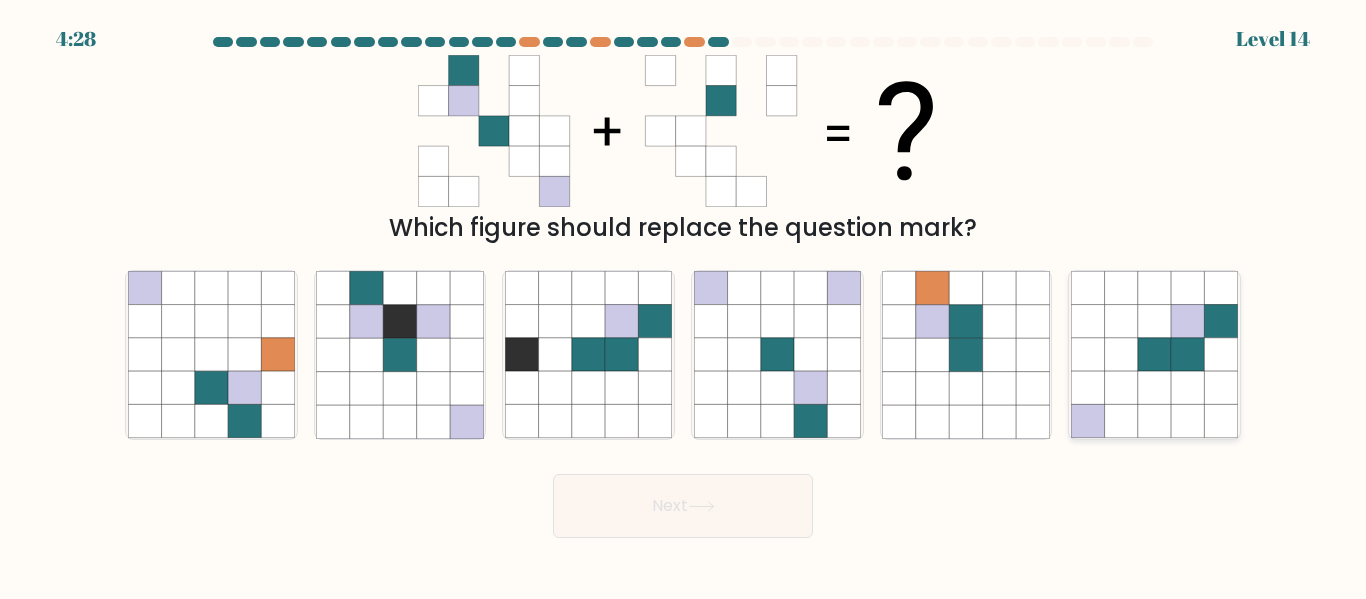 click 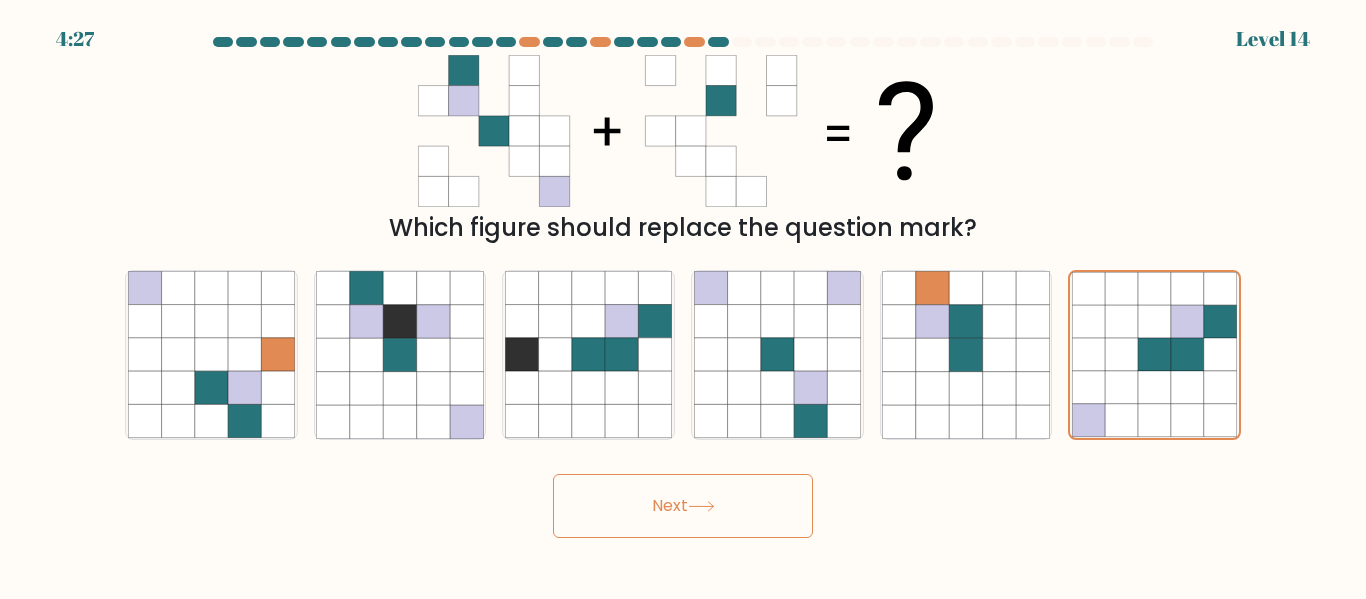click on "Next" at bounding box center (683, 506) 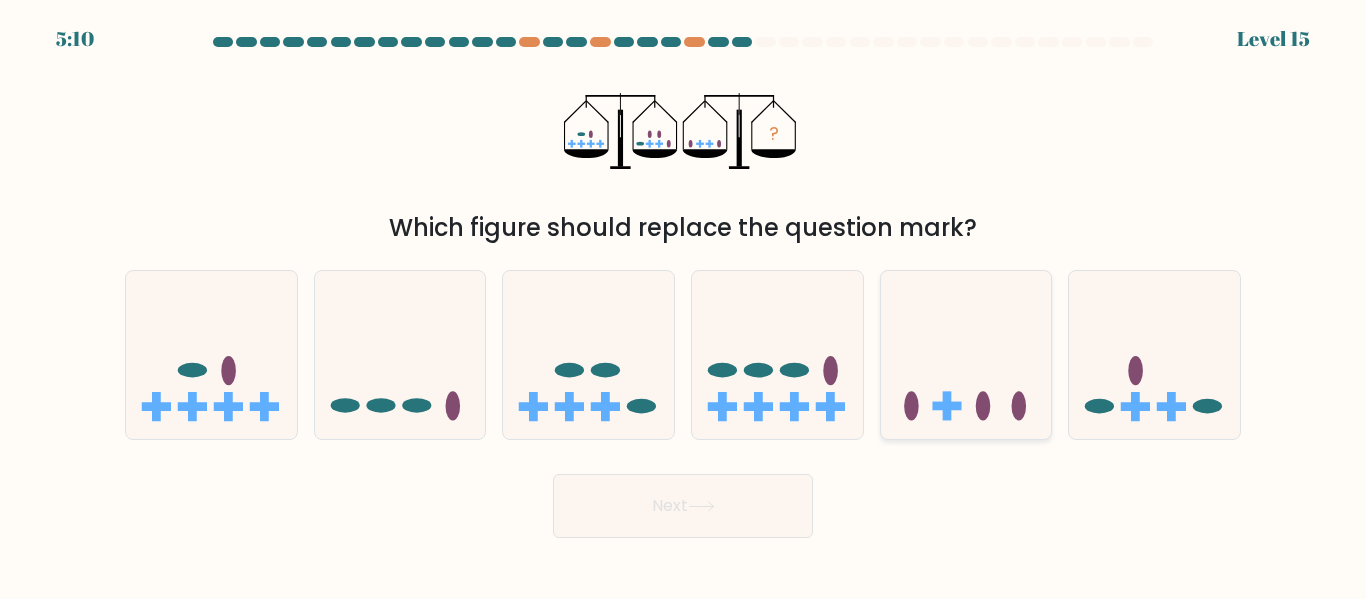 click 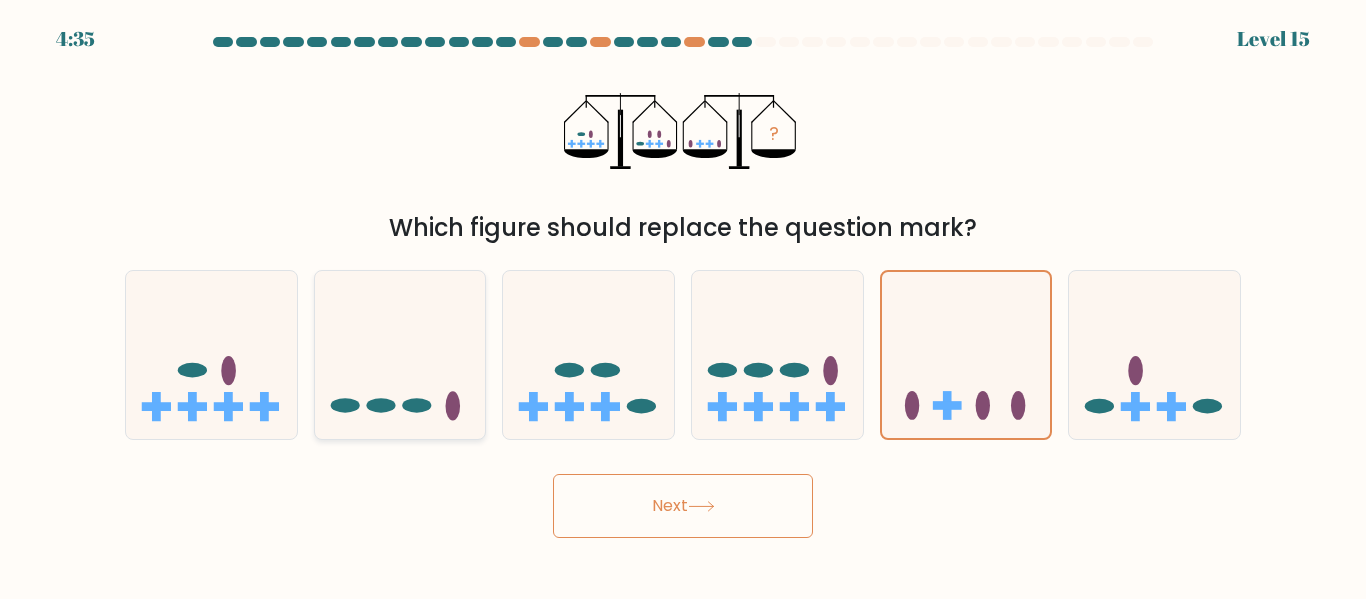 click 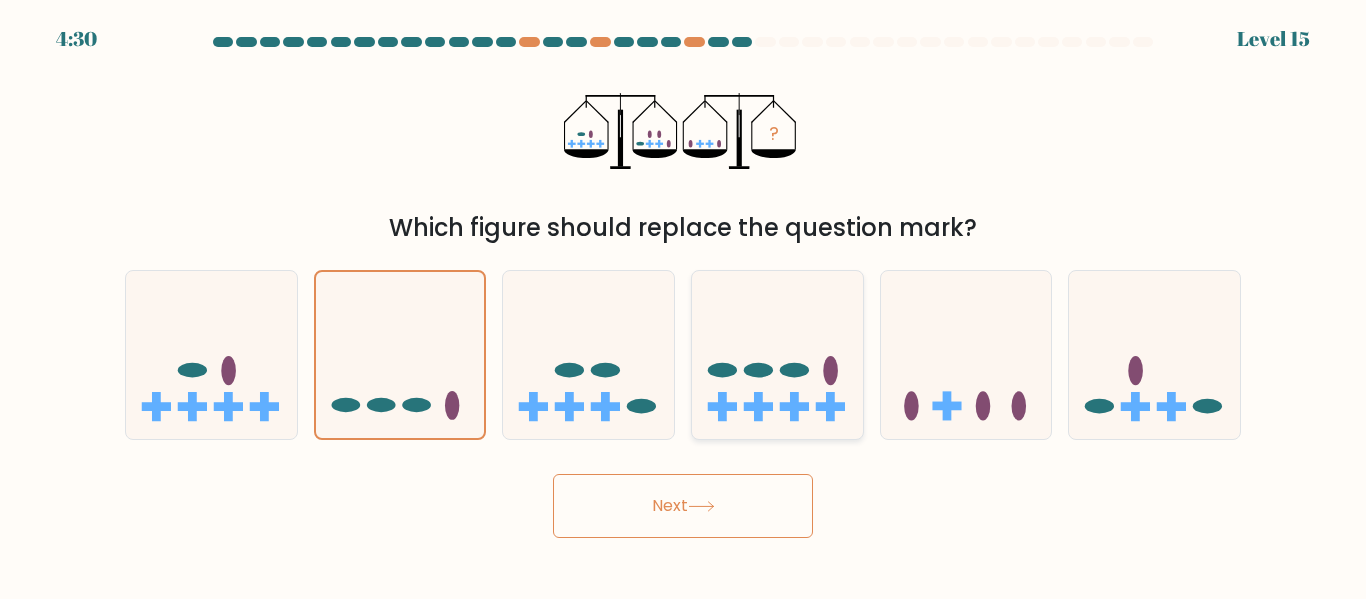 click 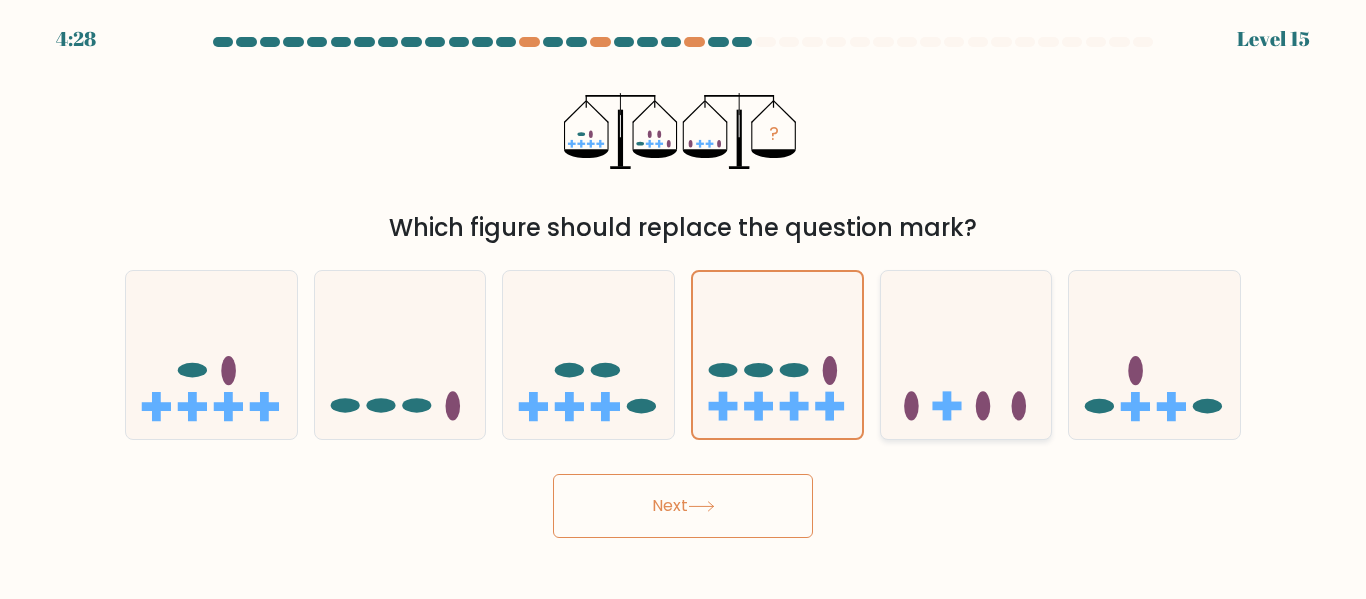 click 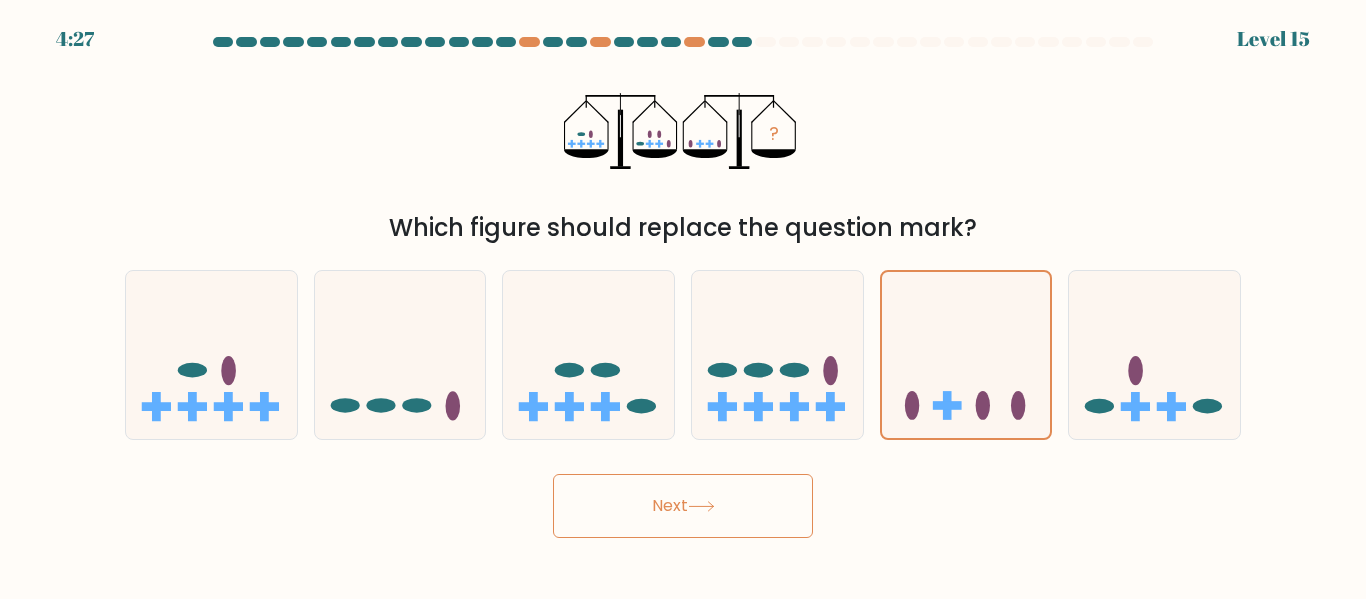 click on "Next" at bounding box center (683, 506) 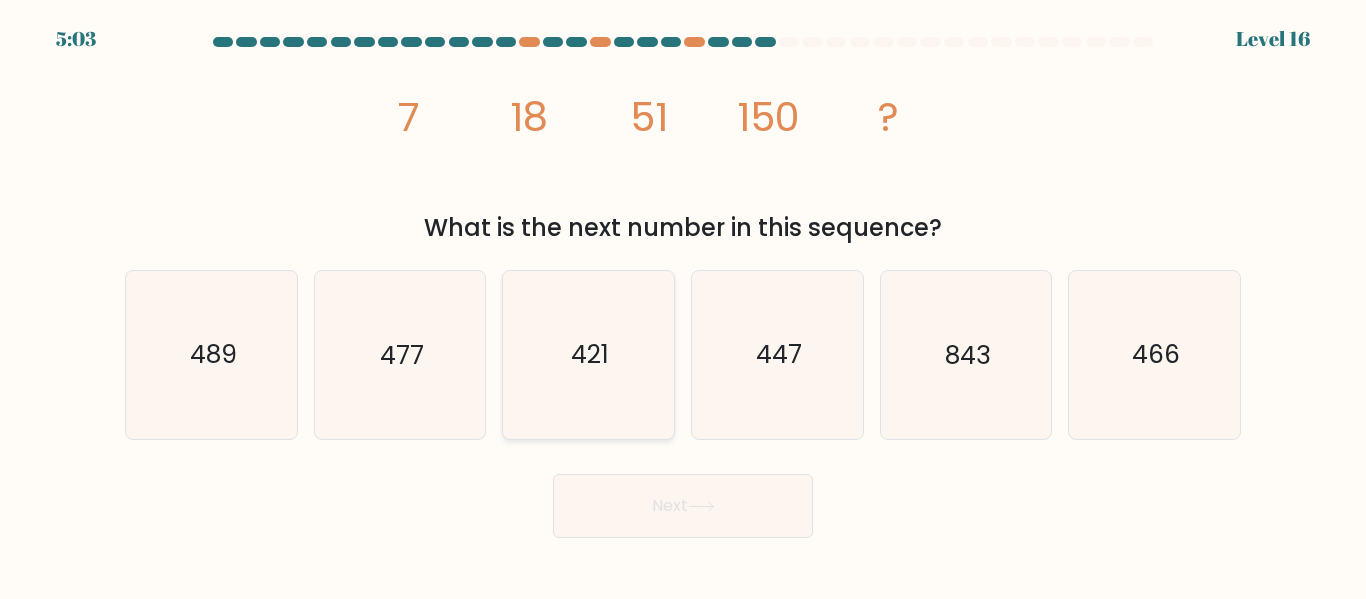 type 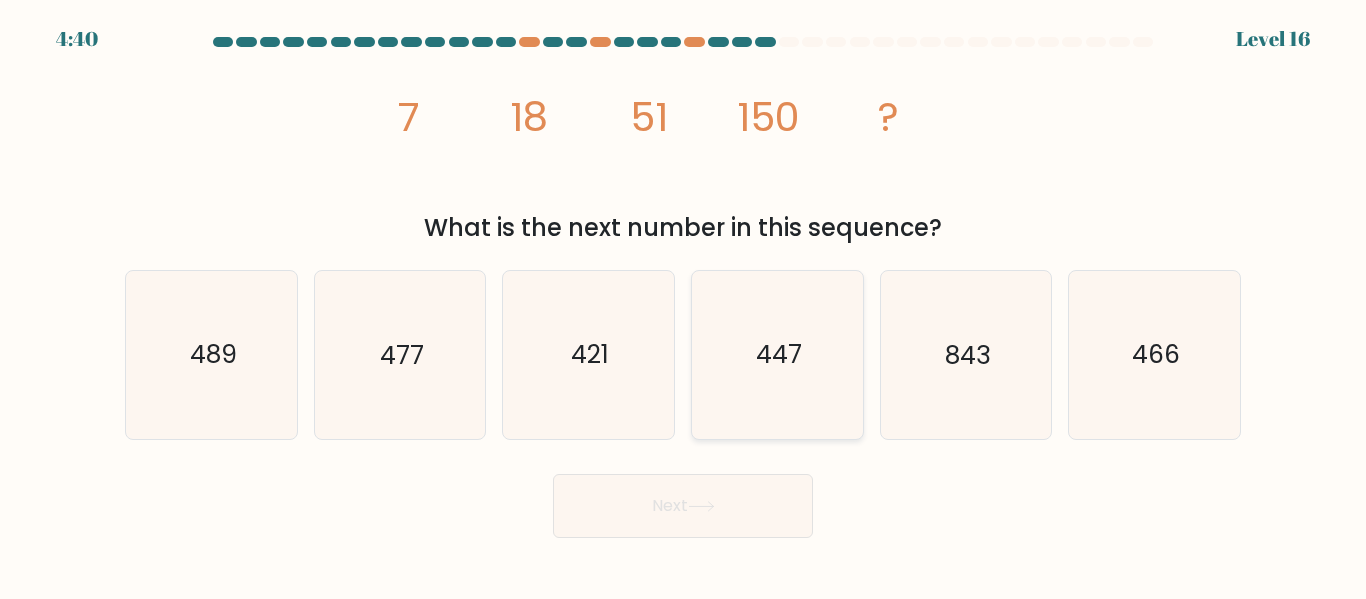click on "447" 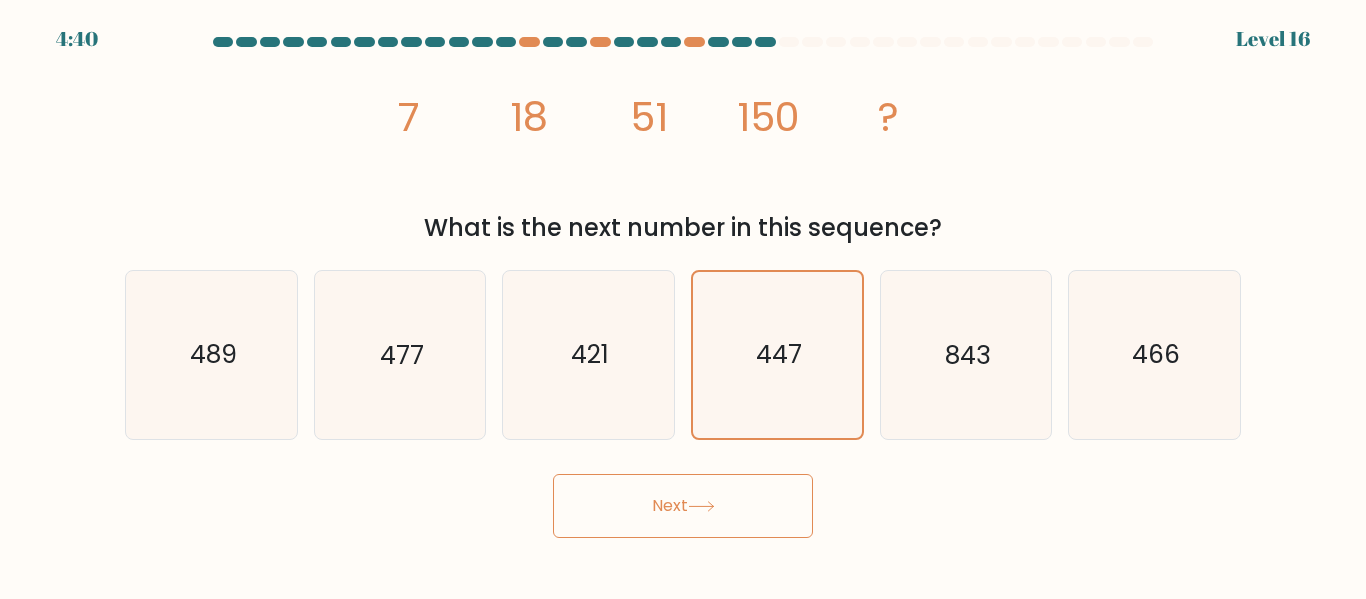 click on "Next" at bounding box center [683, 506] 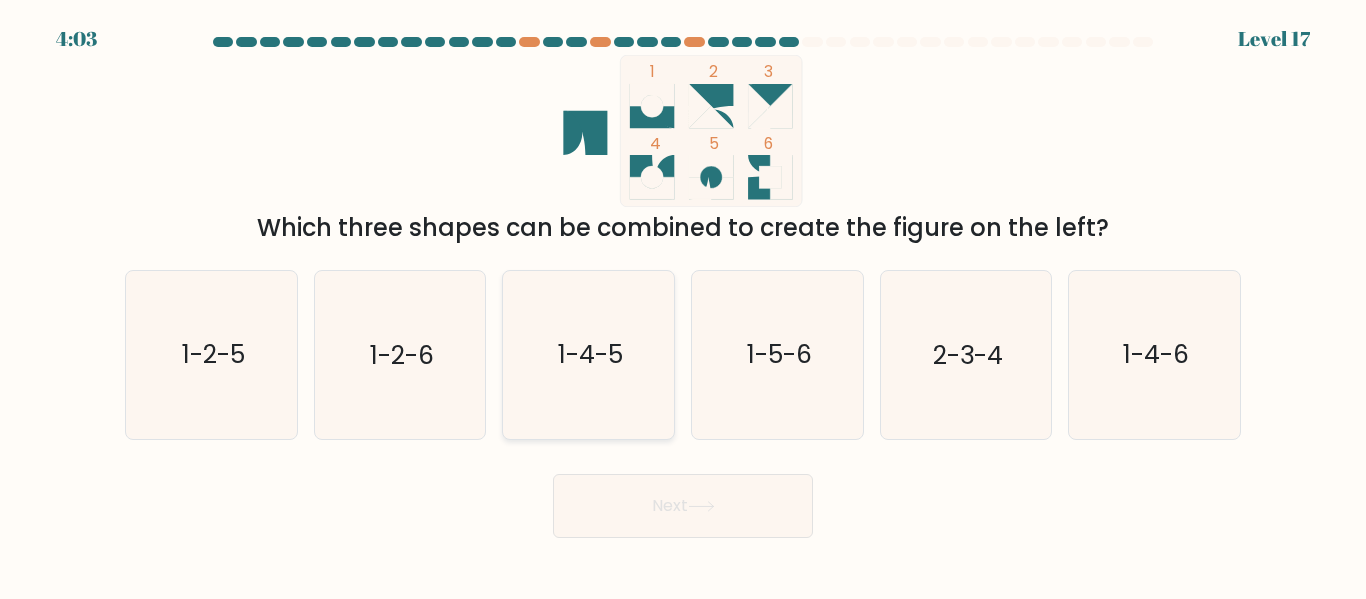 click on "1-4-5" 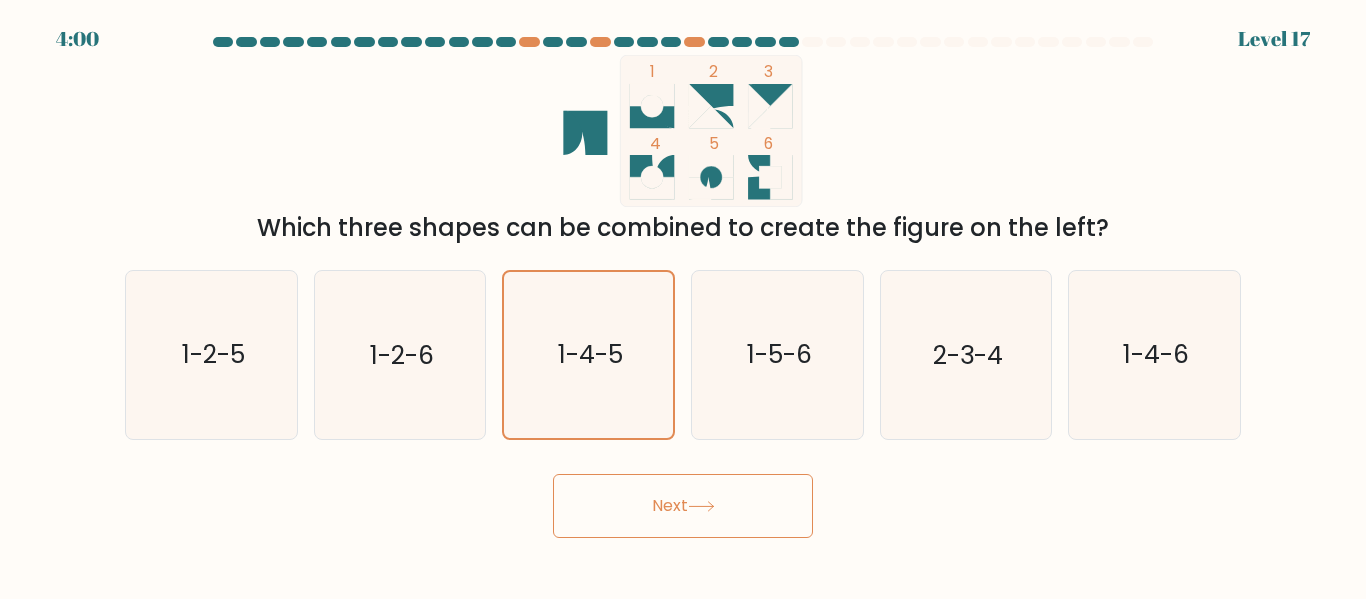 click on "Next" at bounding box center (683, 506) 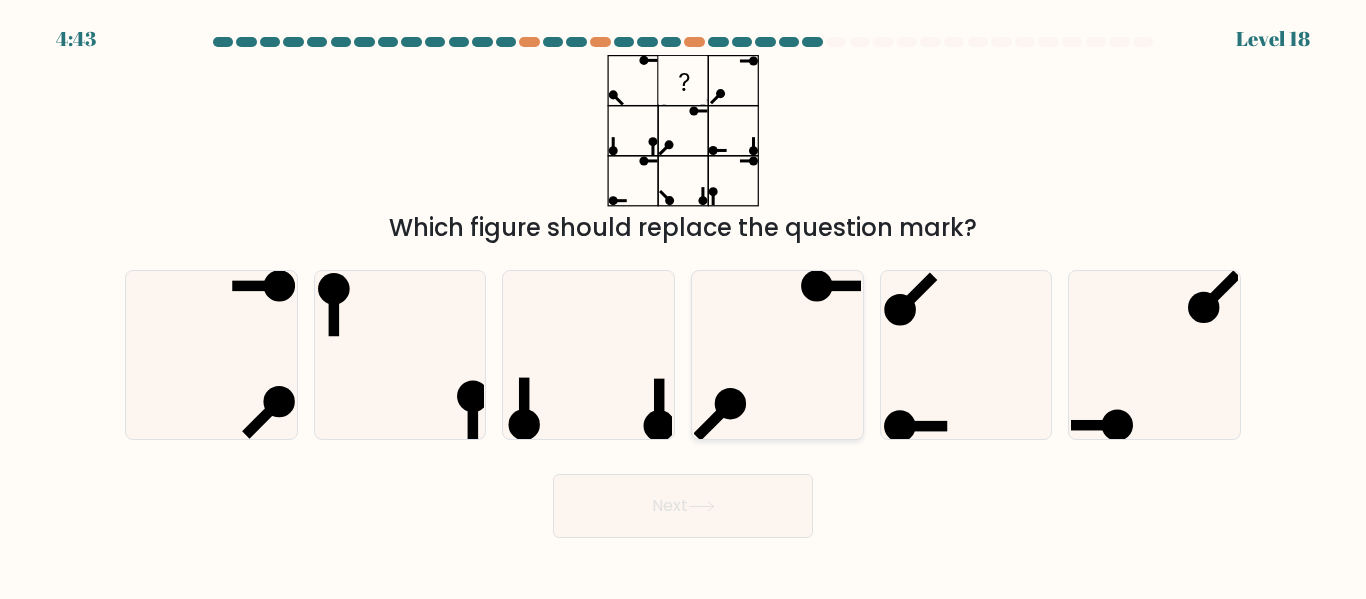 click at bounding box center (777, 354) 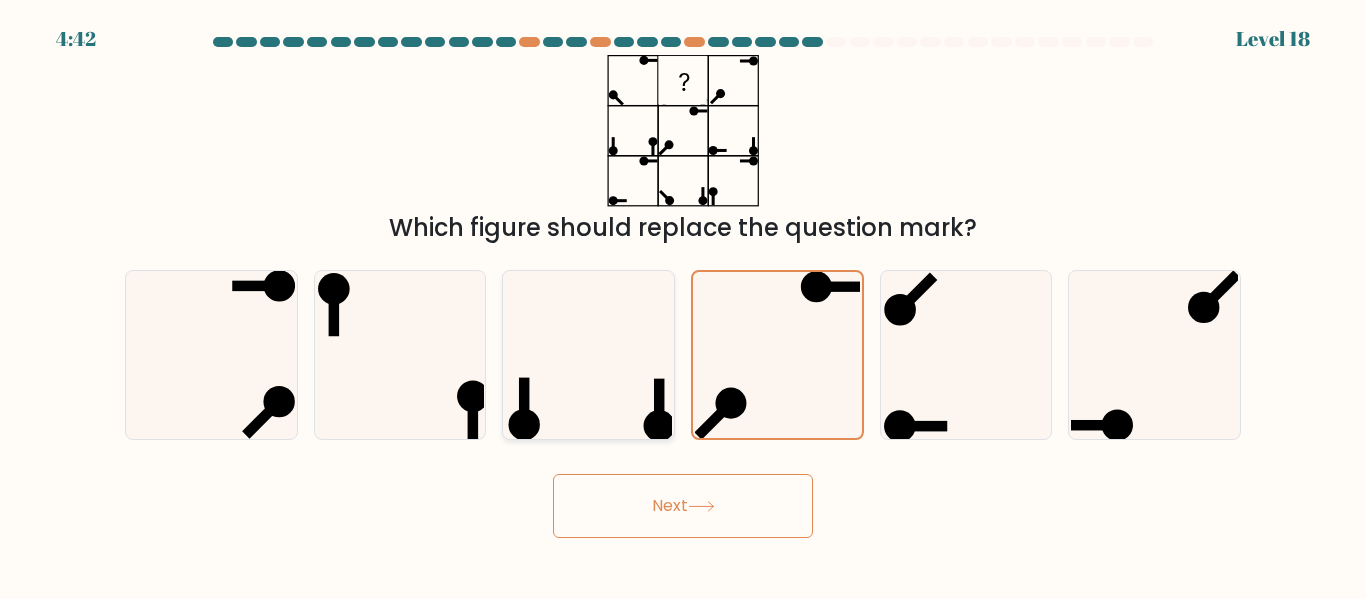 click 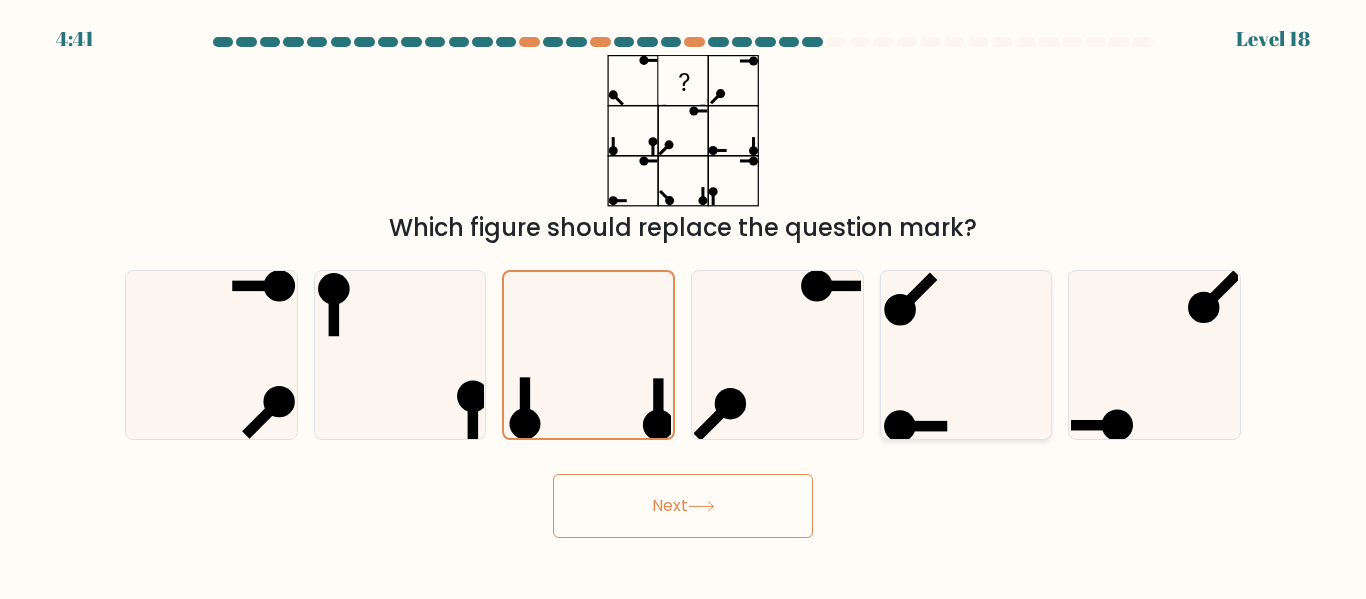 click 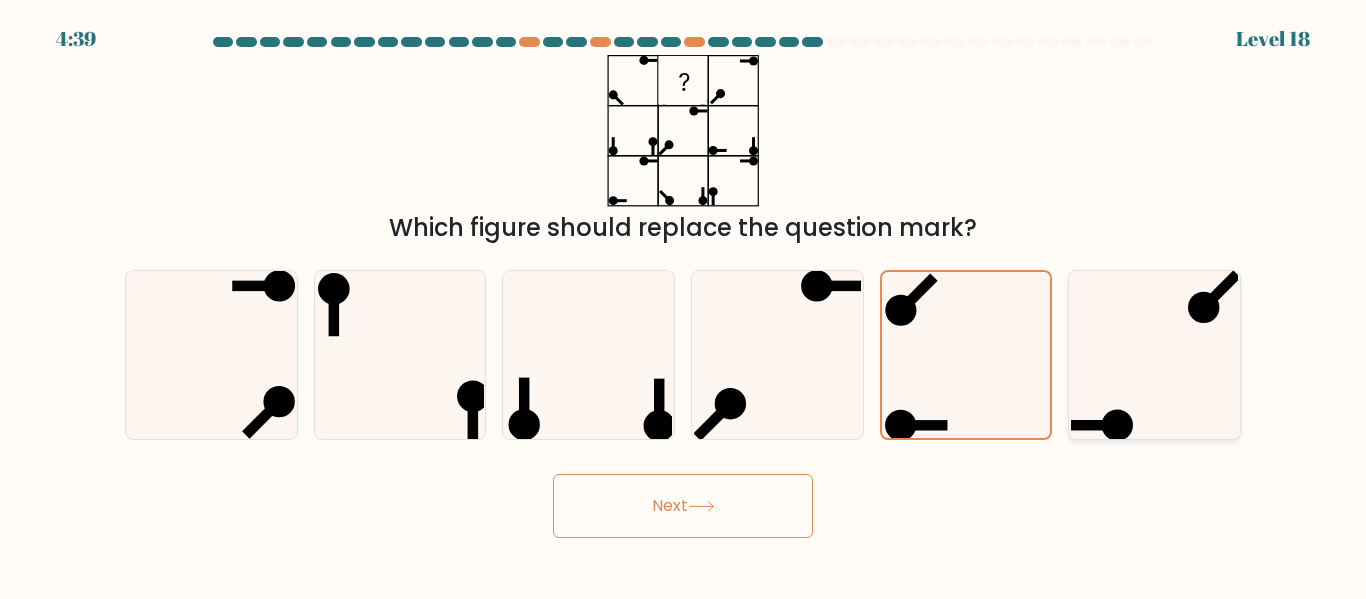 click 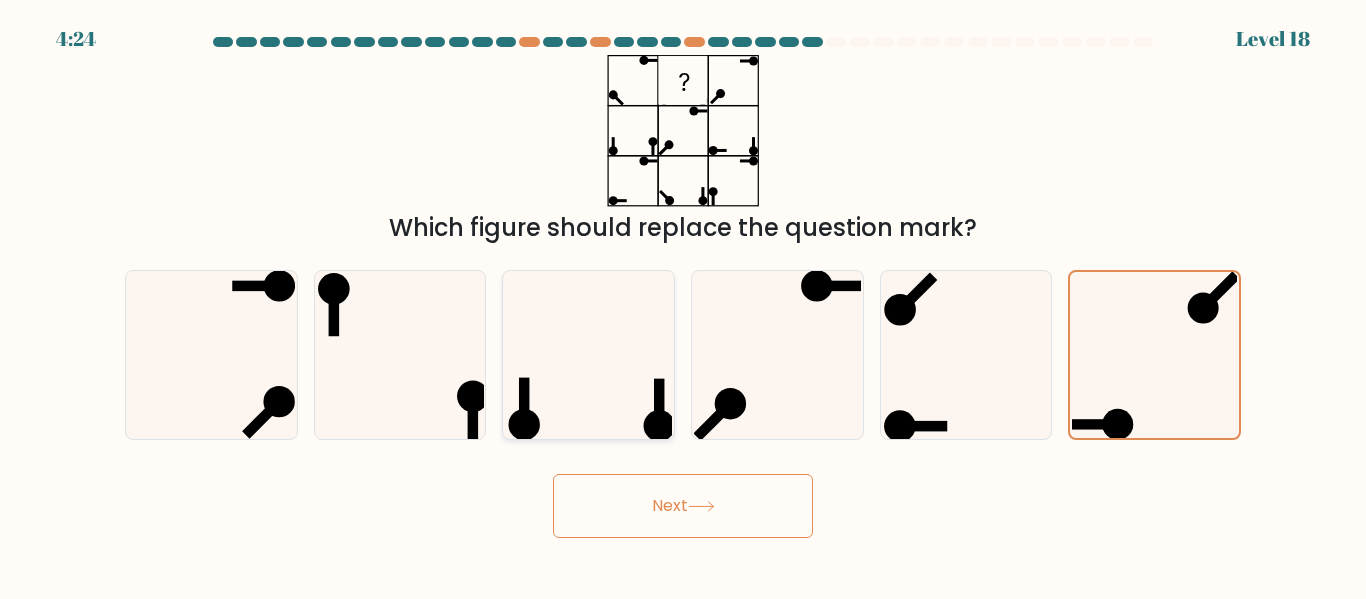 click 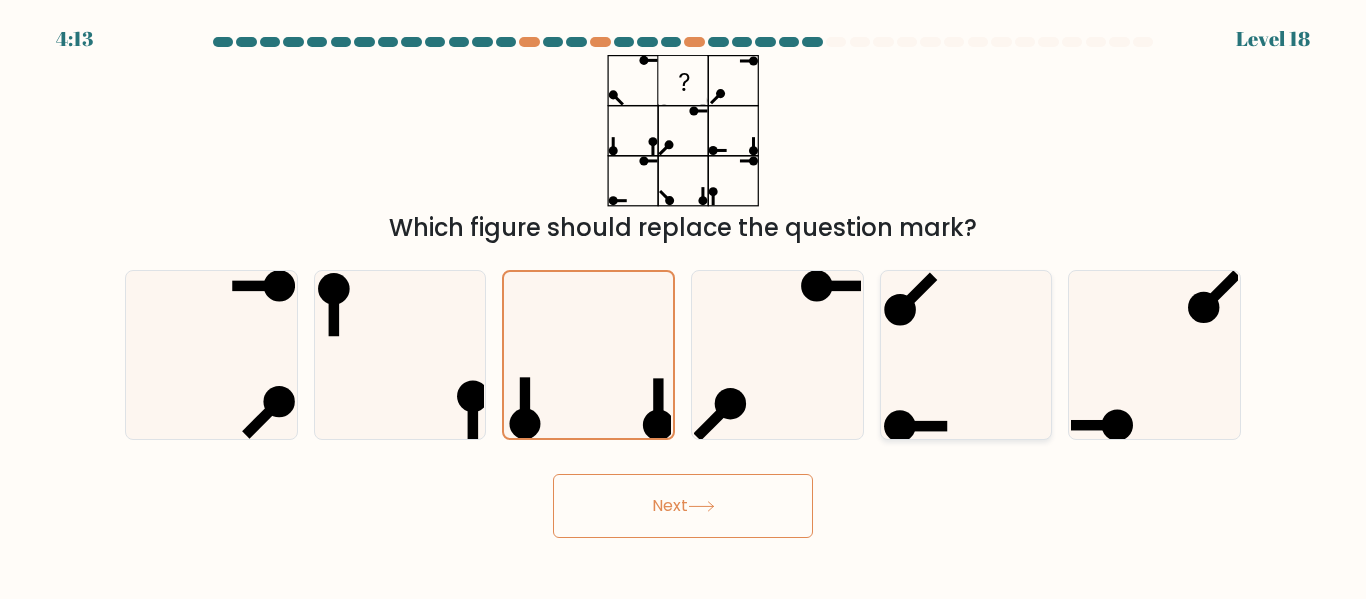 click 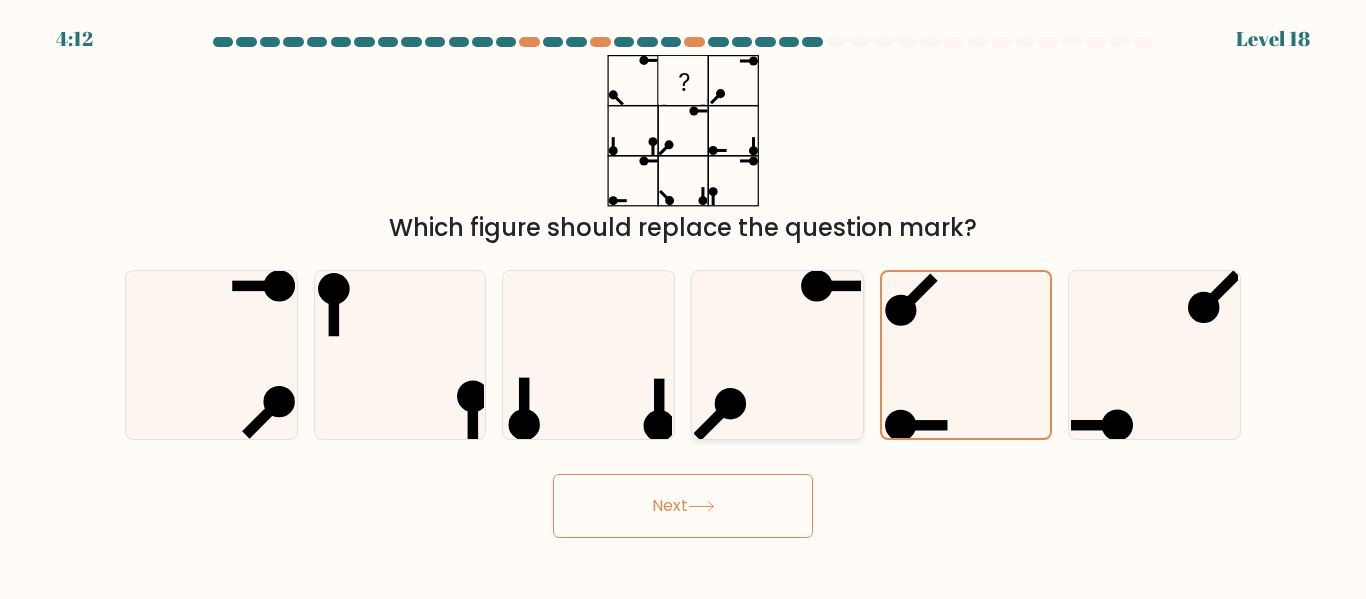 click 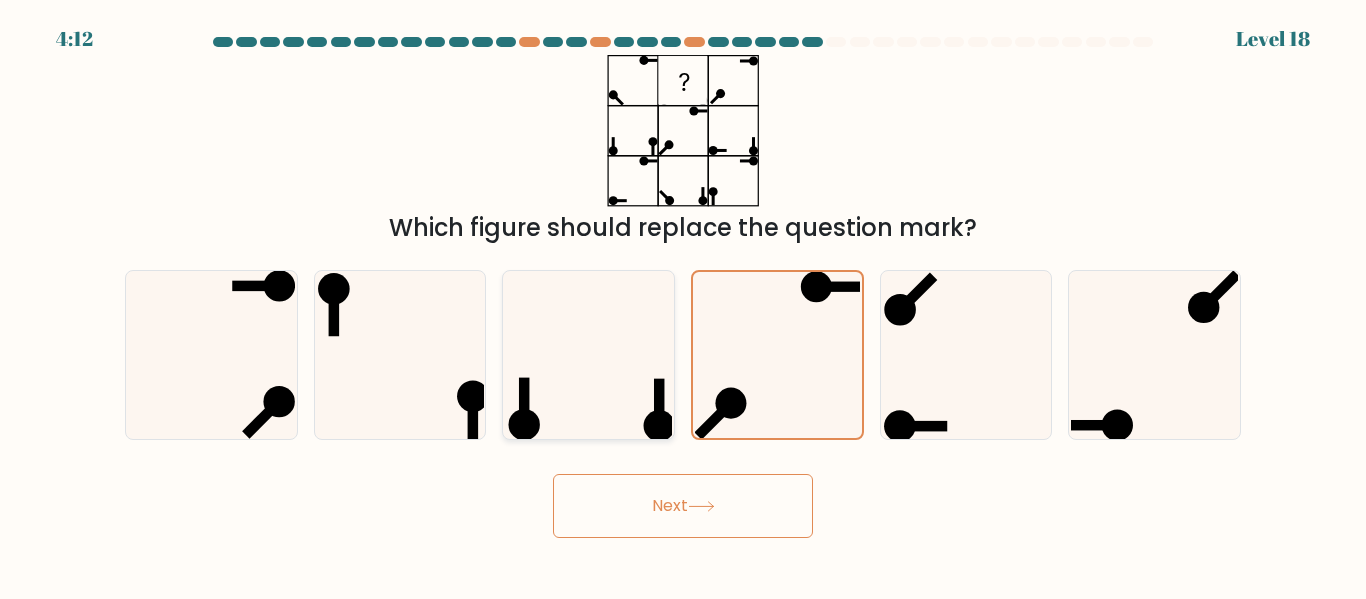 click 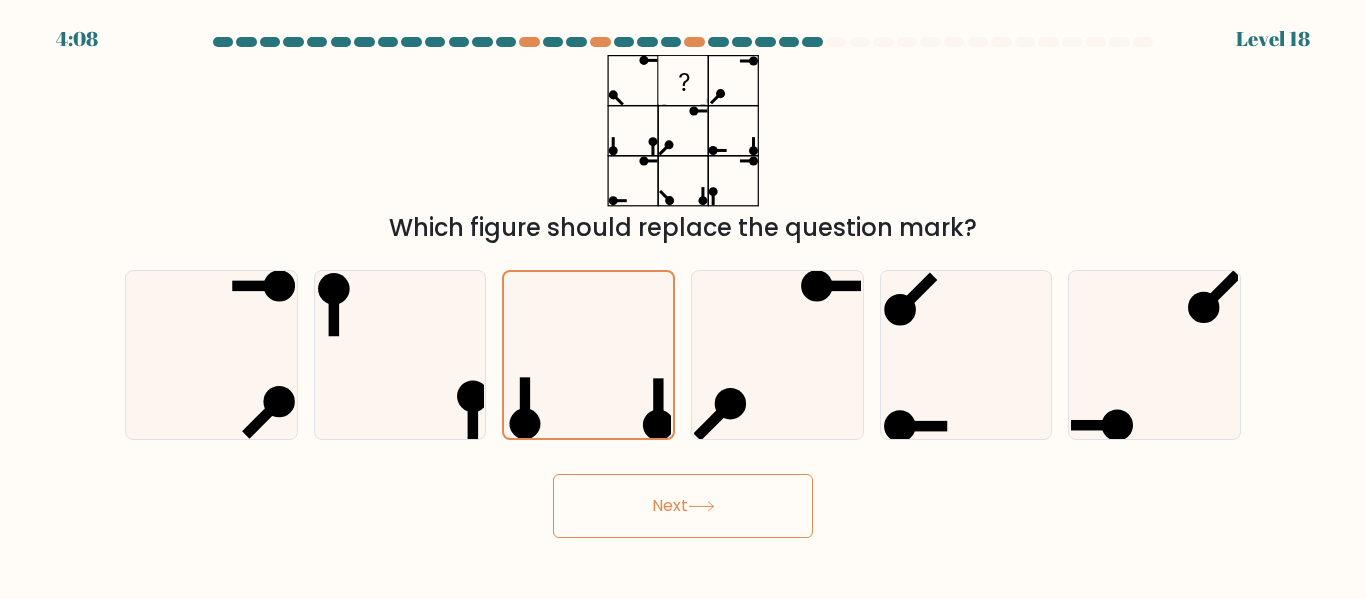 click on "Next" at bounding box center (683, 506) 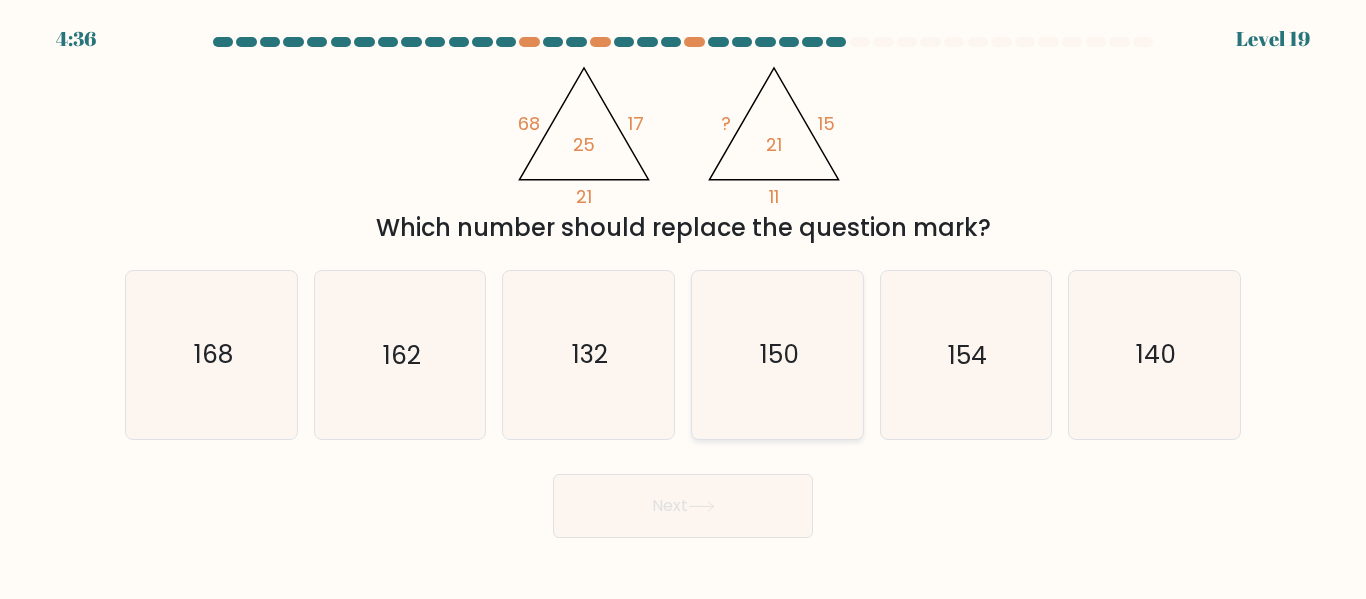 click on "150" 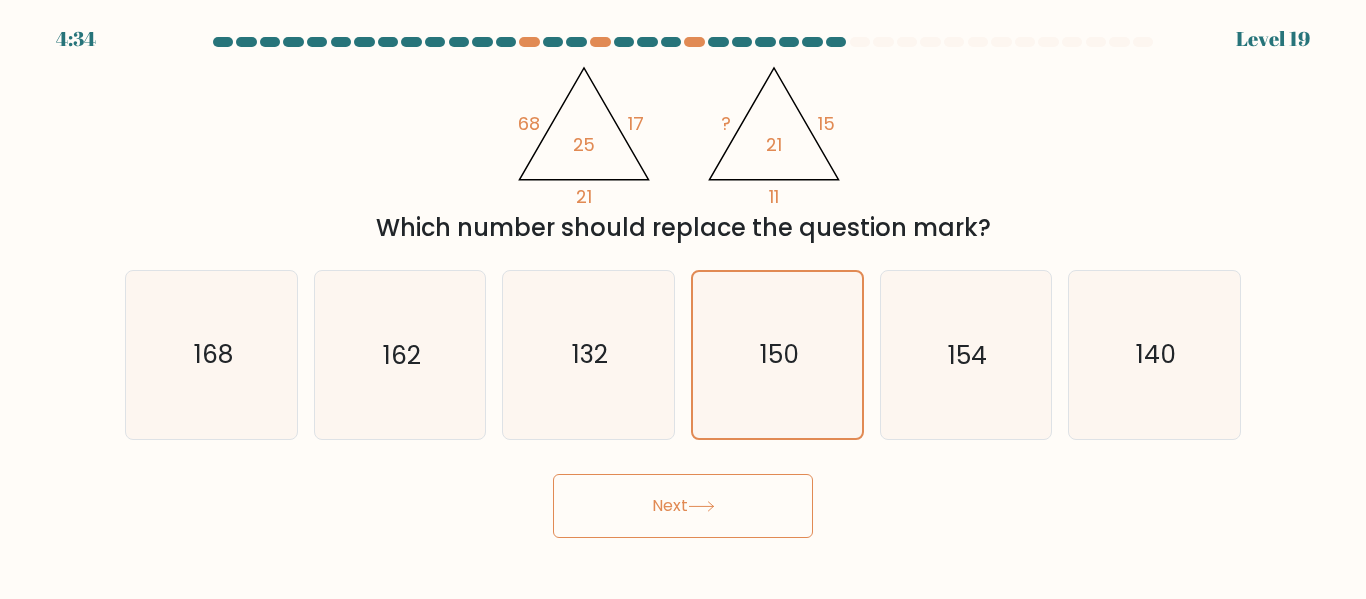 click on "c.
132" at bounding box center [588, 354] 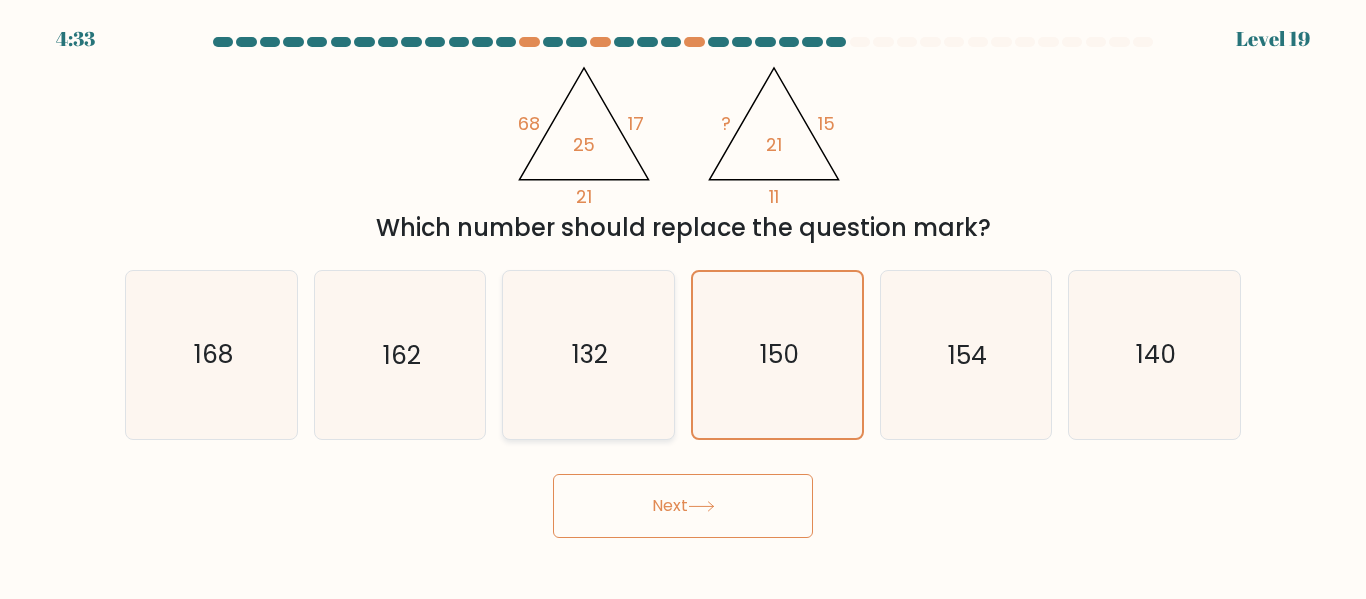 click on "132" 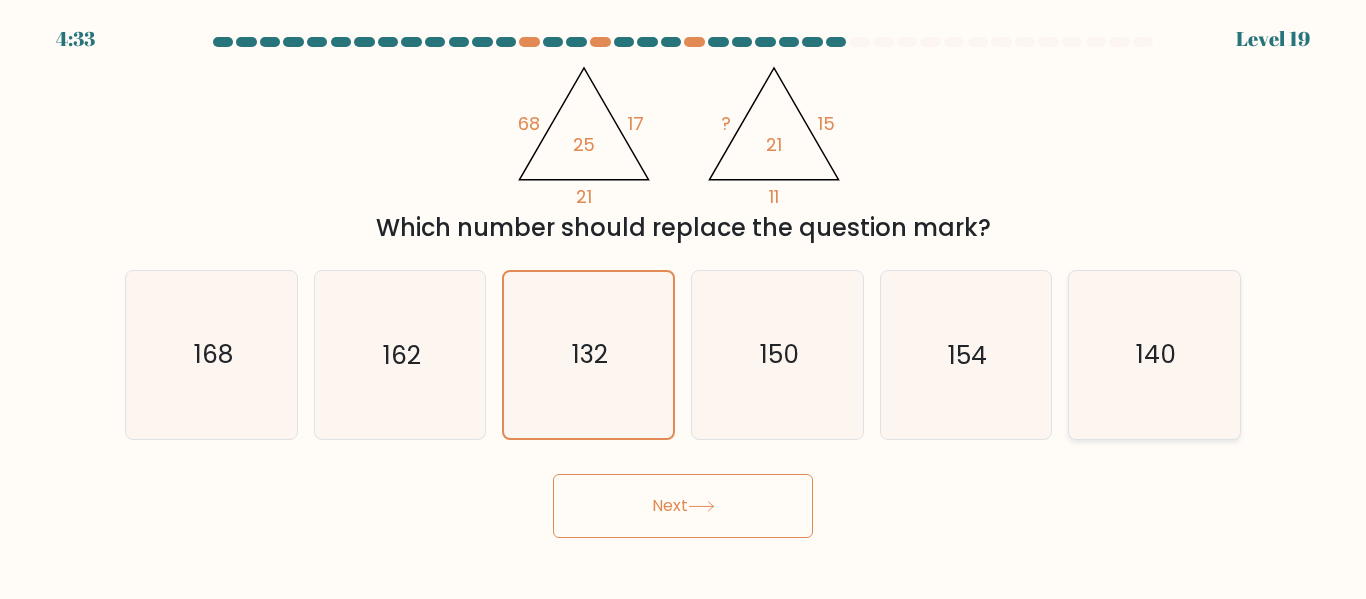 click on "140" 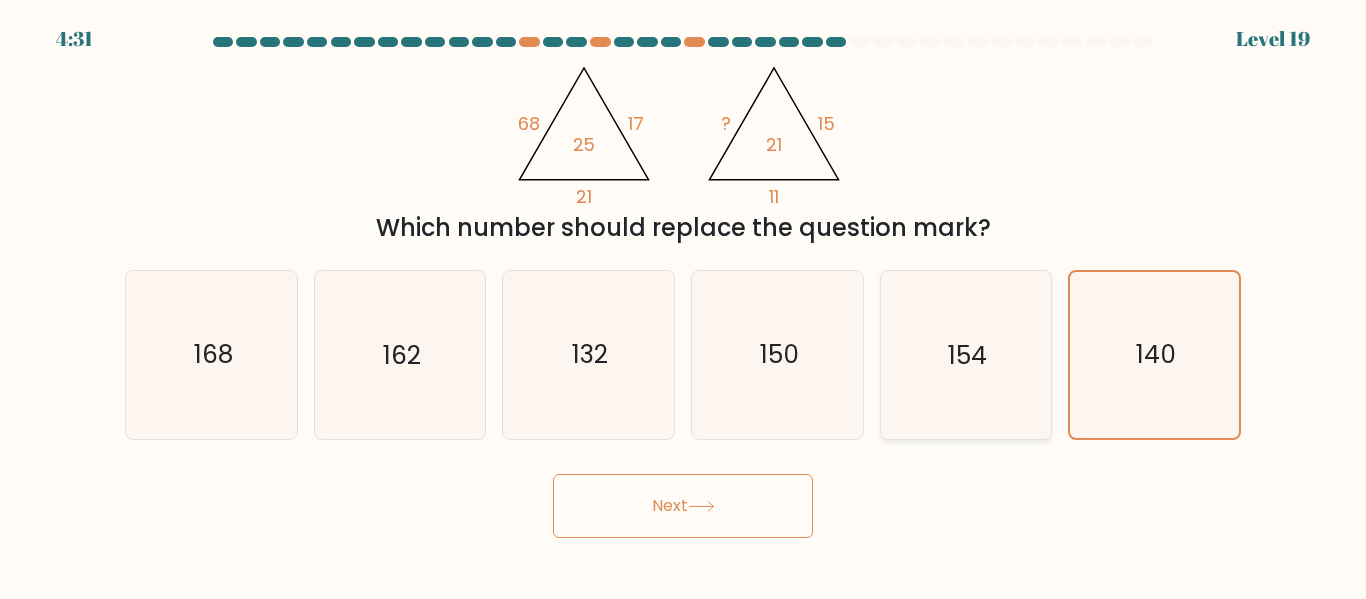 click on "154" 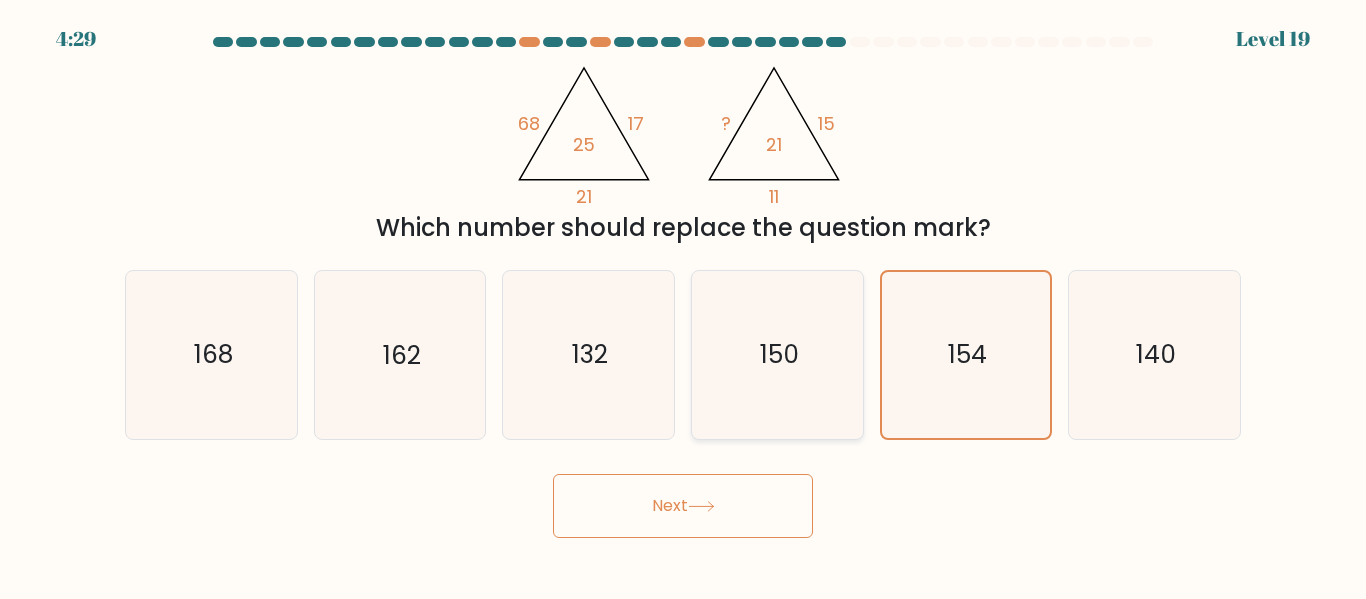 click on "150" 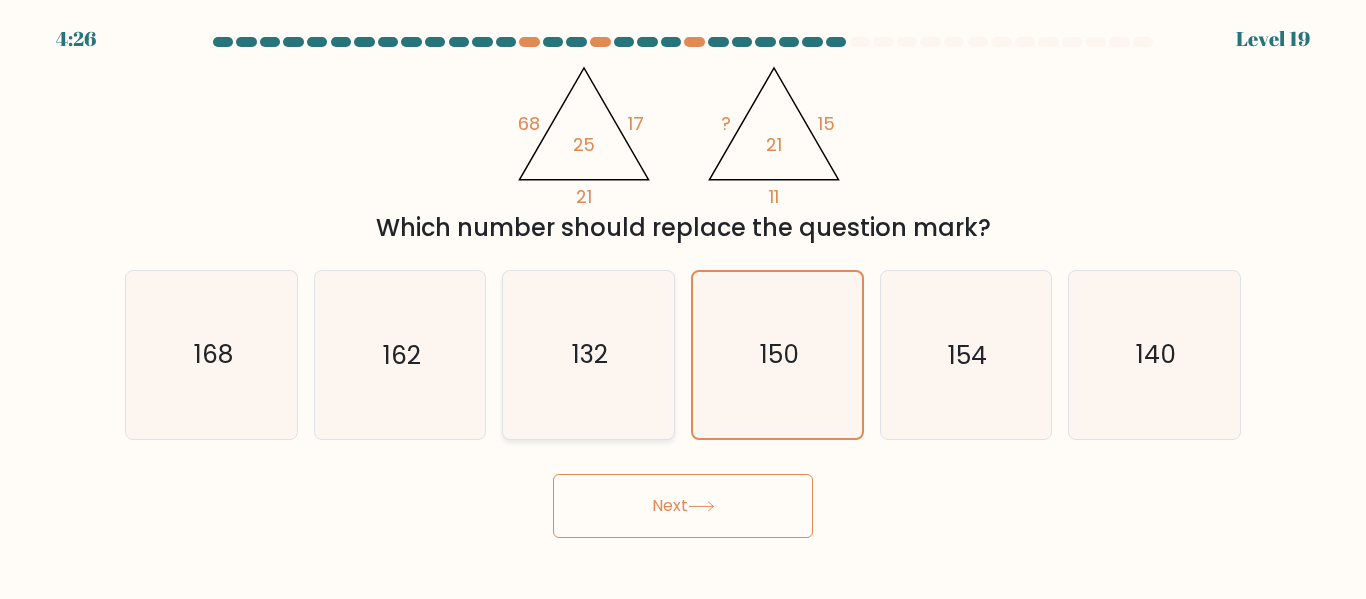 click on "132" 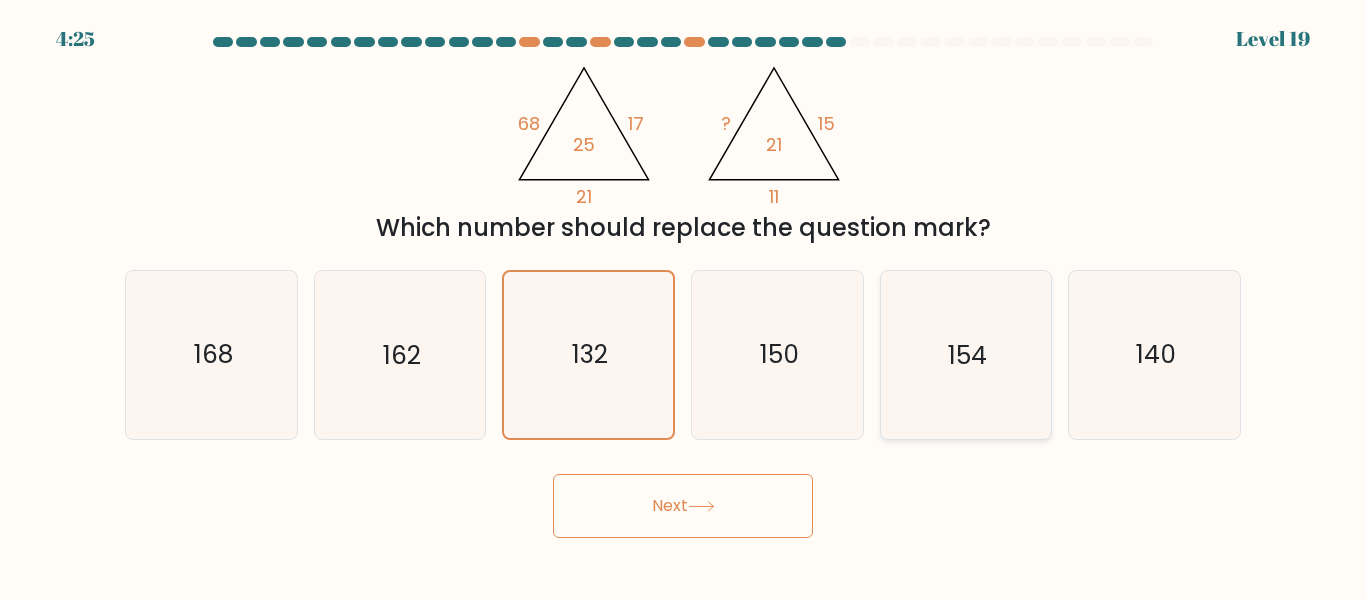 click on "154" 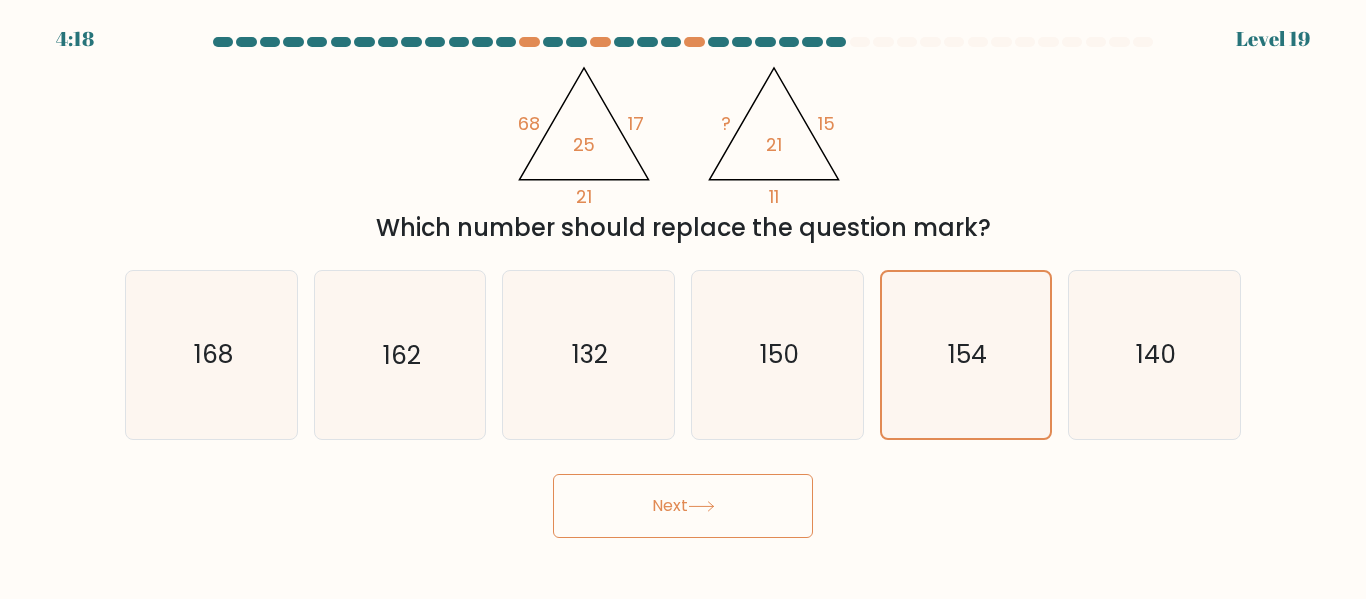 click on "Next" at bounding box center [683, 506] 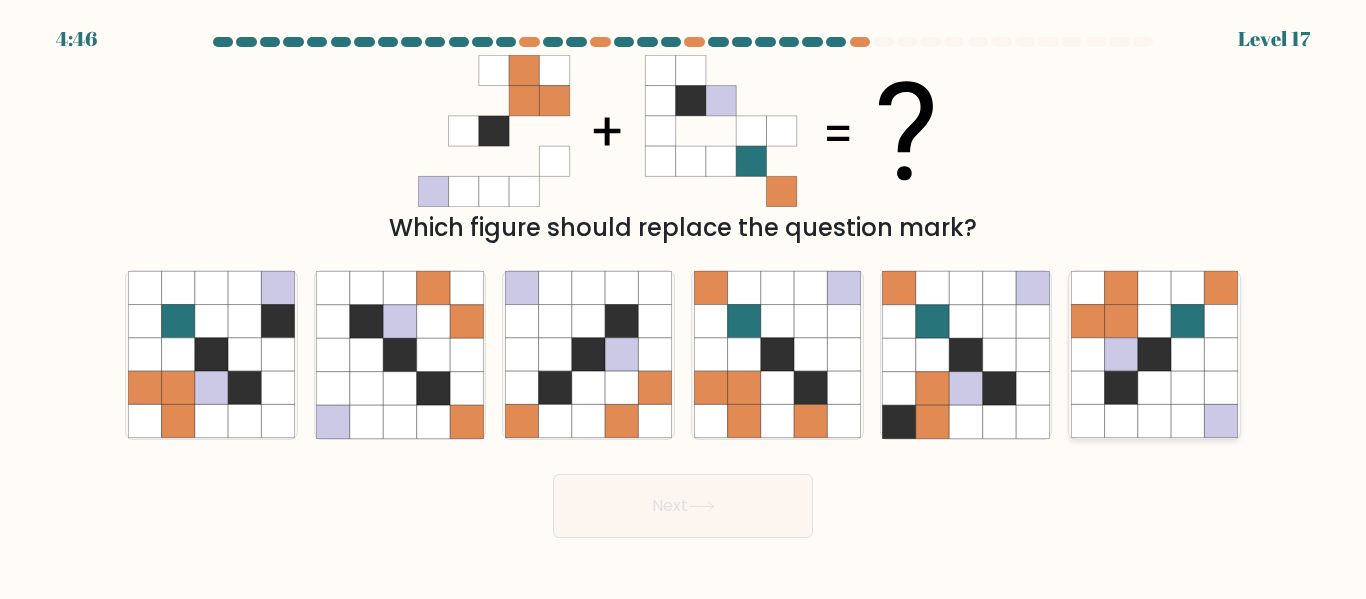 click 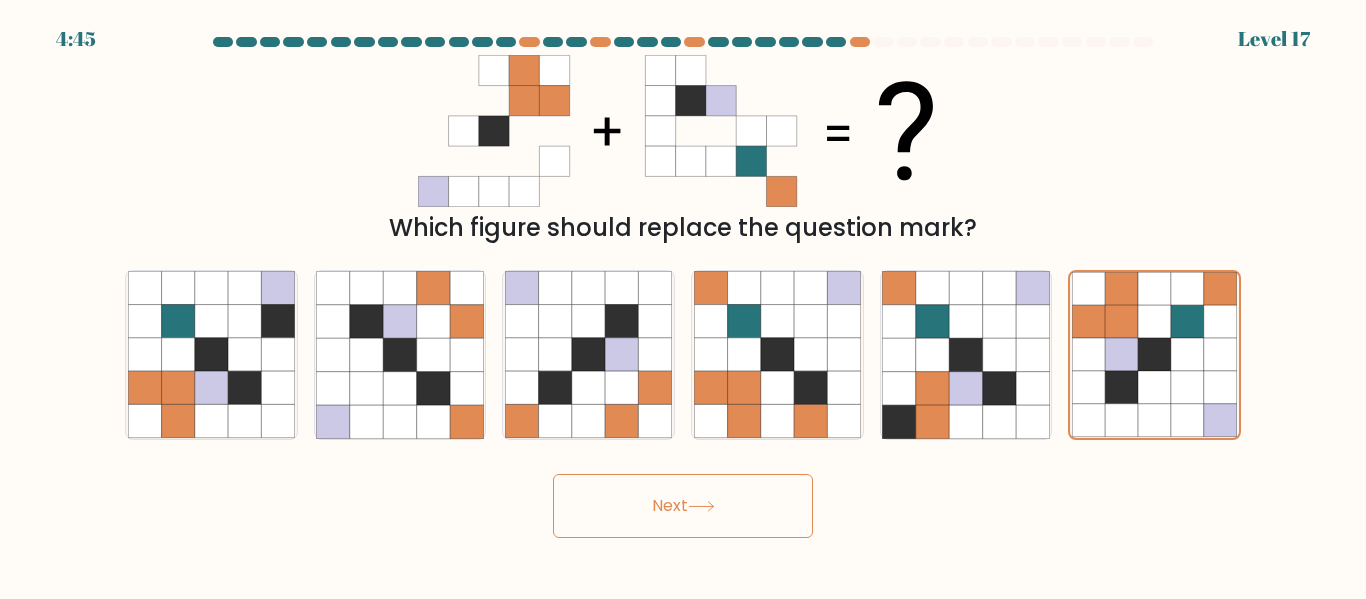 click on "Next" at bounding box center [683, 506] 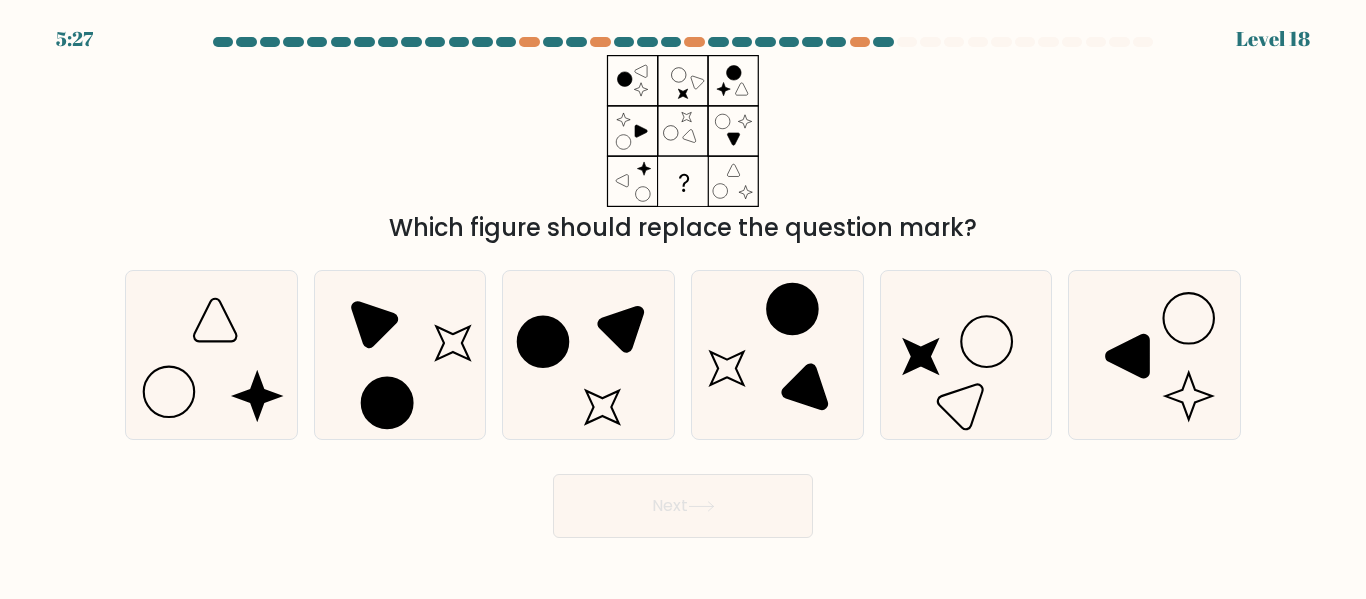 click on "a.
b.
c." at bounding box center [683, 346] 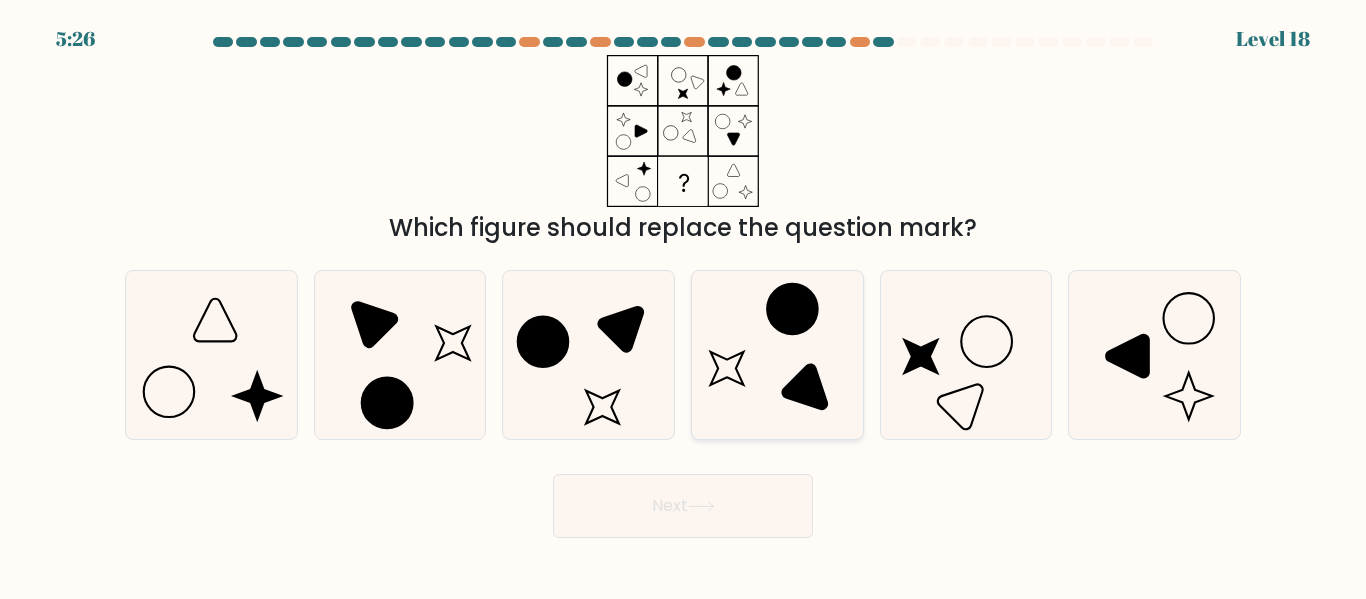 click 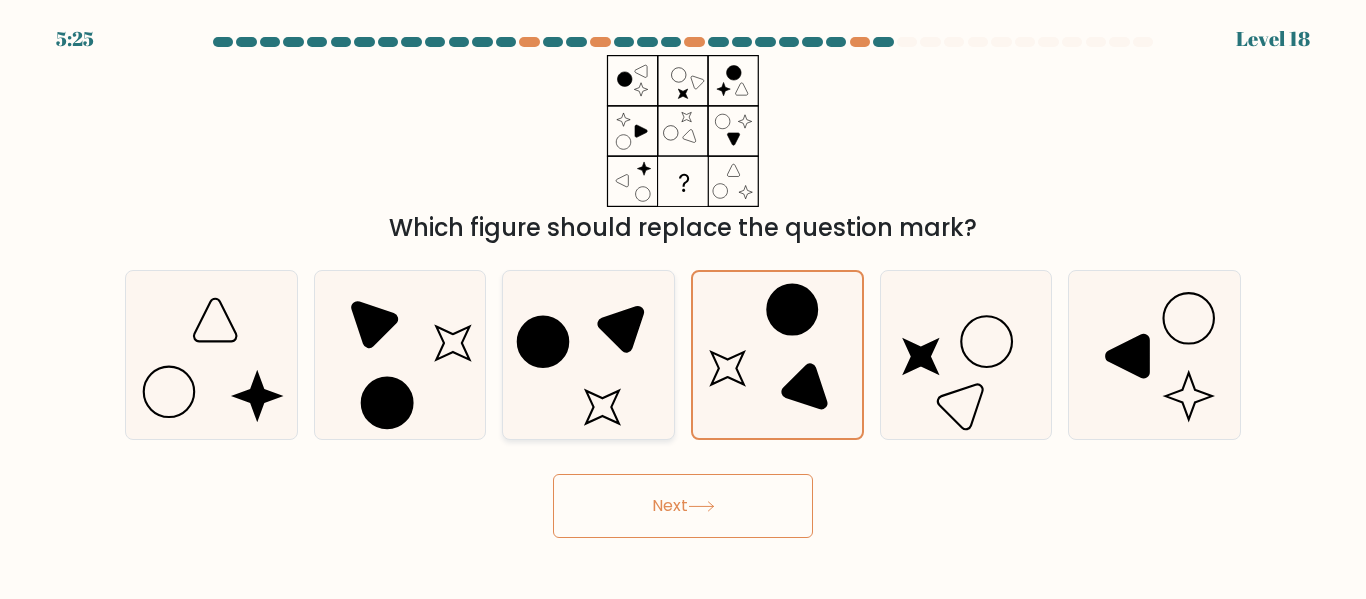 click 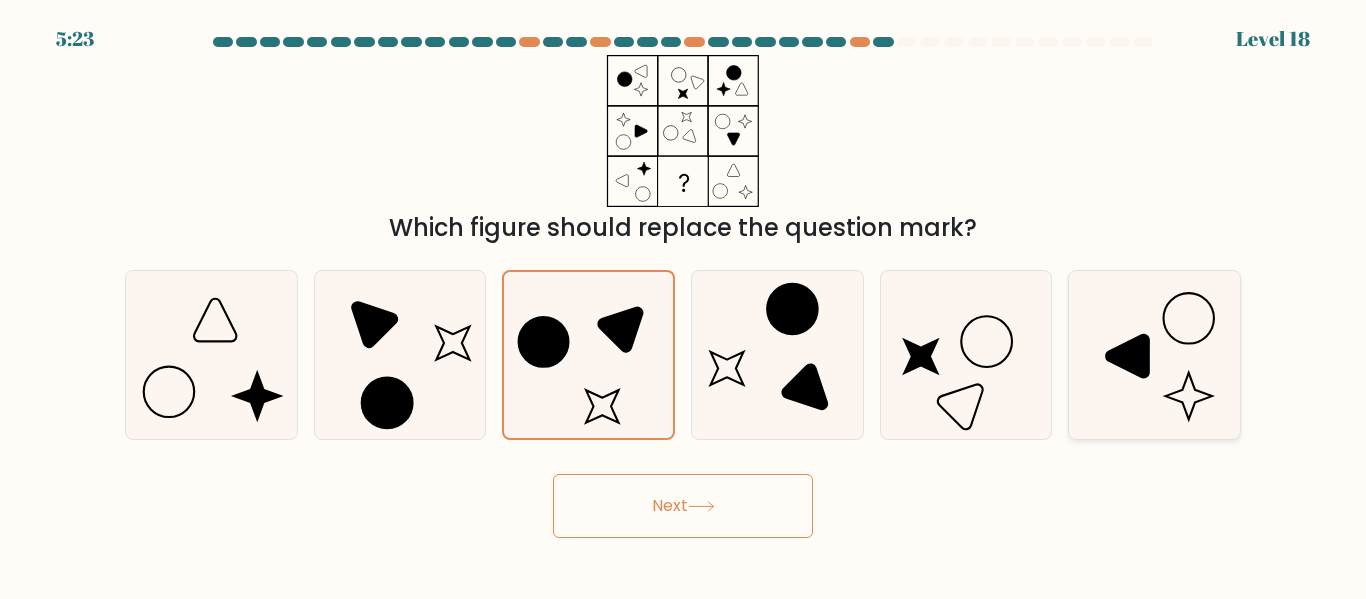 click 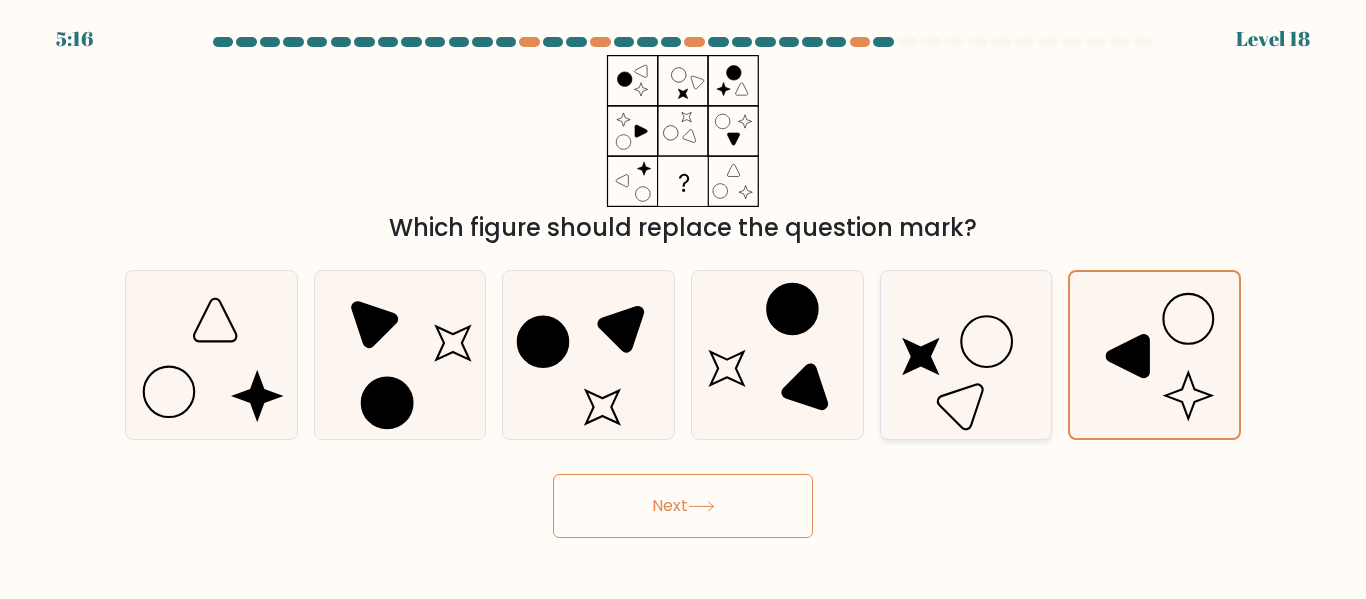 click 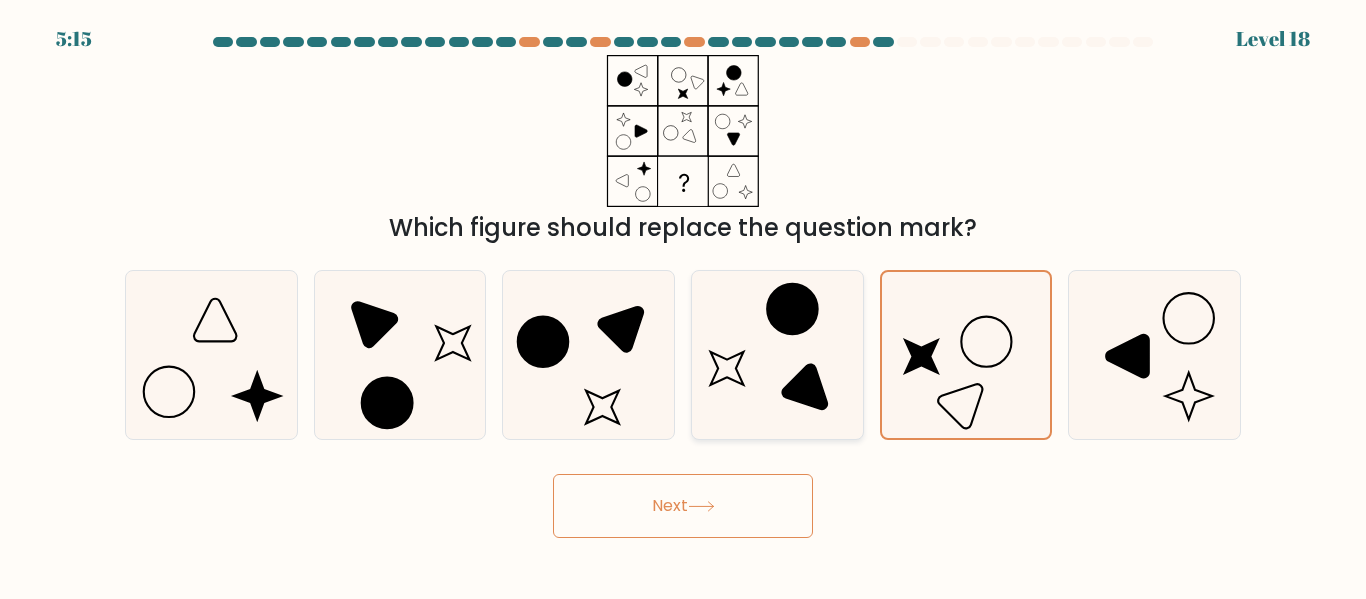 click 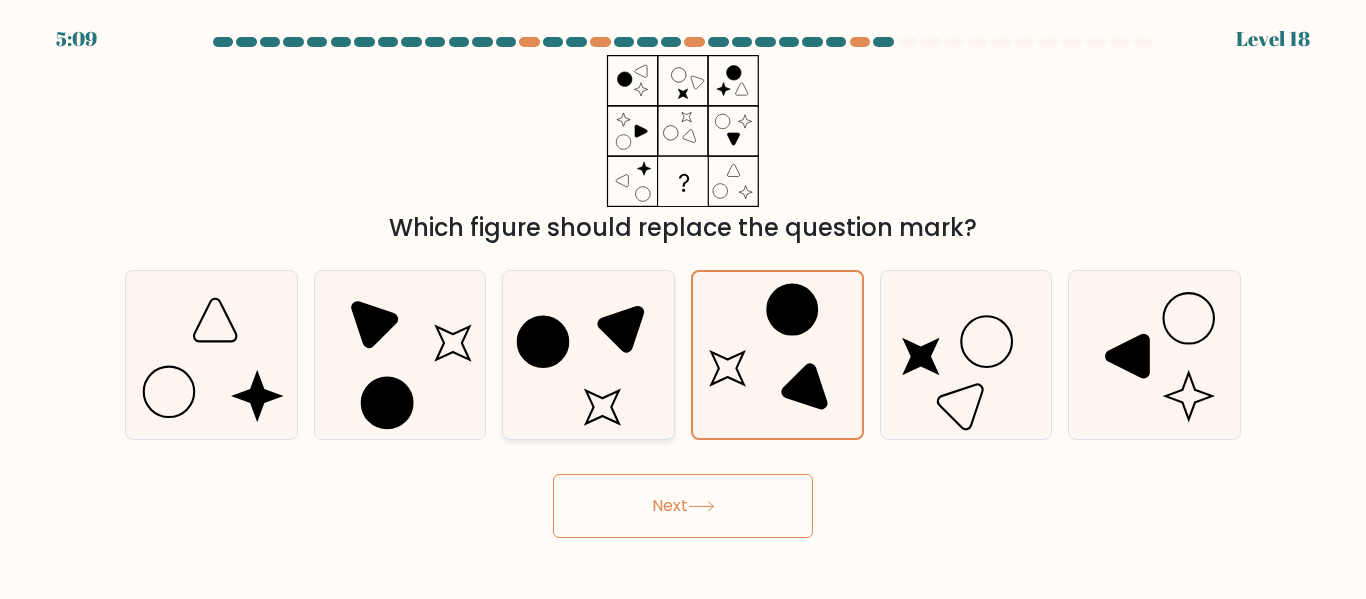click 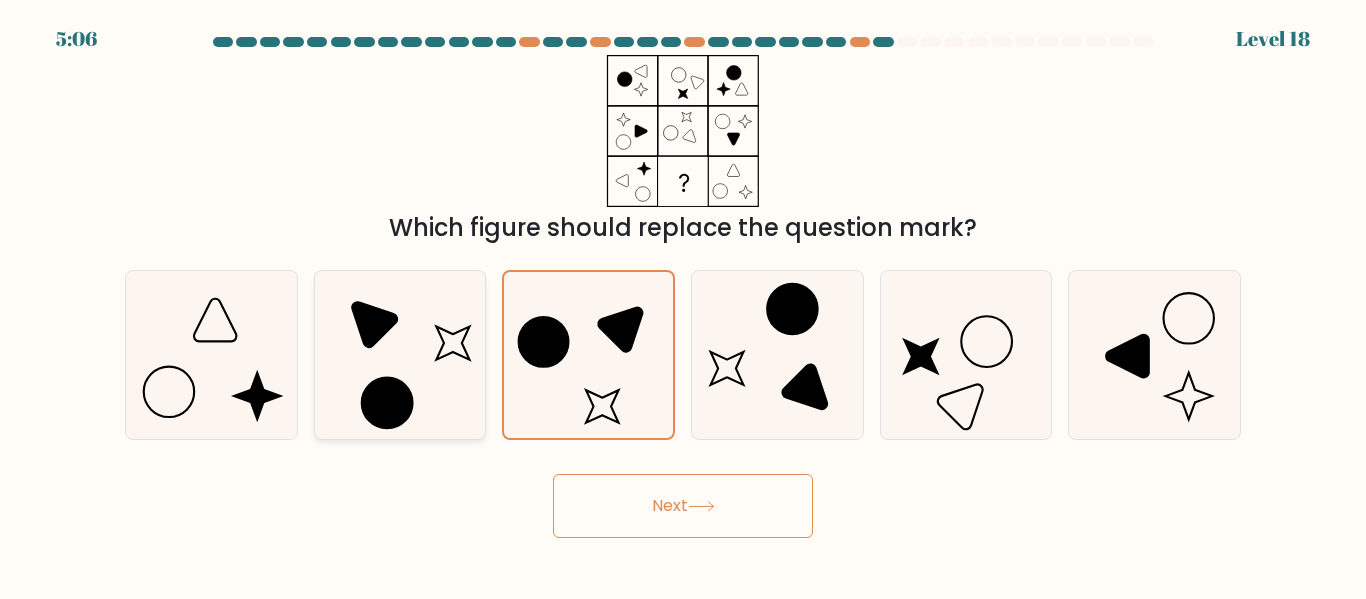 click 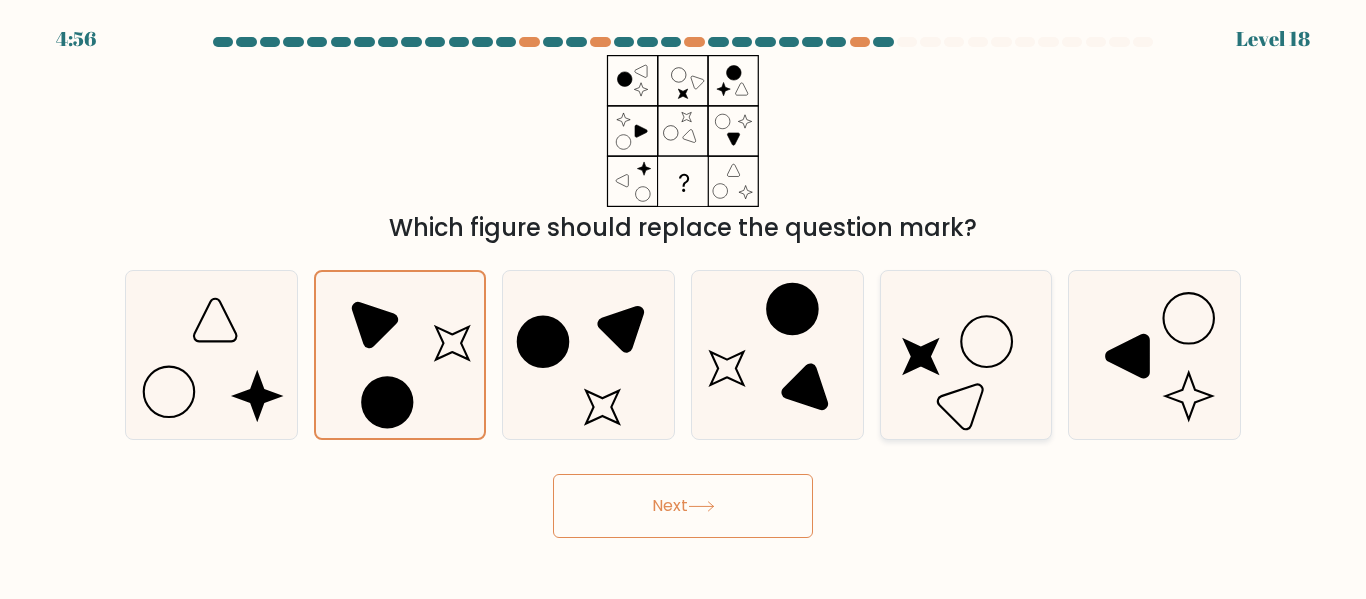 click 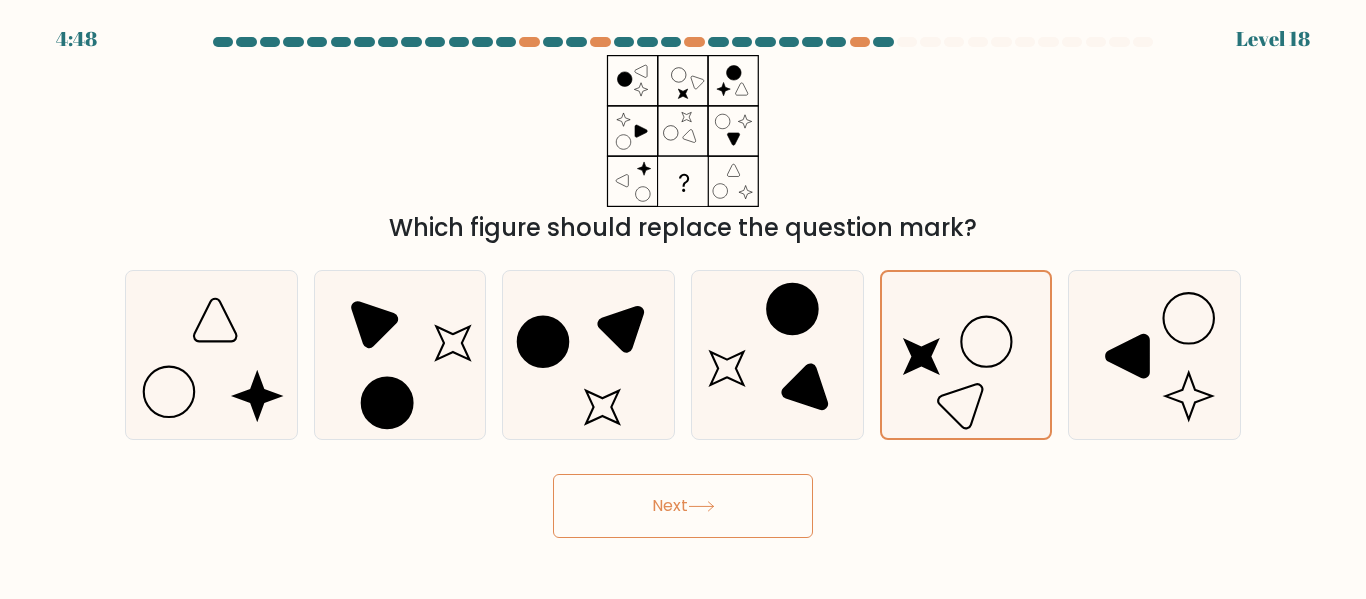 click on "Next" at bounding box center (683, 506) 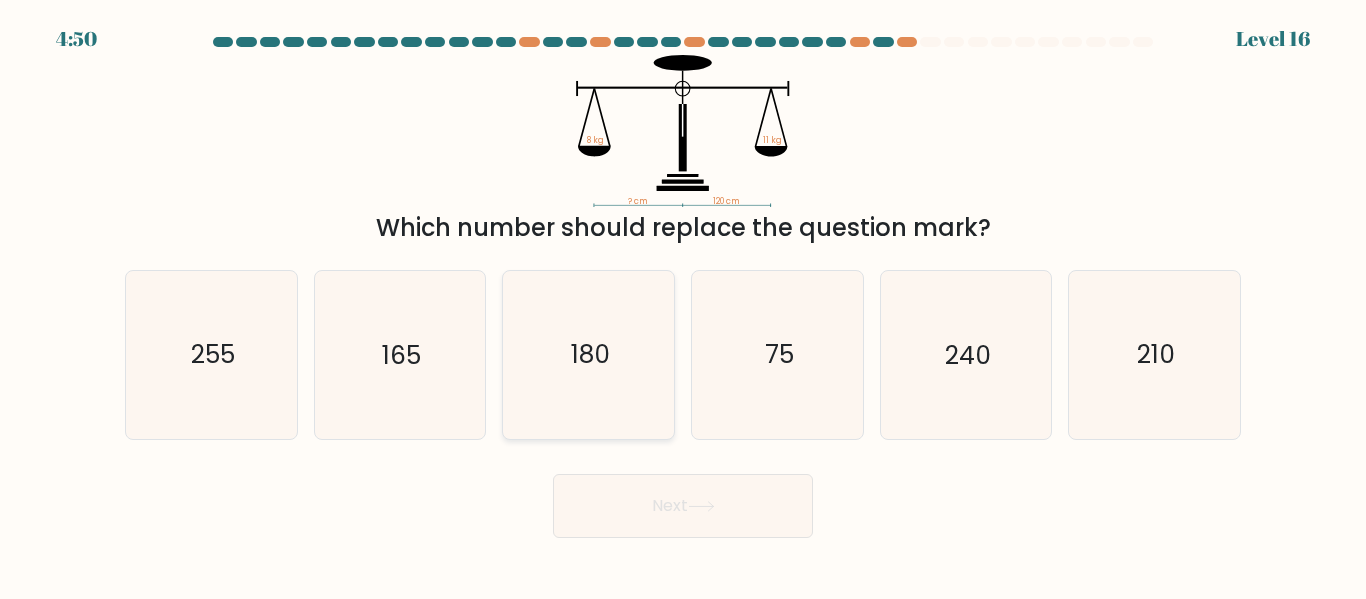 click on "180" 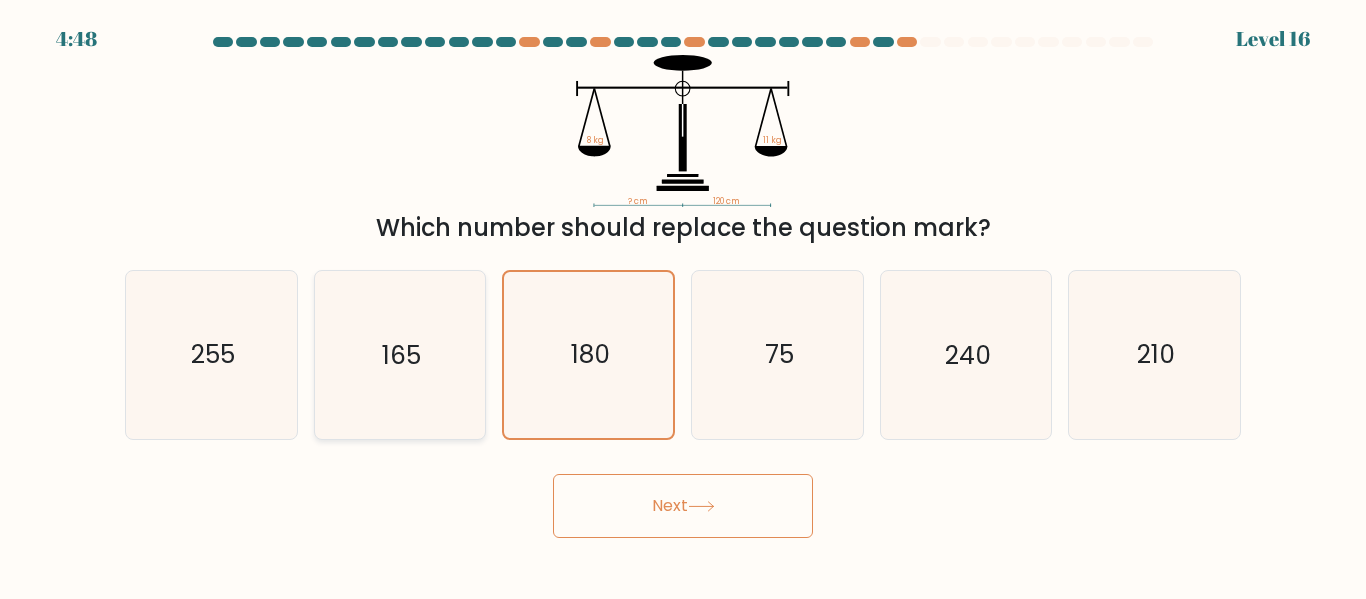 click on "165" 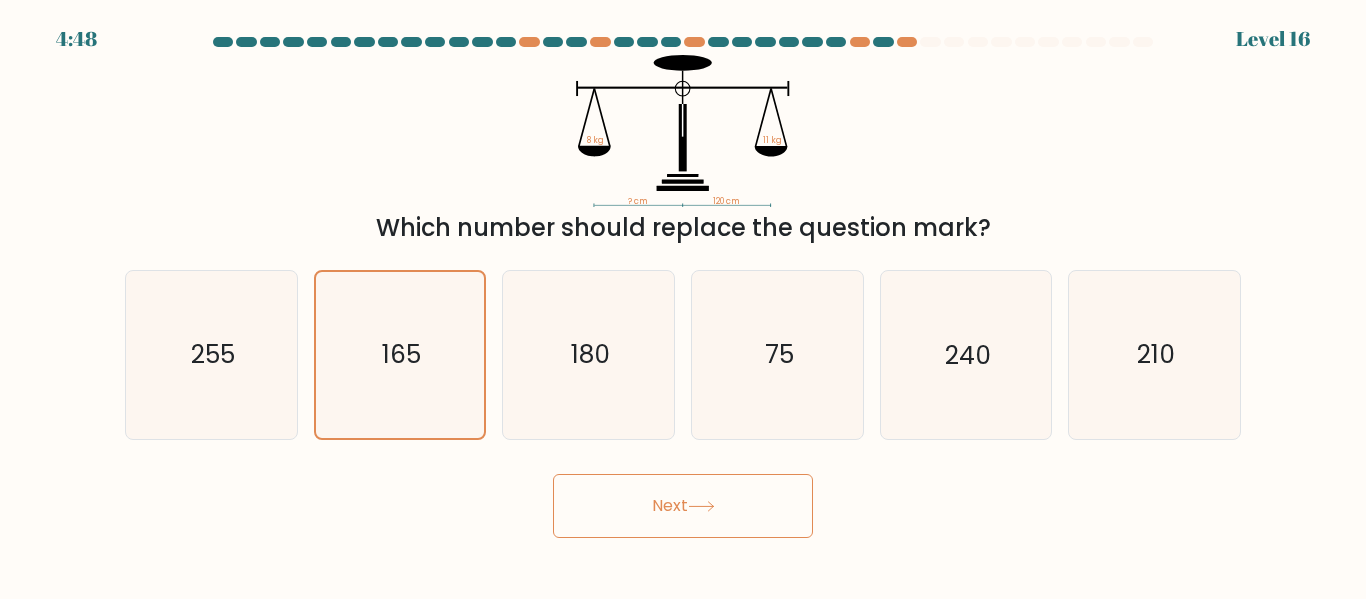 click on "Next" at bounding box center (683, 506) 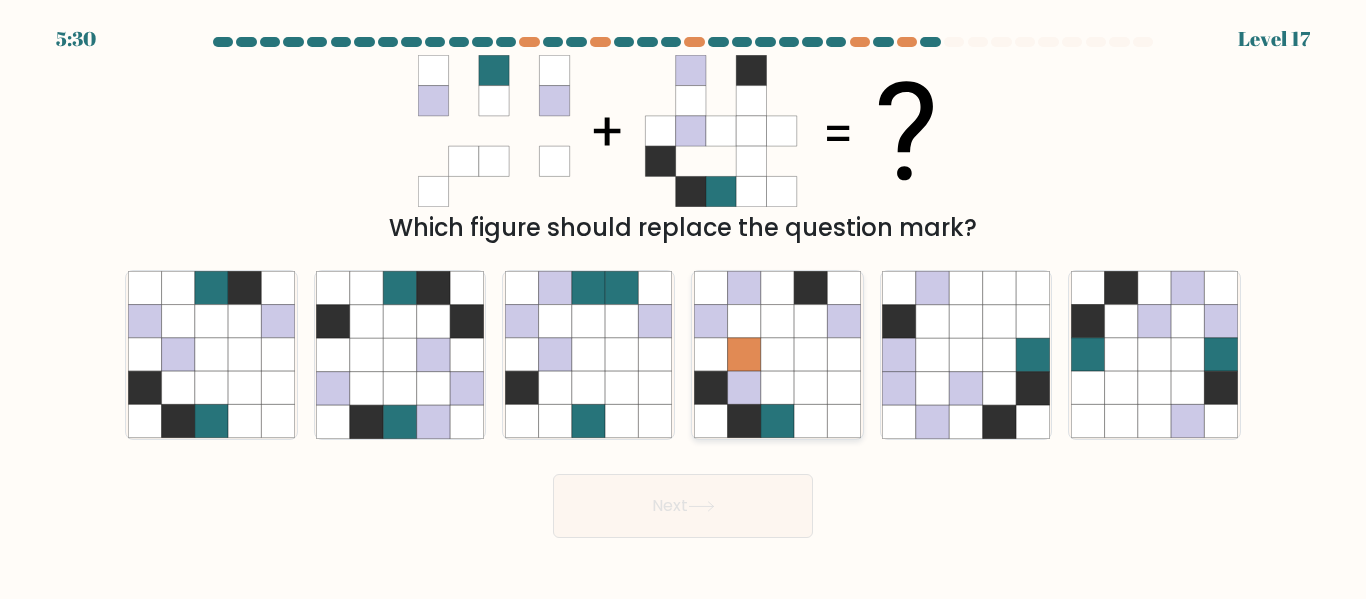 click 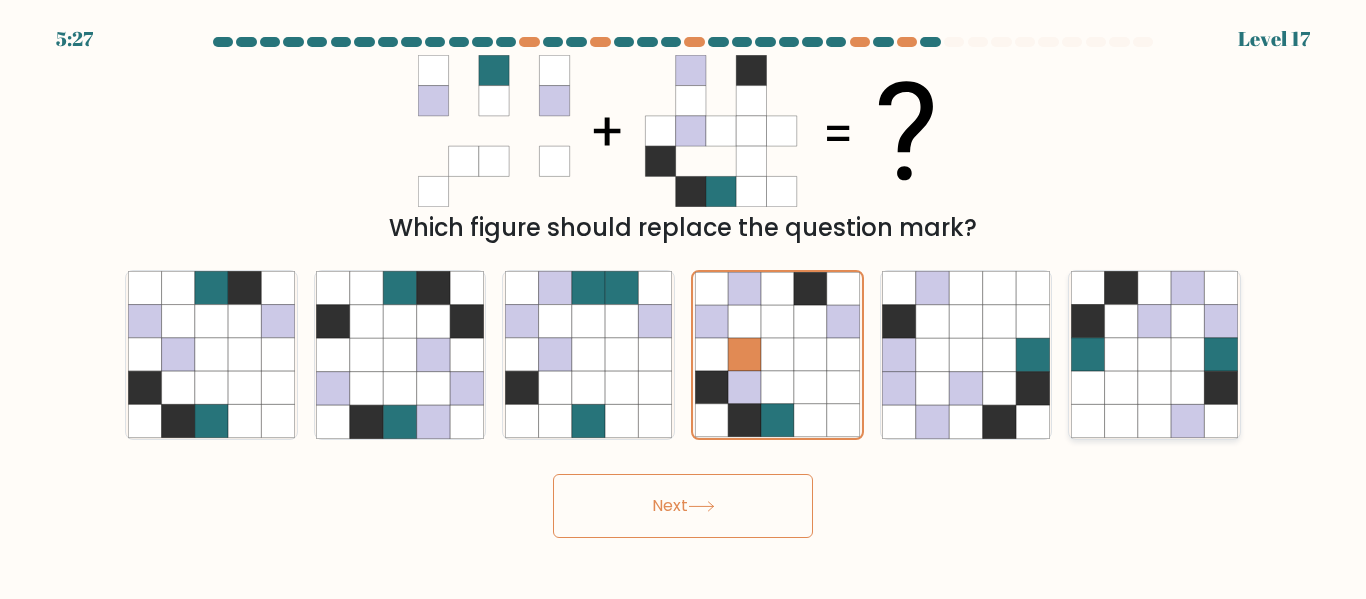 click 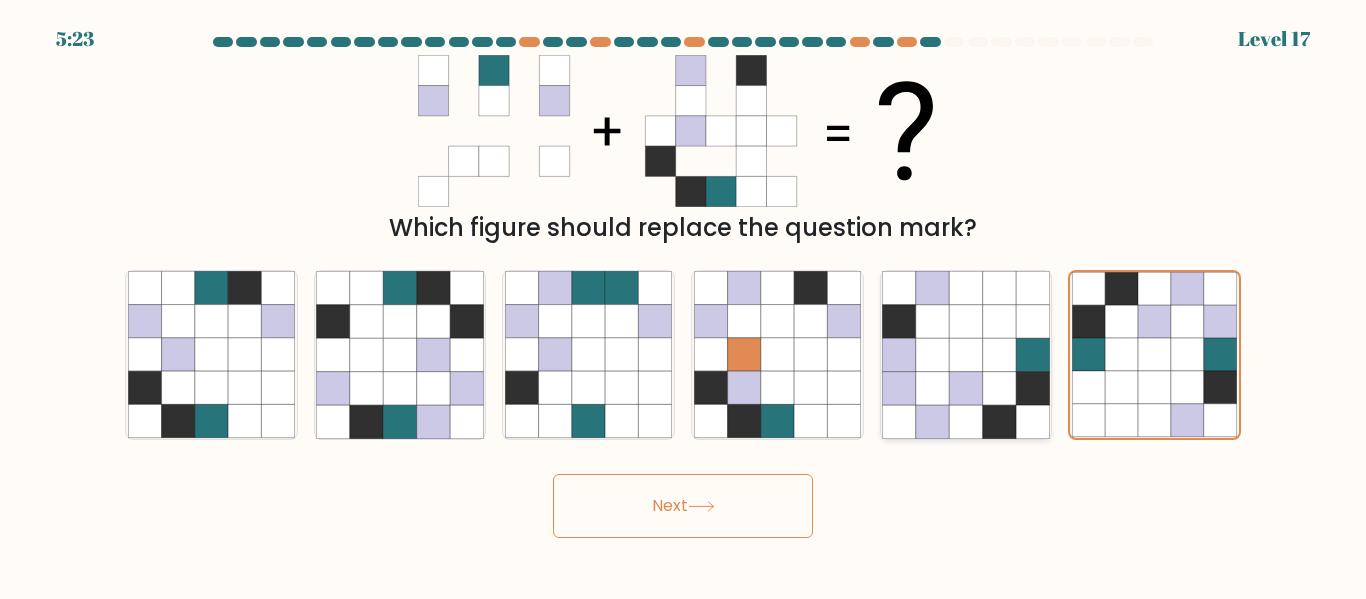 click 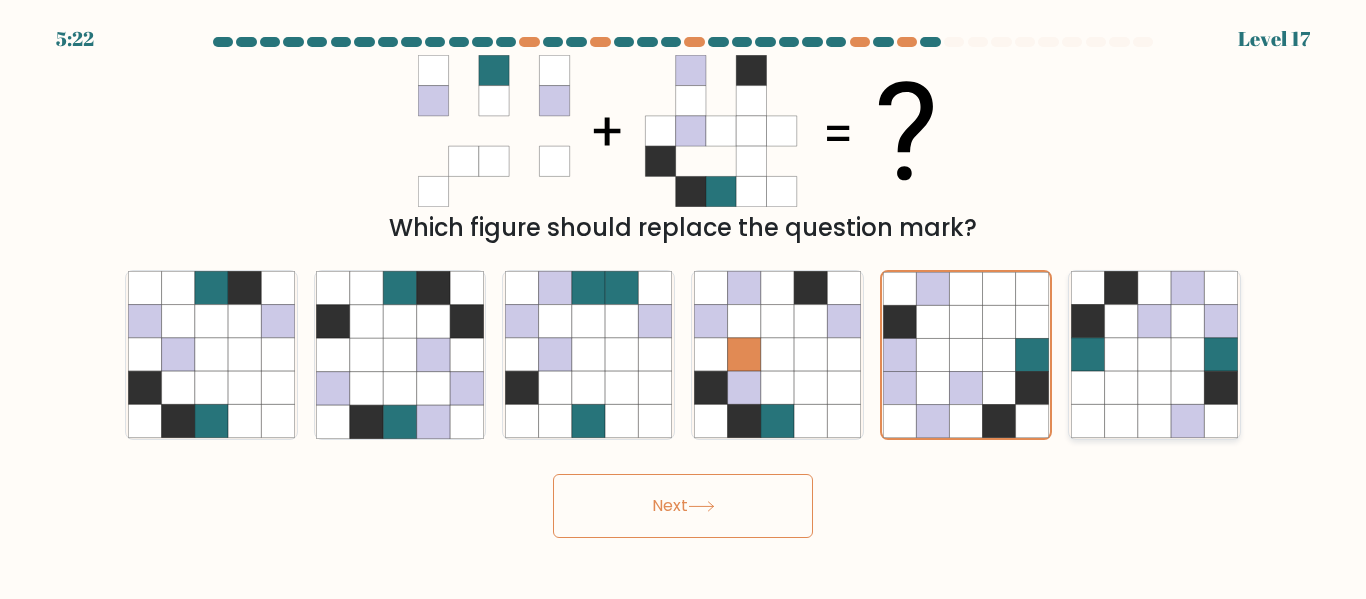 click 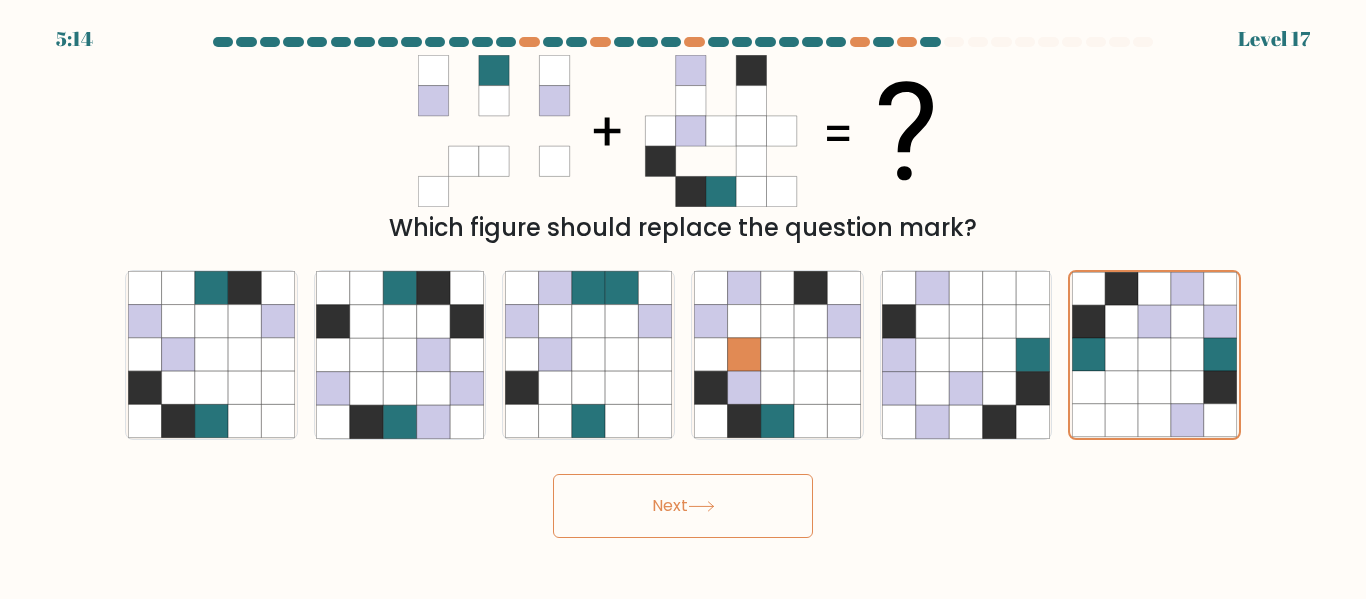 click on "Next" at bounding box center (683, 506) 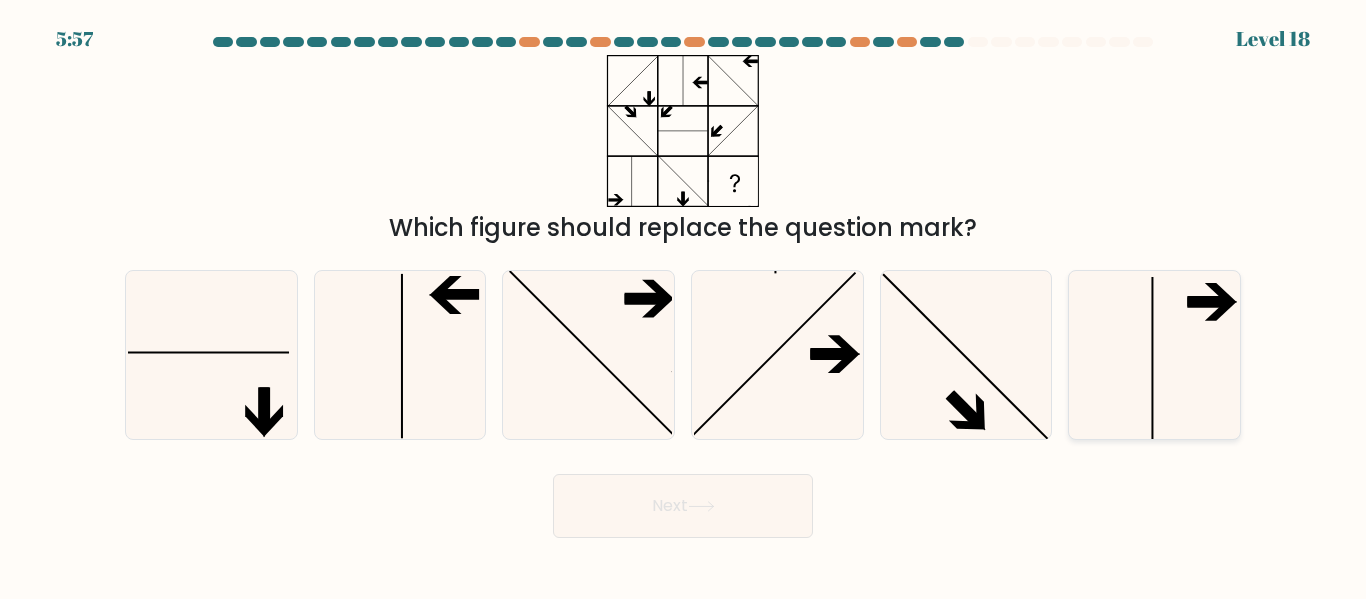 click 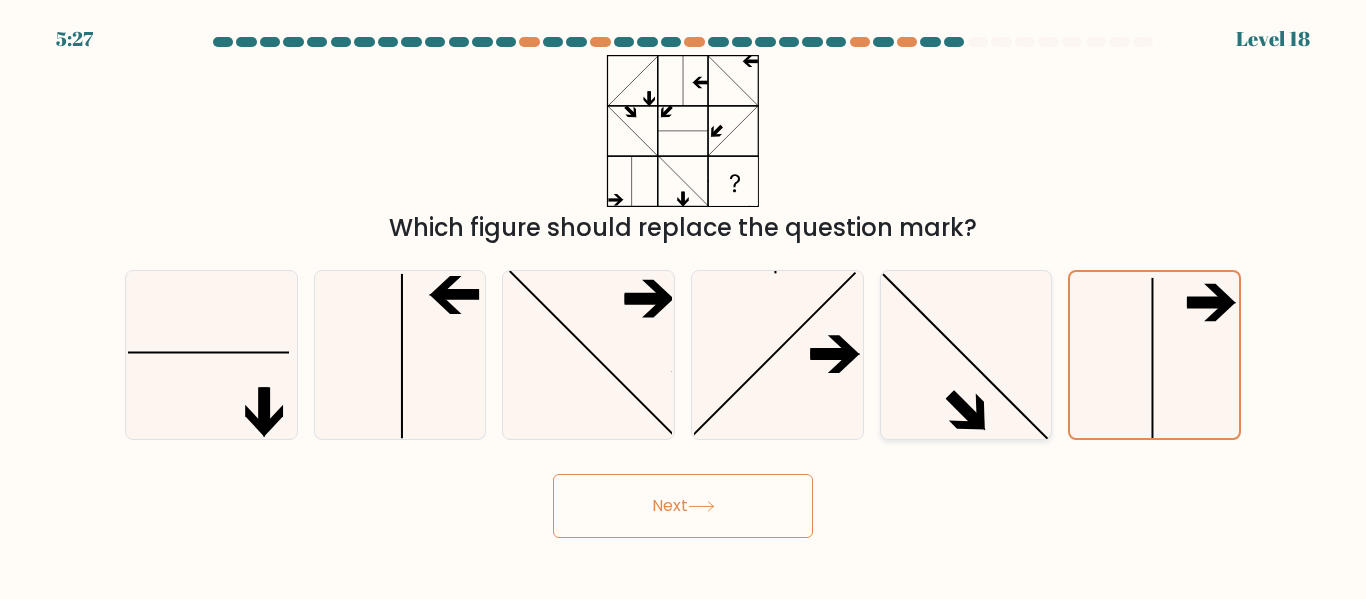 click 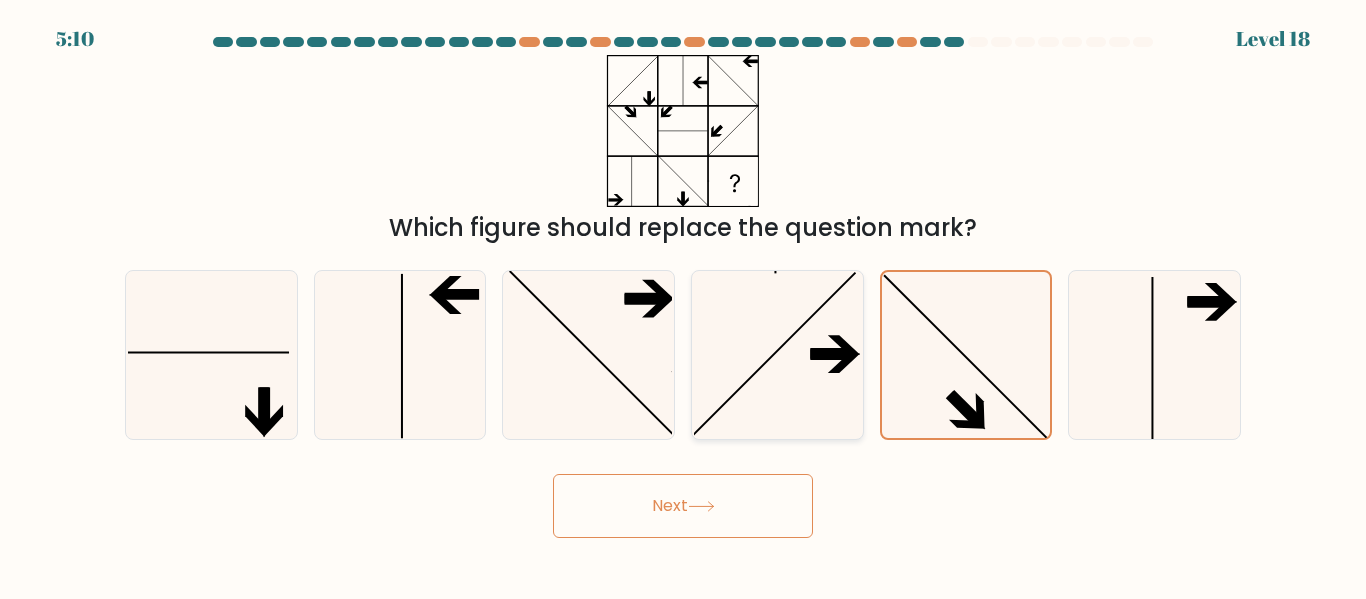 click 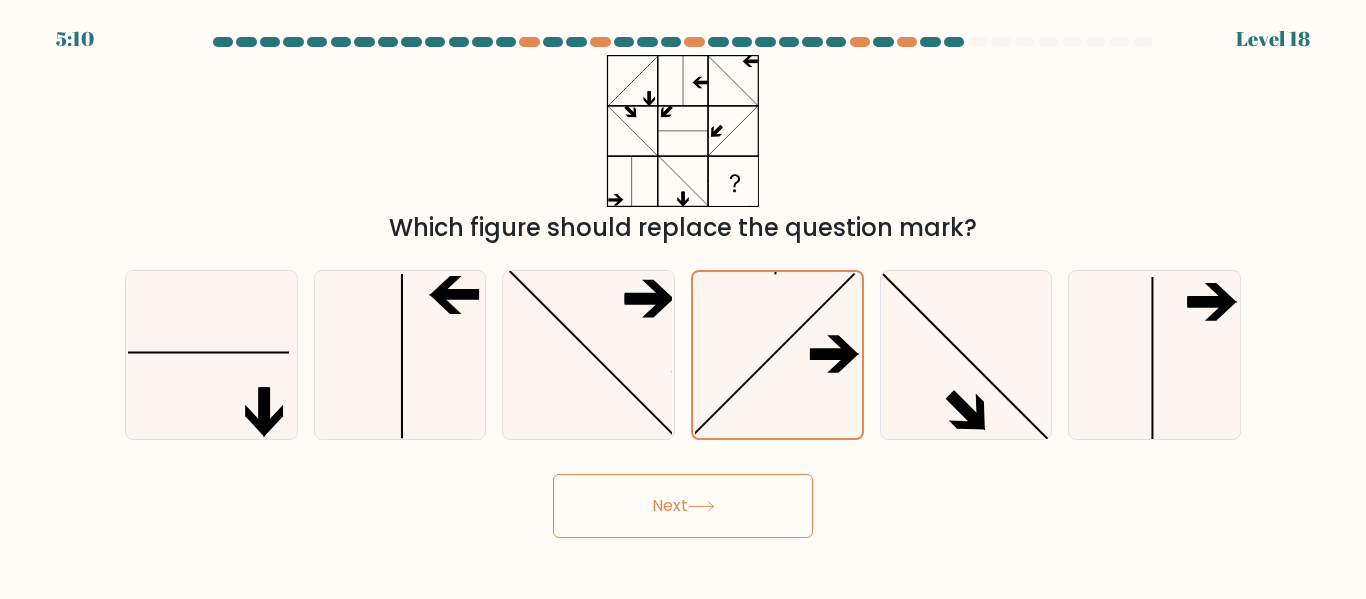 click on "Next" at bounding box center [683, 506] 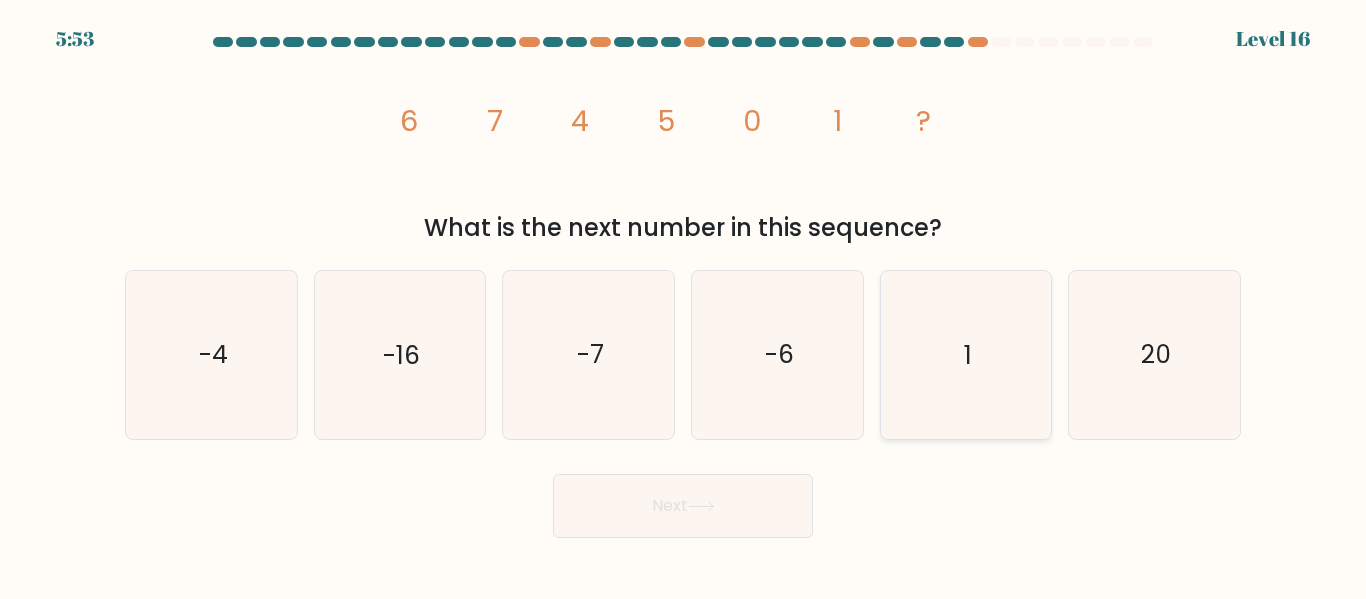 click on "1" 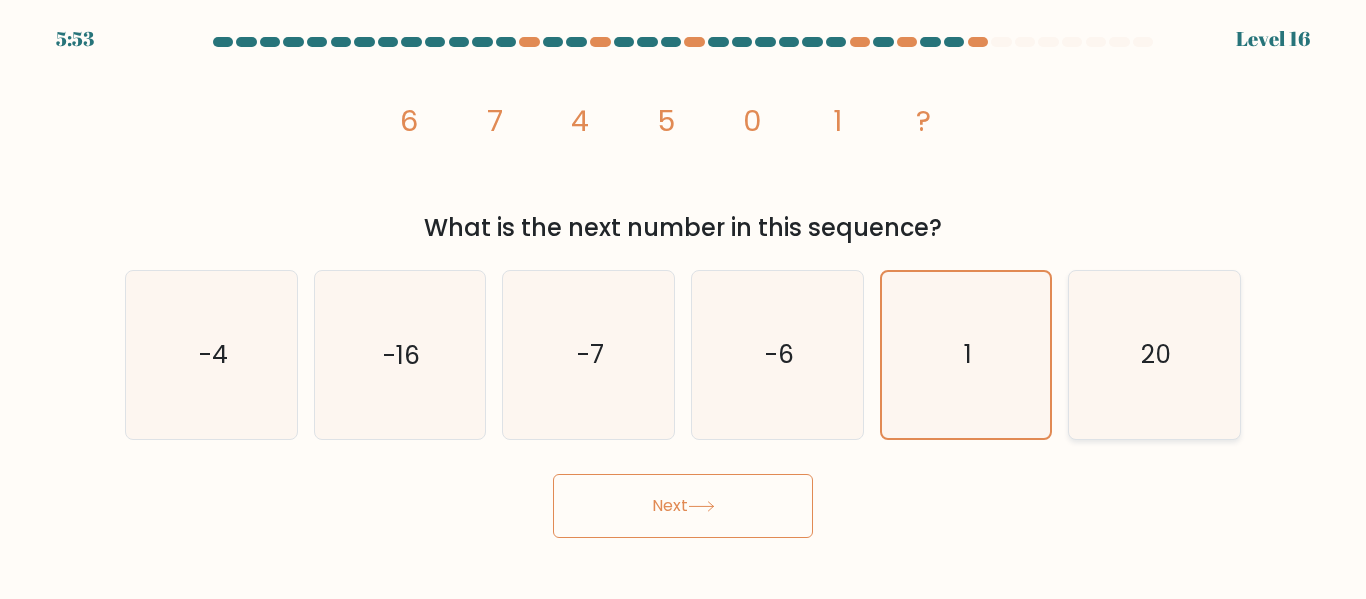click on "20" 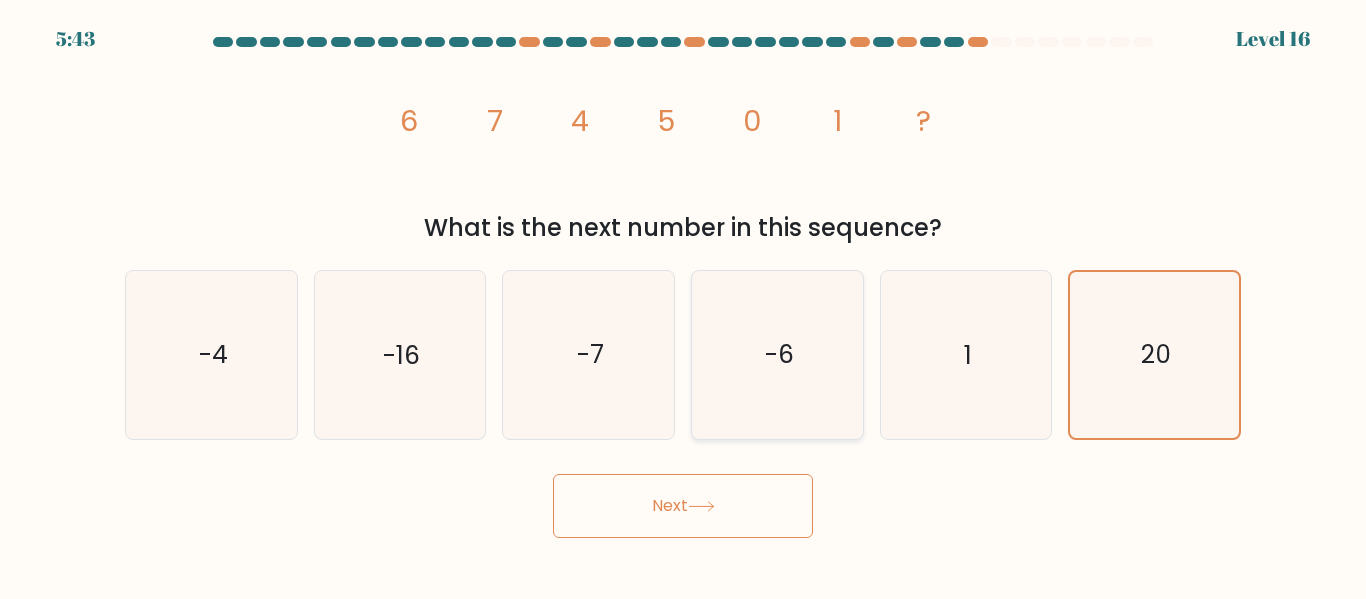 click on "-6" 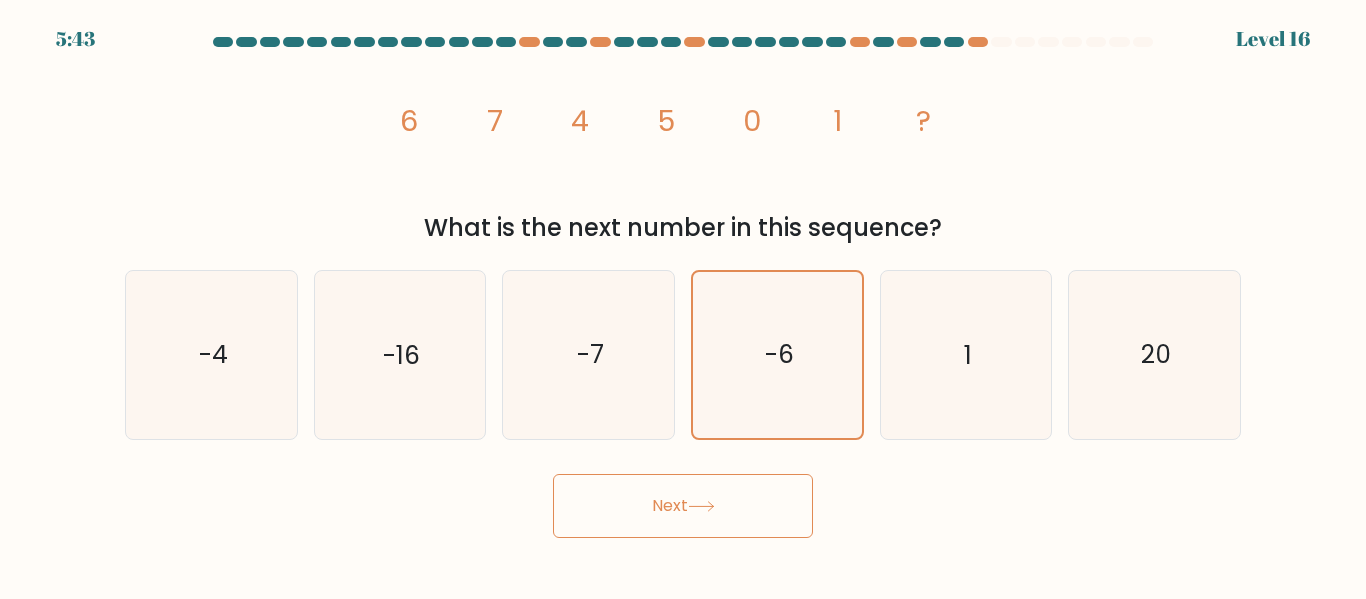 click on "Next" at bounding box center (683, 506) 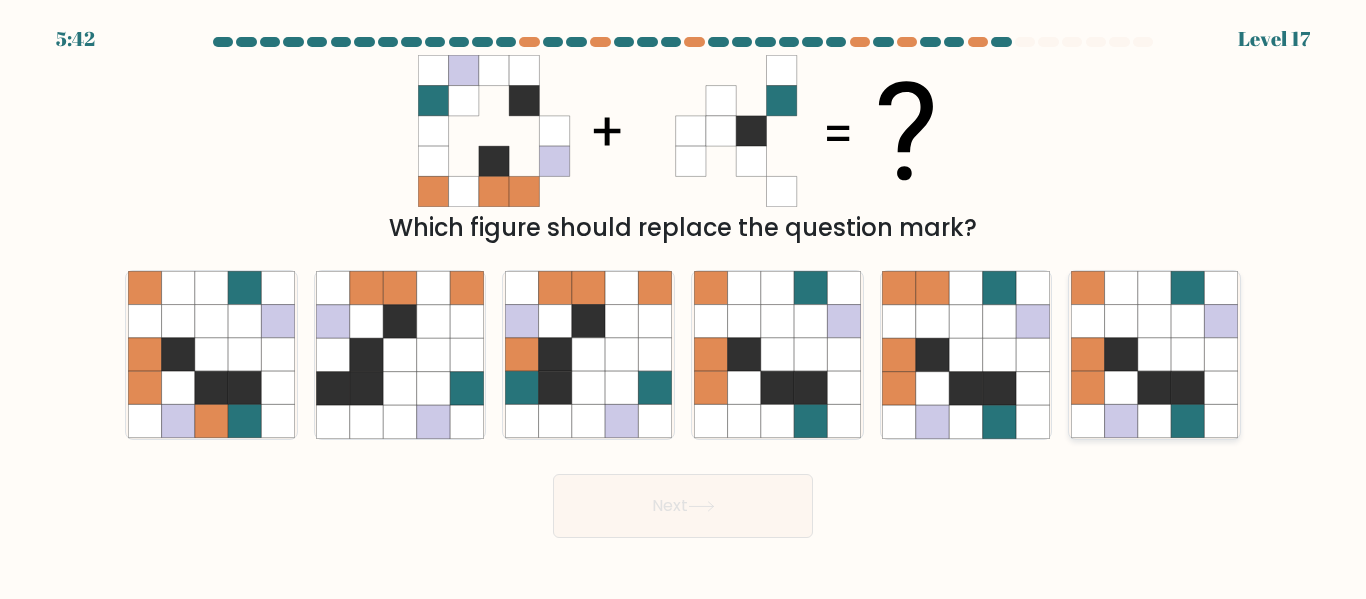 click 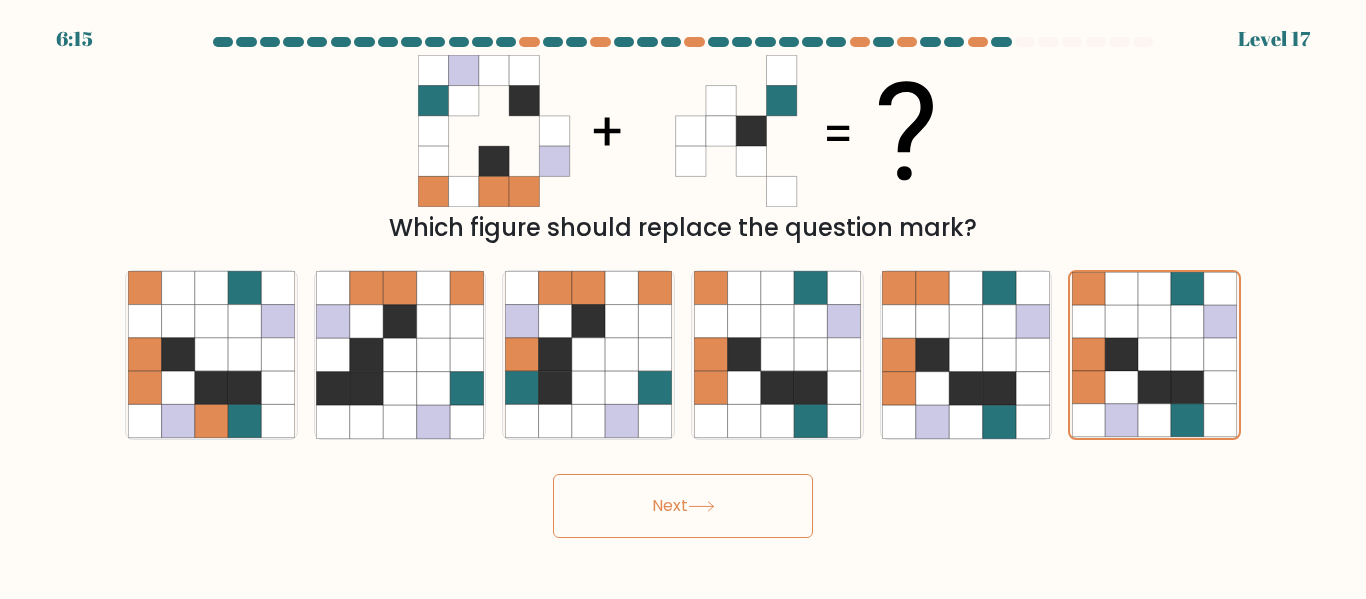 click on "Next" at bounding box center (683, 506) 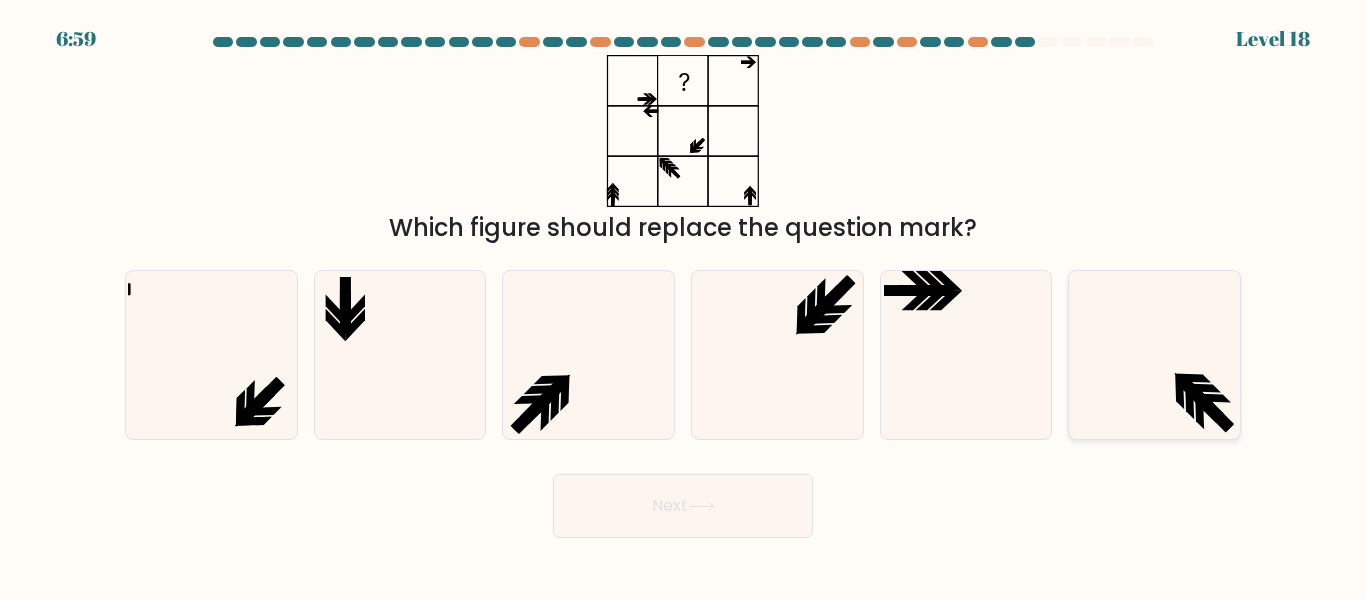 click 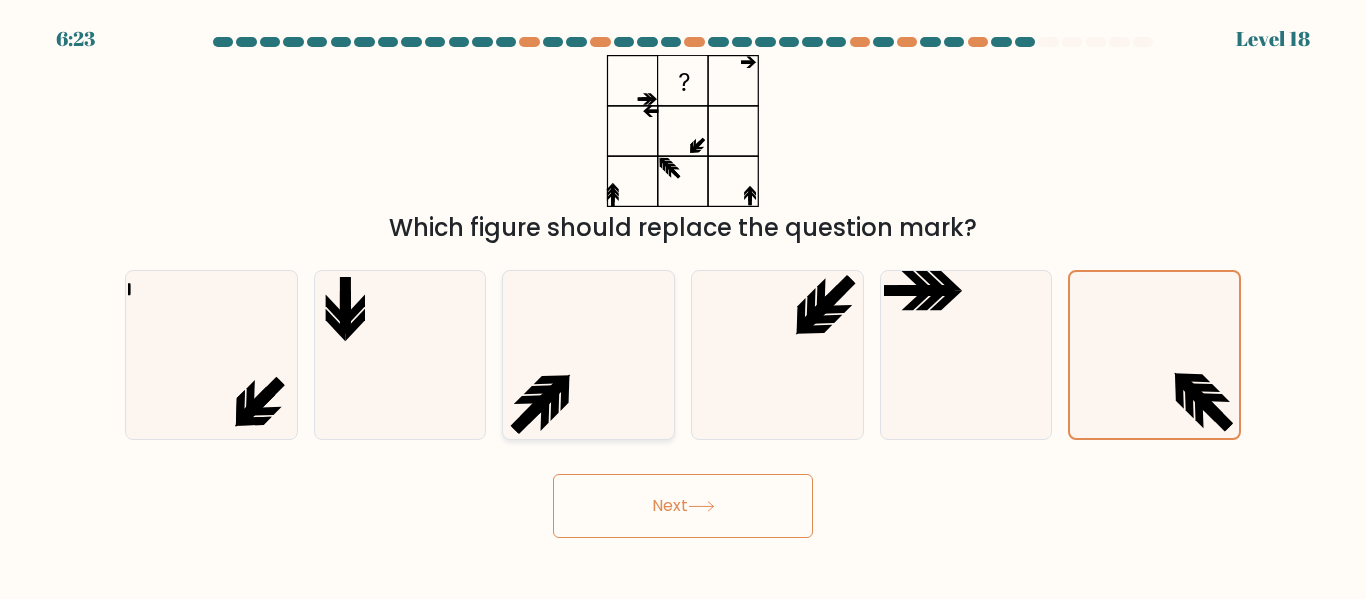 click 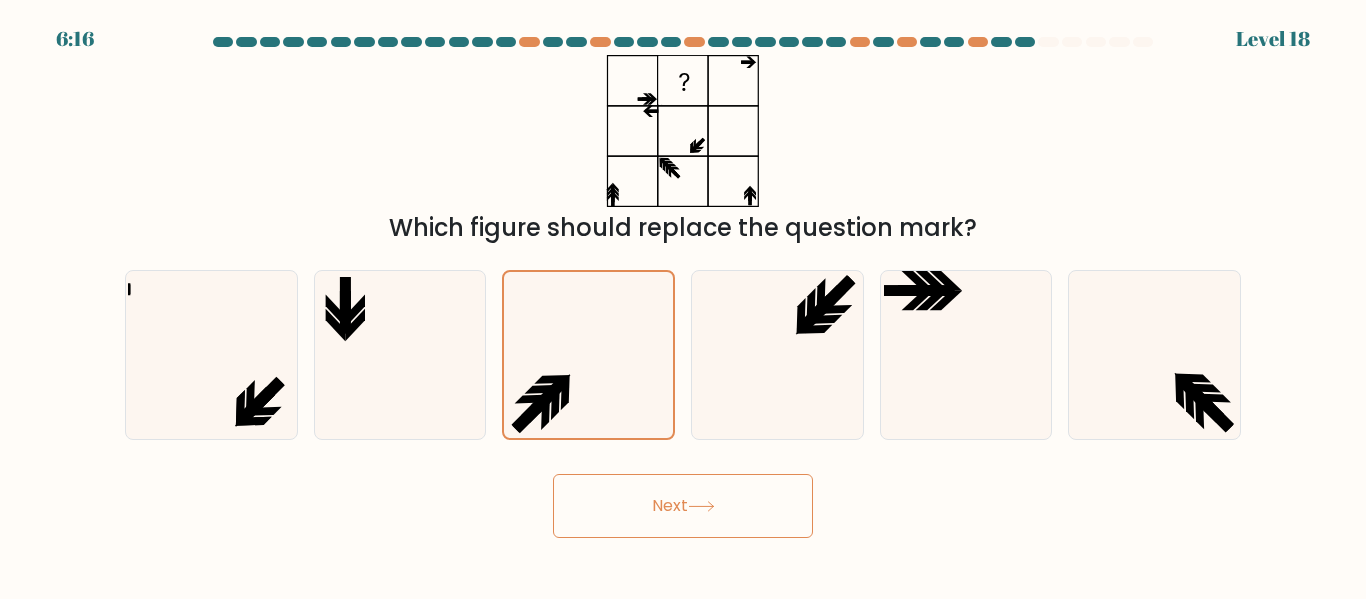 click on "Next" at bounding box center (683, 506) 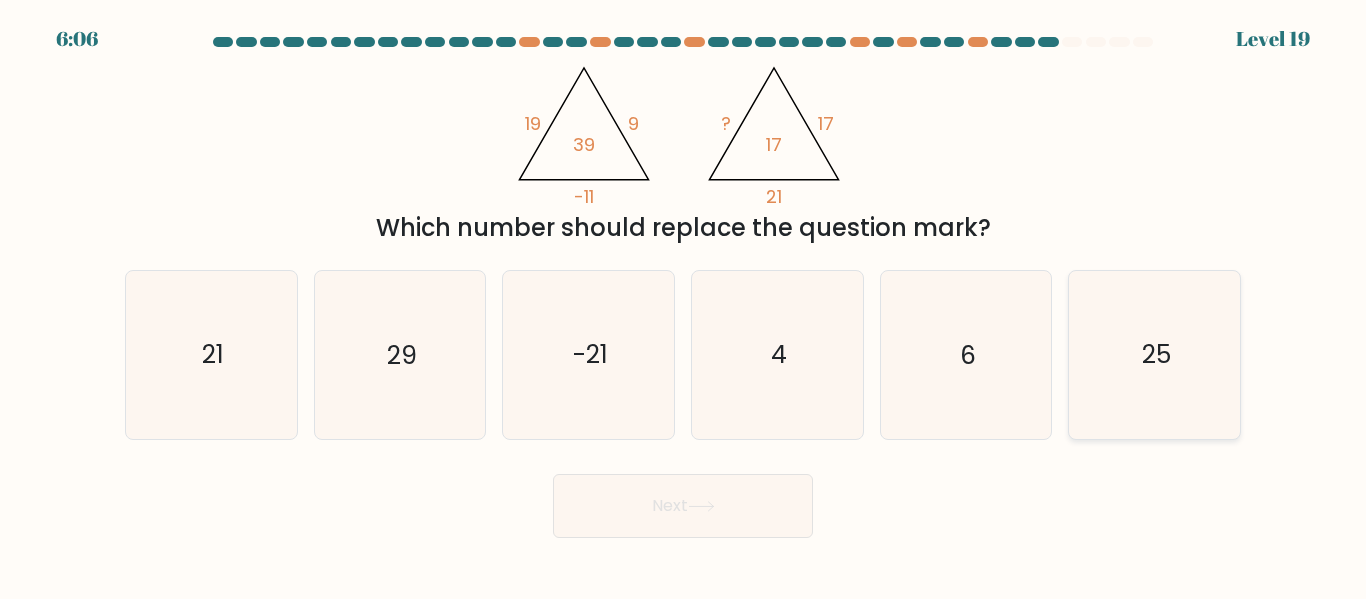 click on "25" 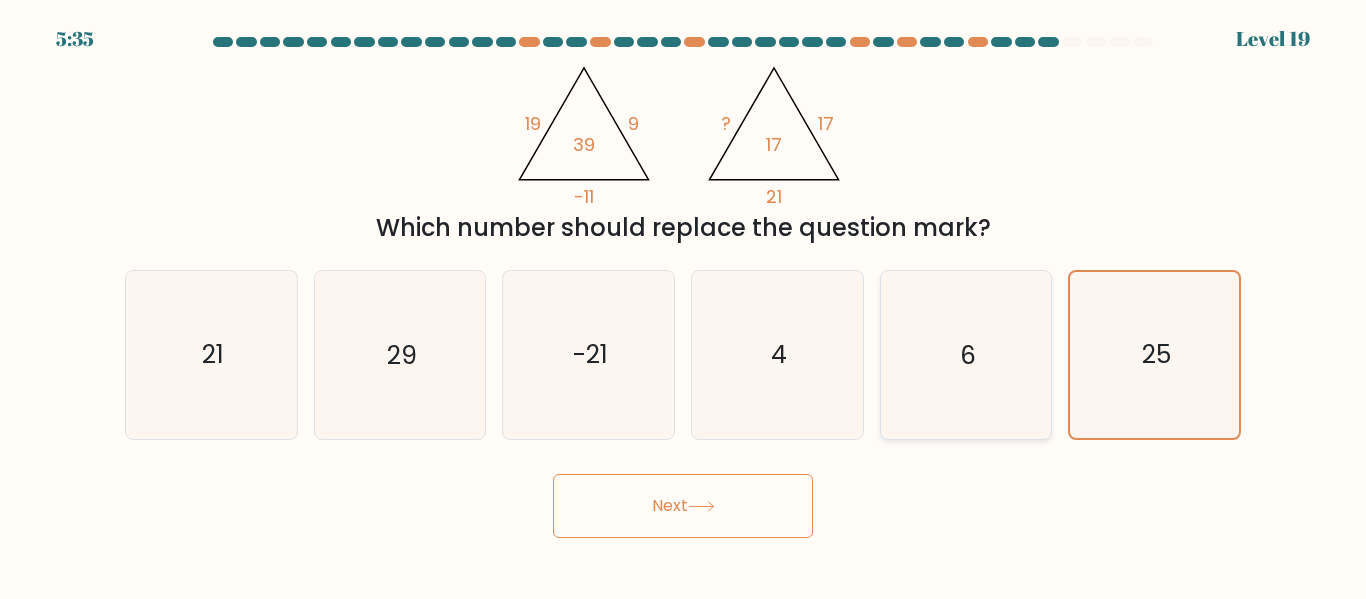 click on "6" 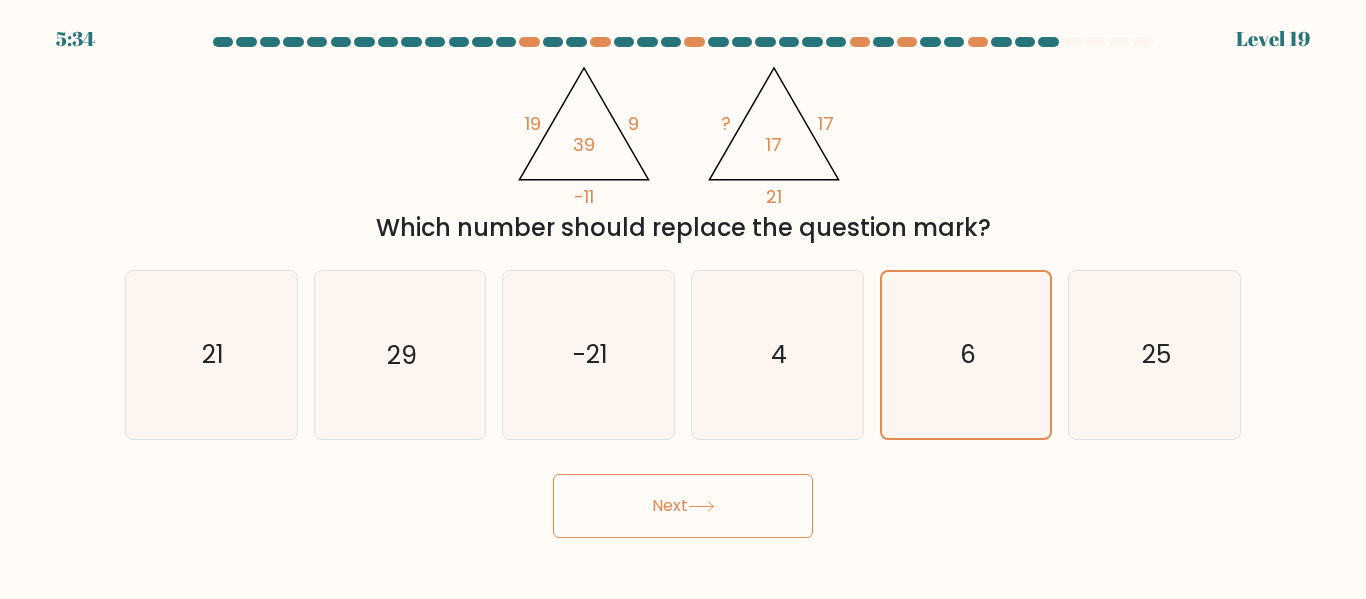 click on "Next" at bounding box center (683, 506) 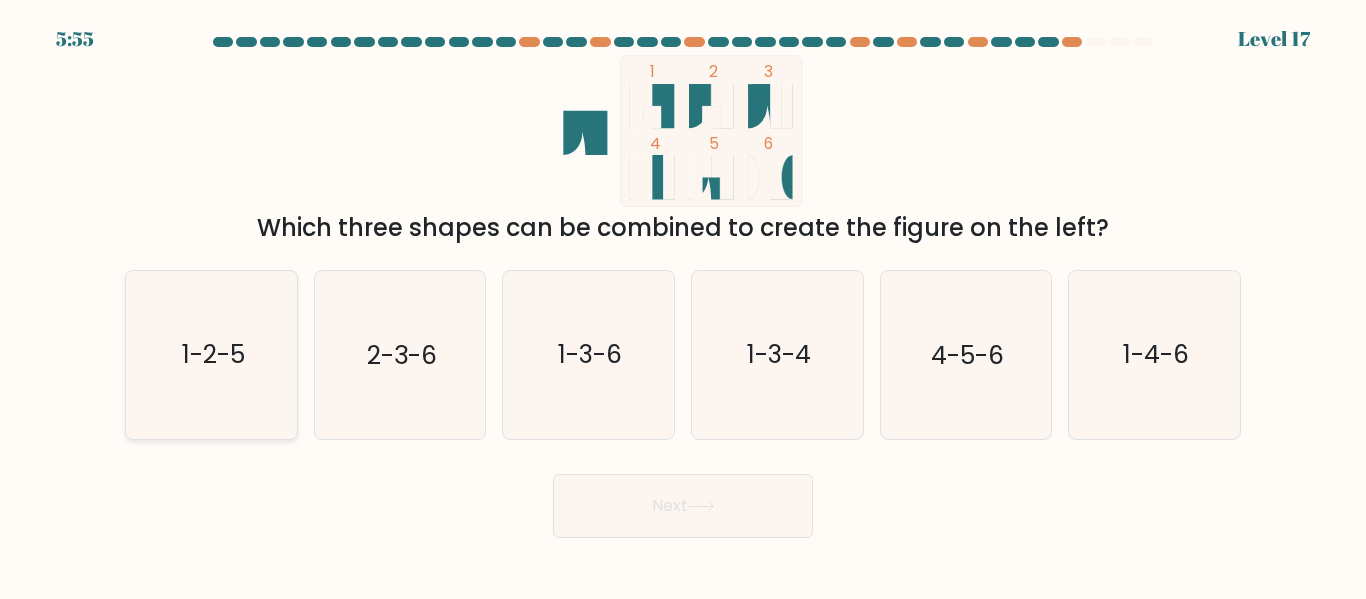 click on "1-2-5" 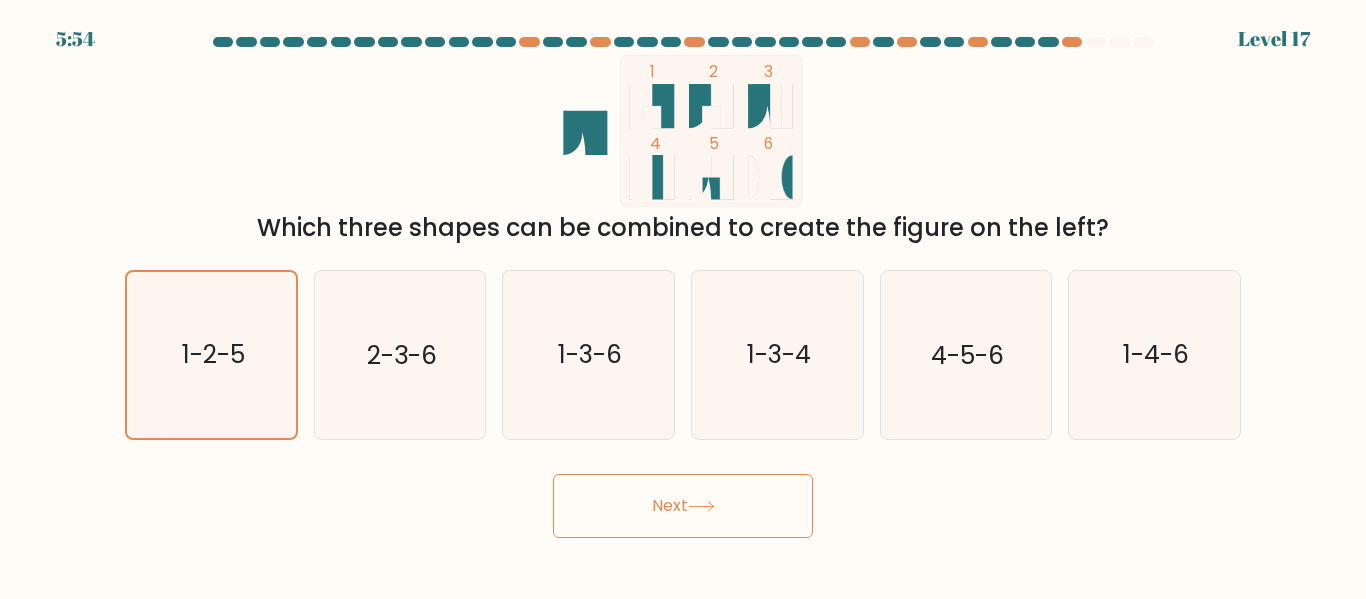 click on "Next" at bounding box center [683, 506] 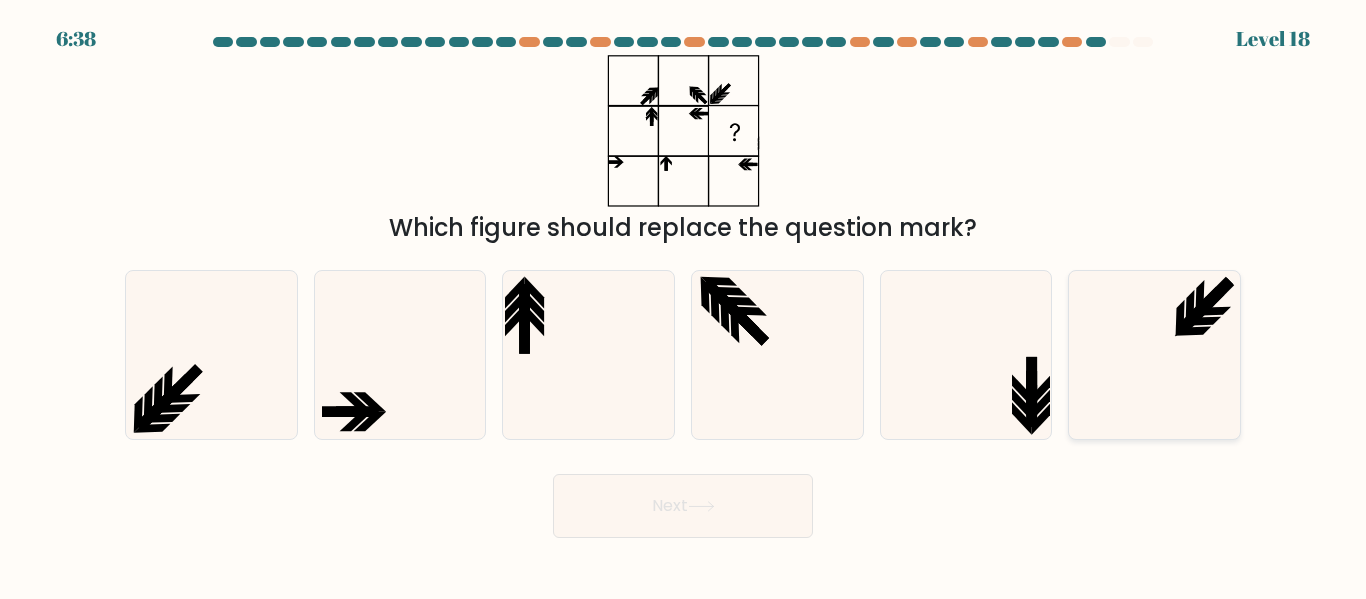 click 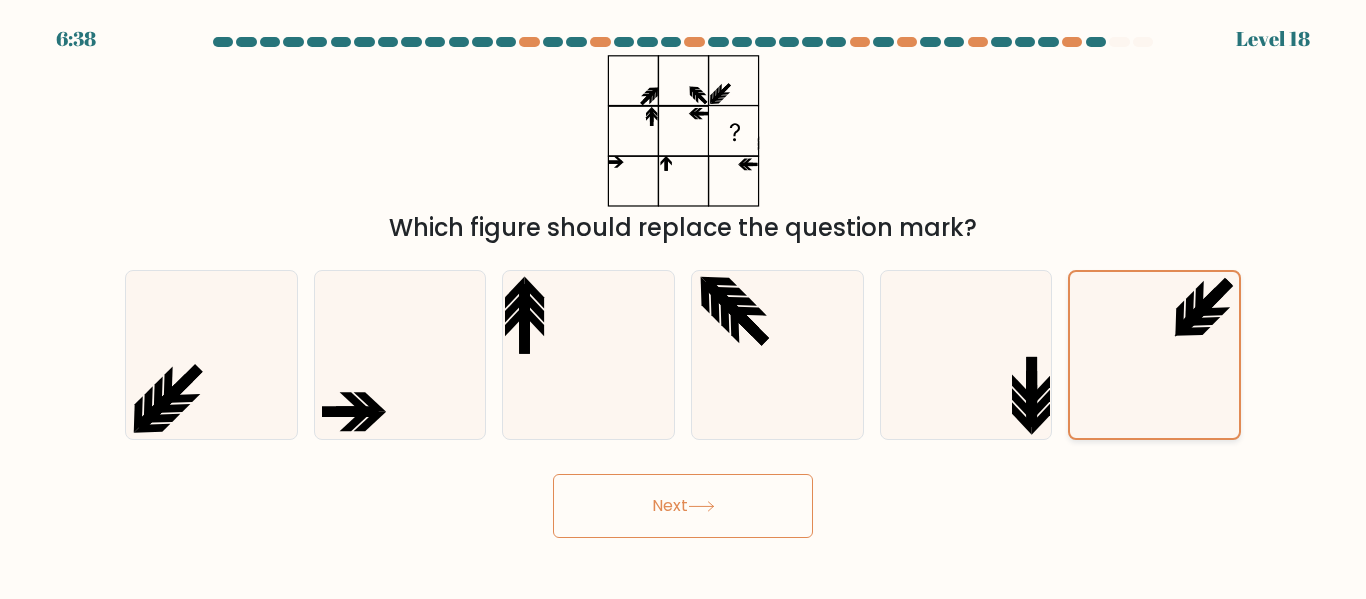 click 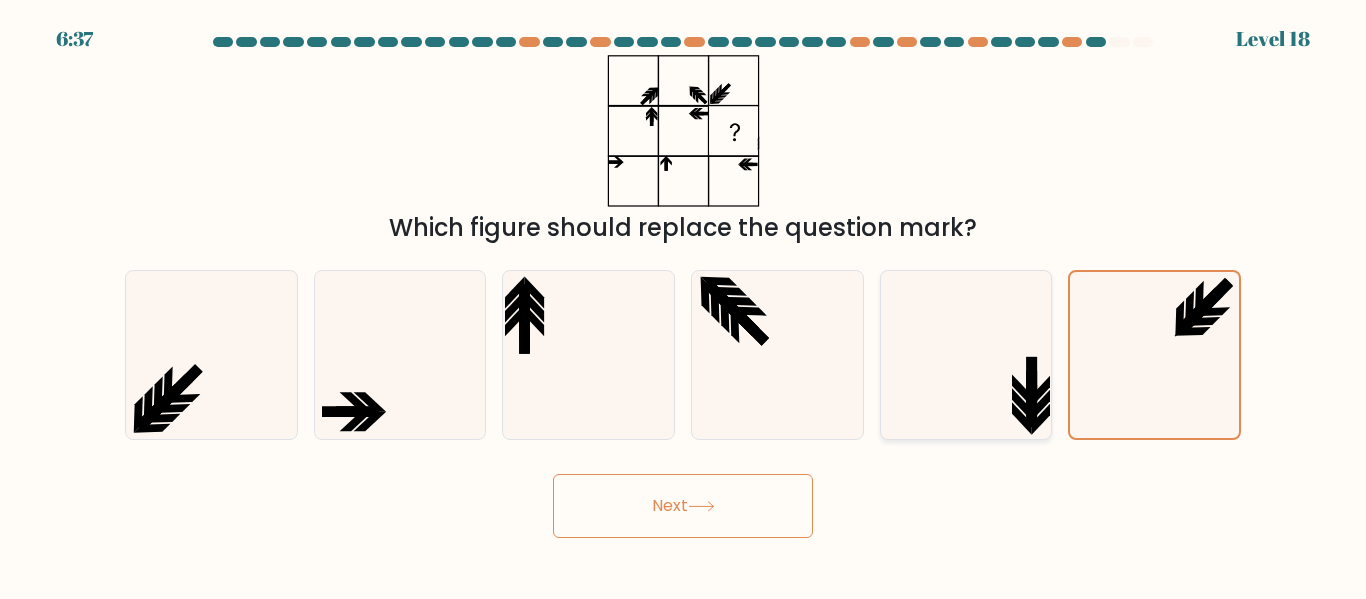 click 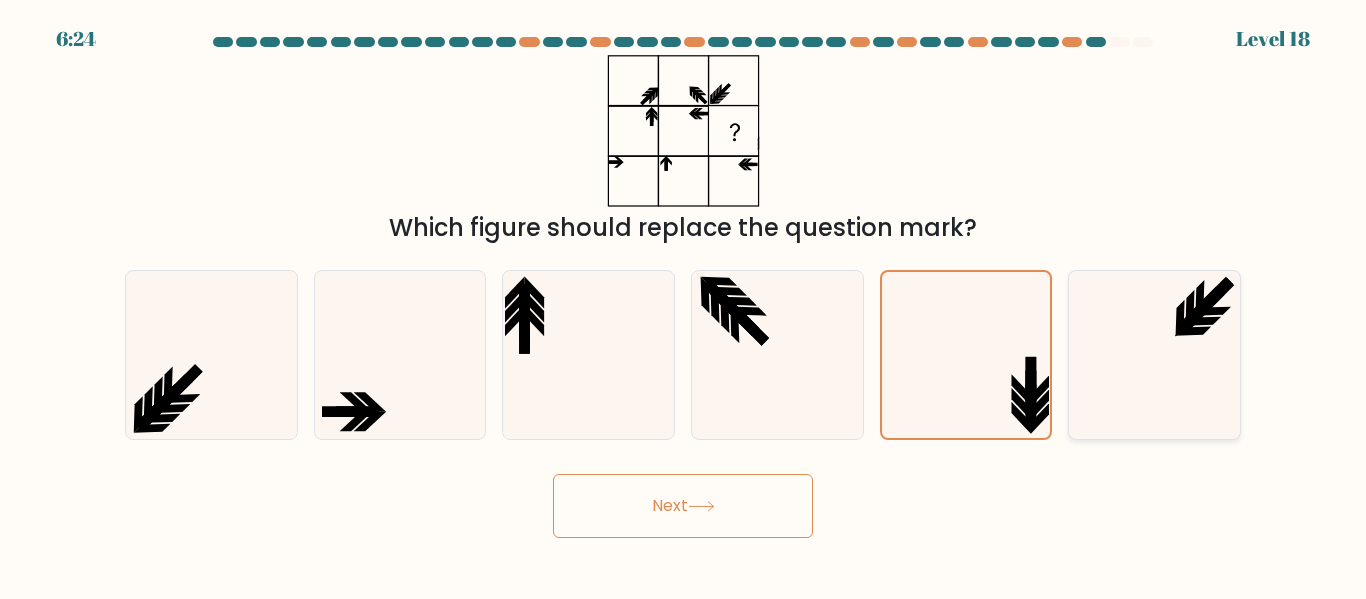 click 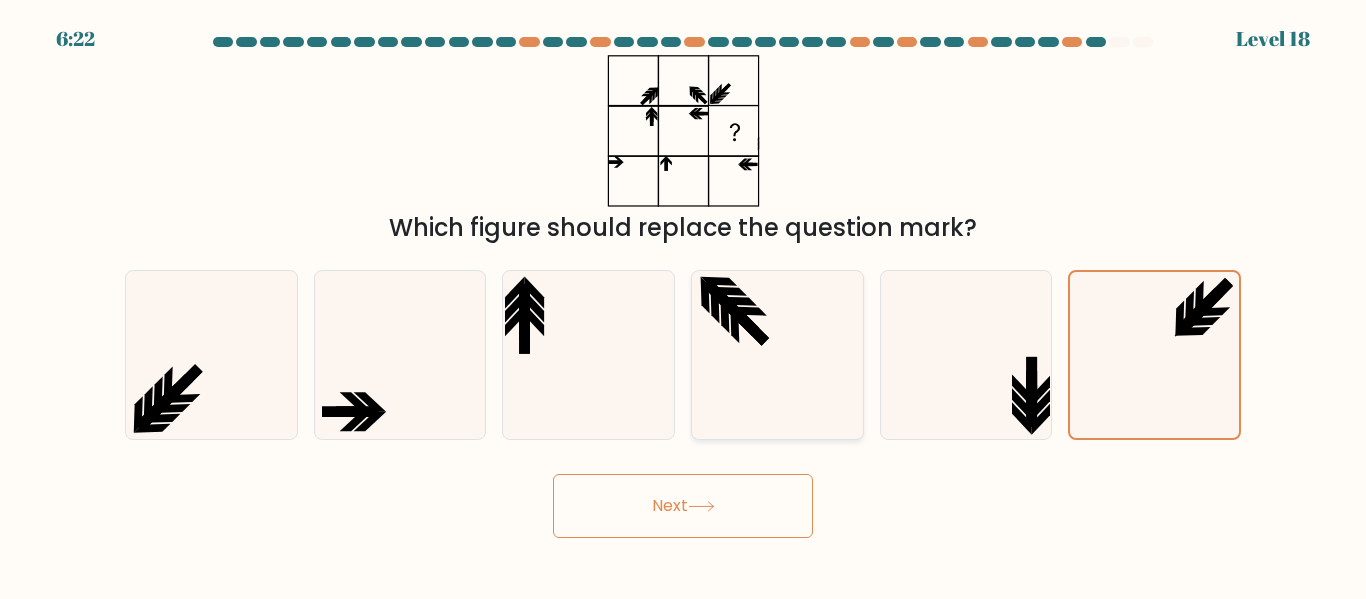 click 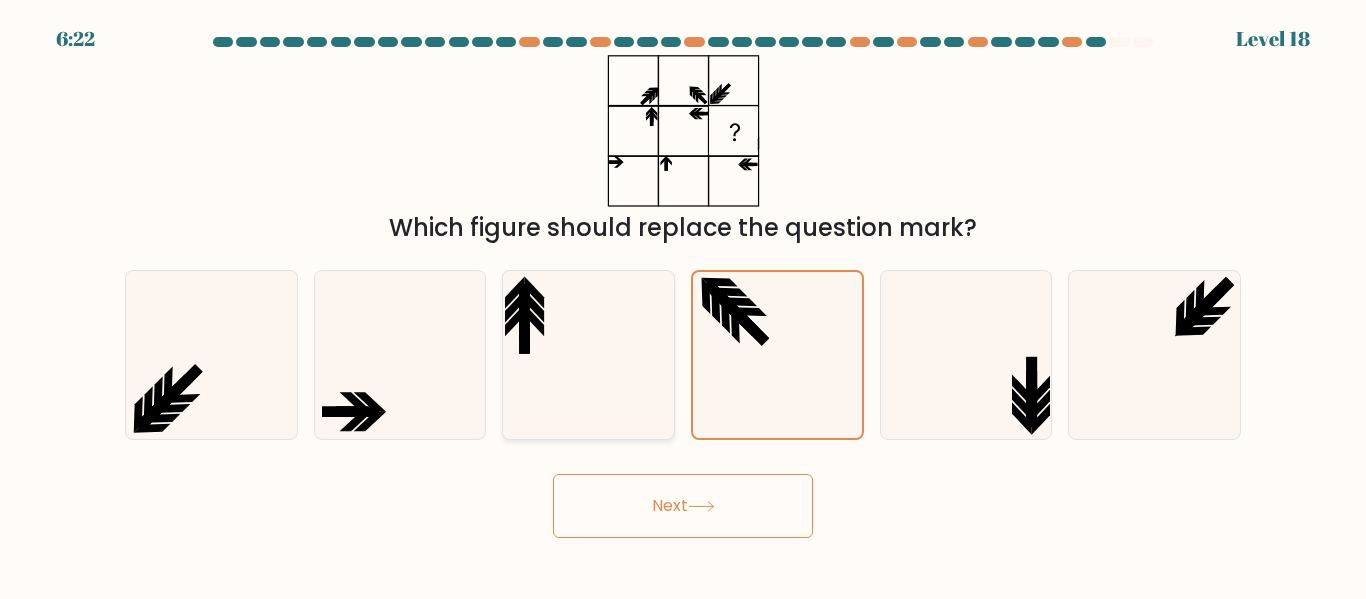 click 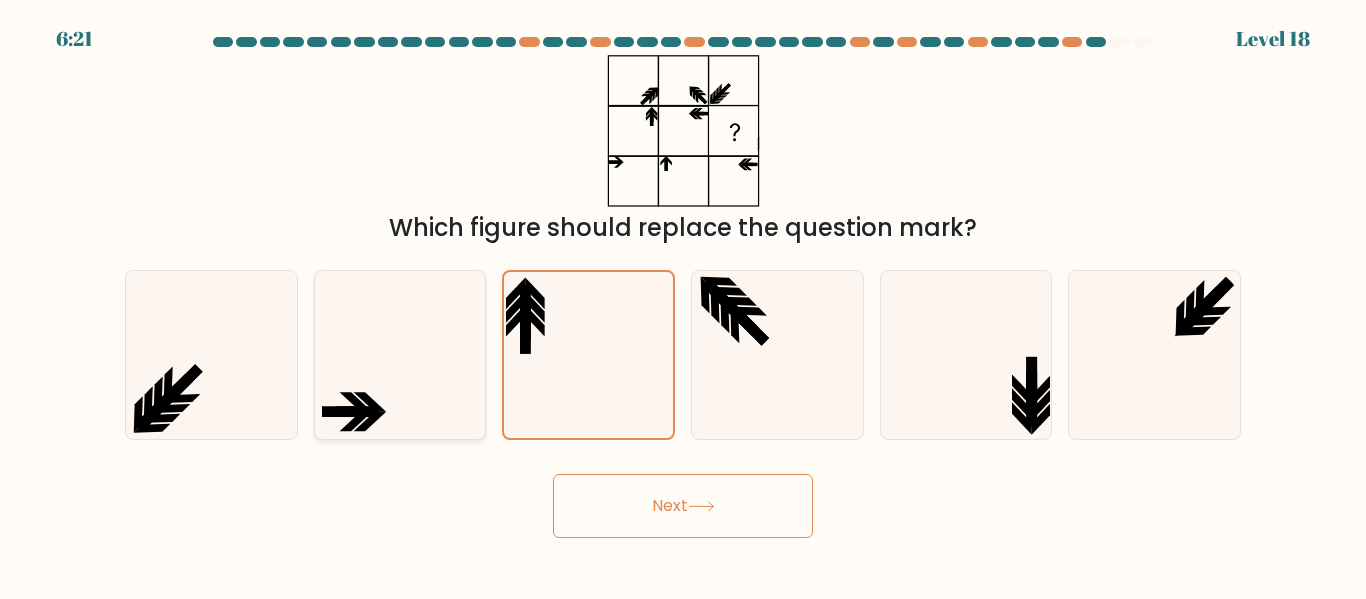 click 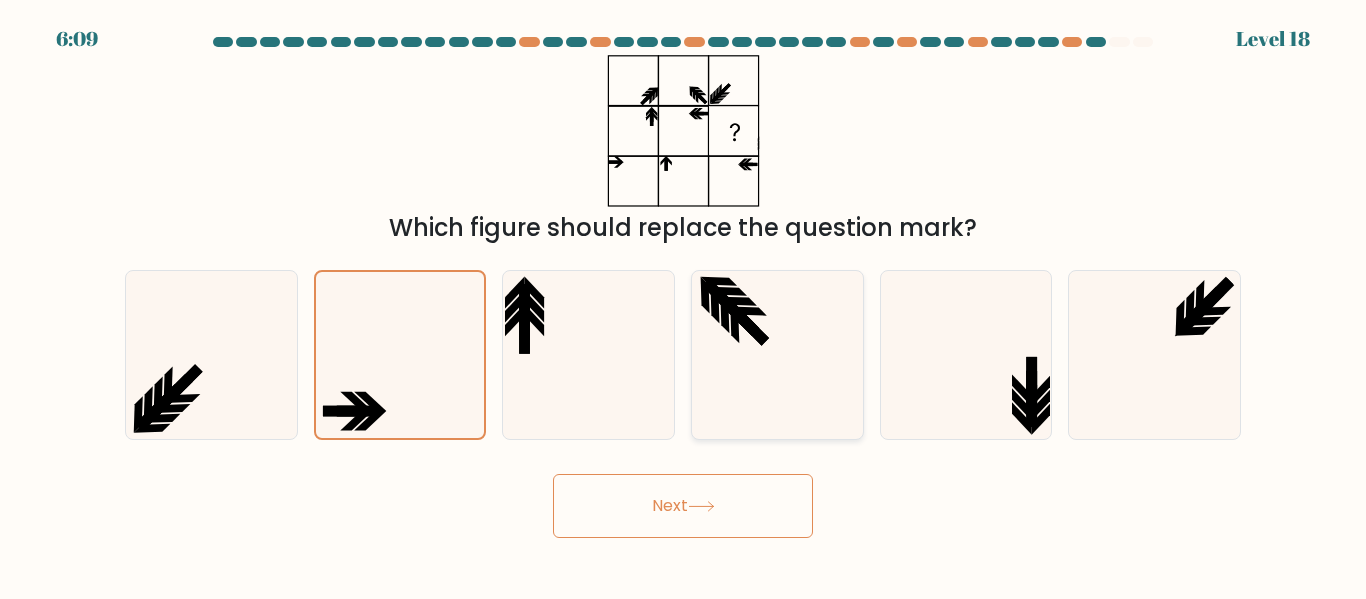 click 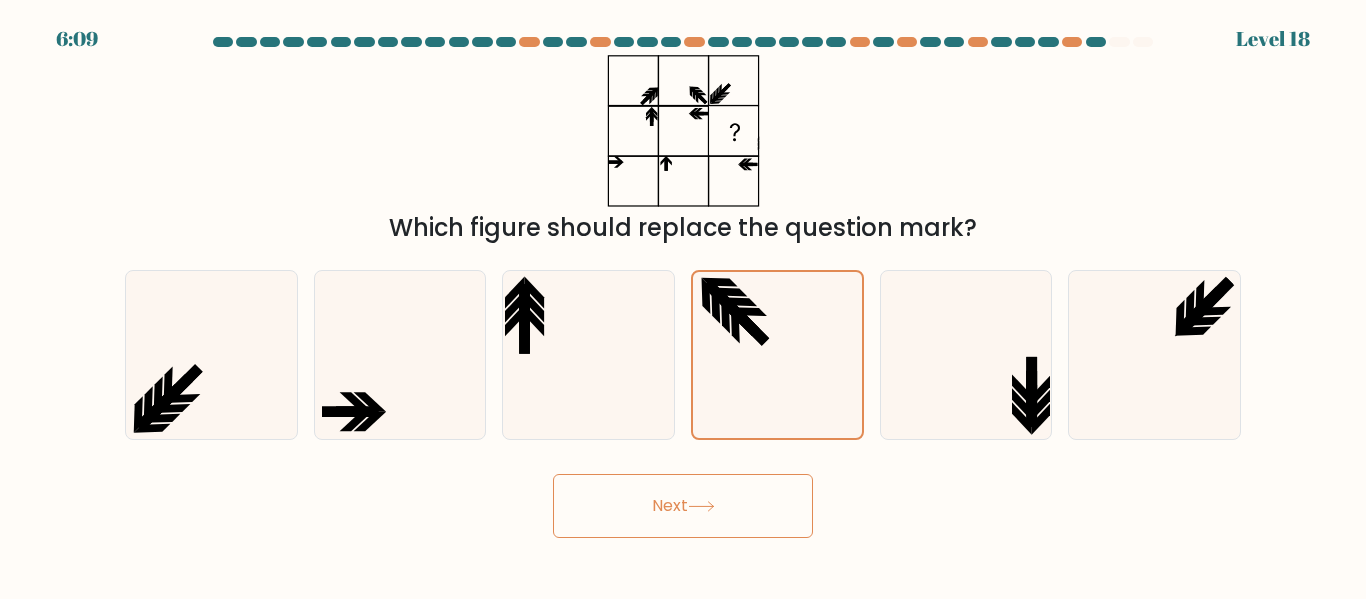 click on "Next" at bounding box center [683, 506] 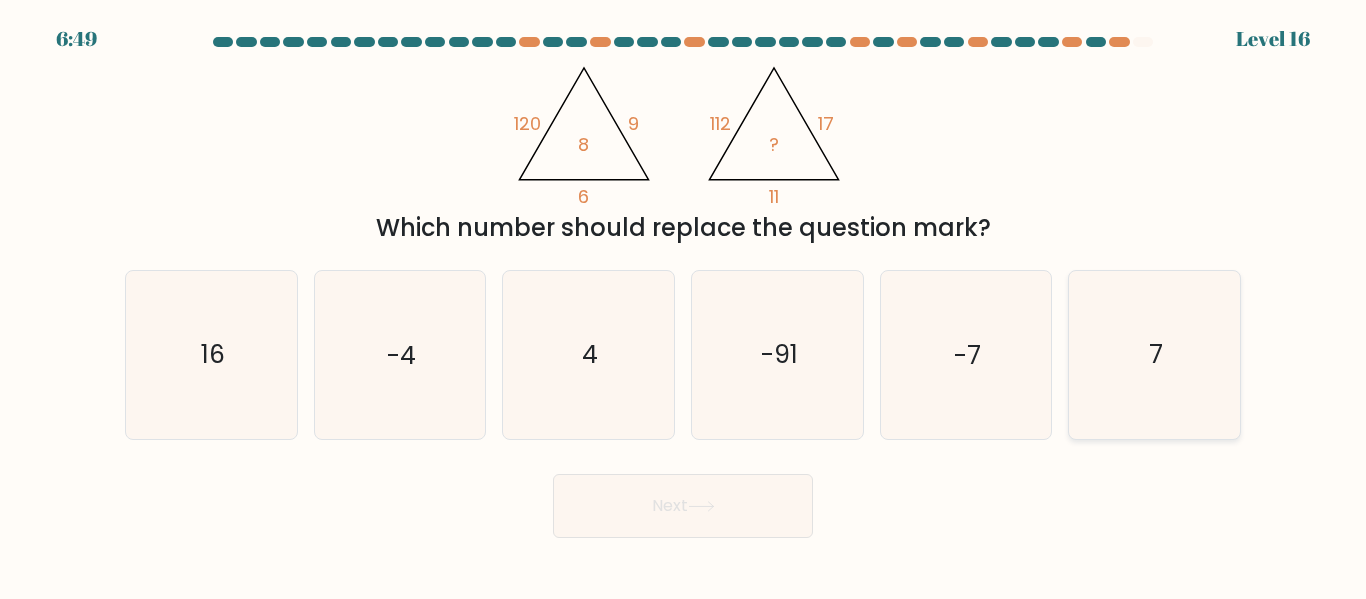 click on "7" 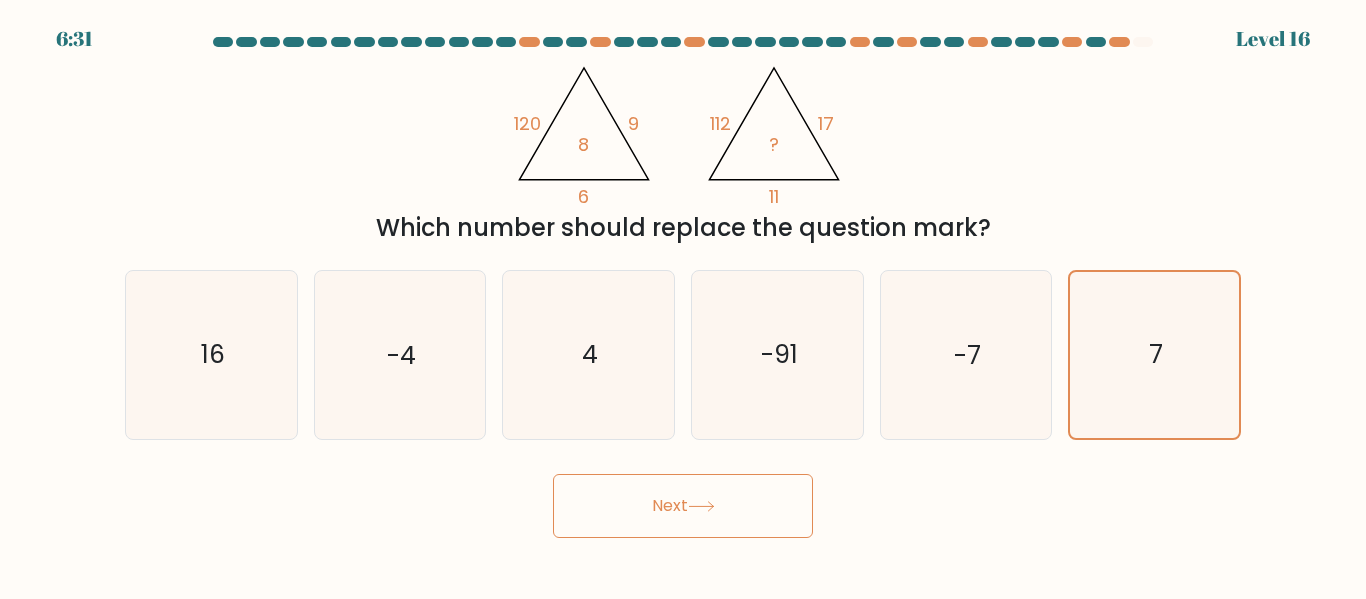 click 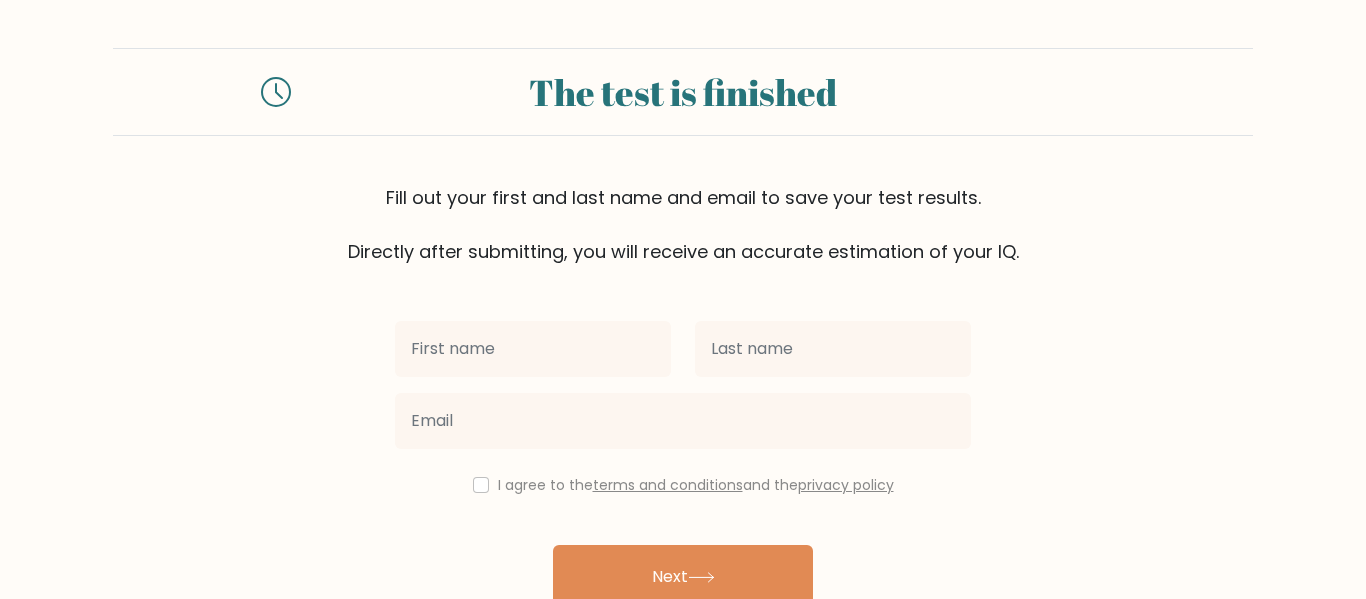 scroll, scrollTop: 0, scrollLeft: 0, axis: both 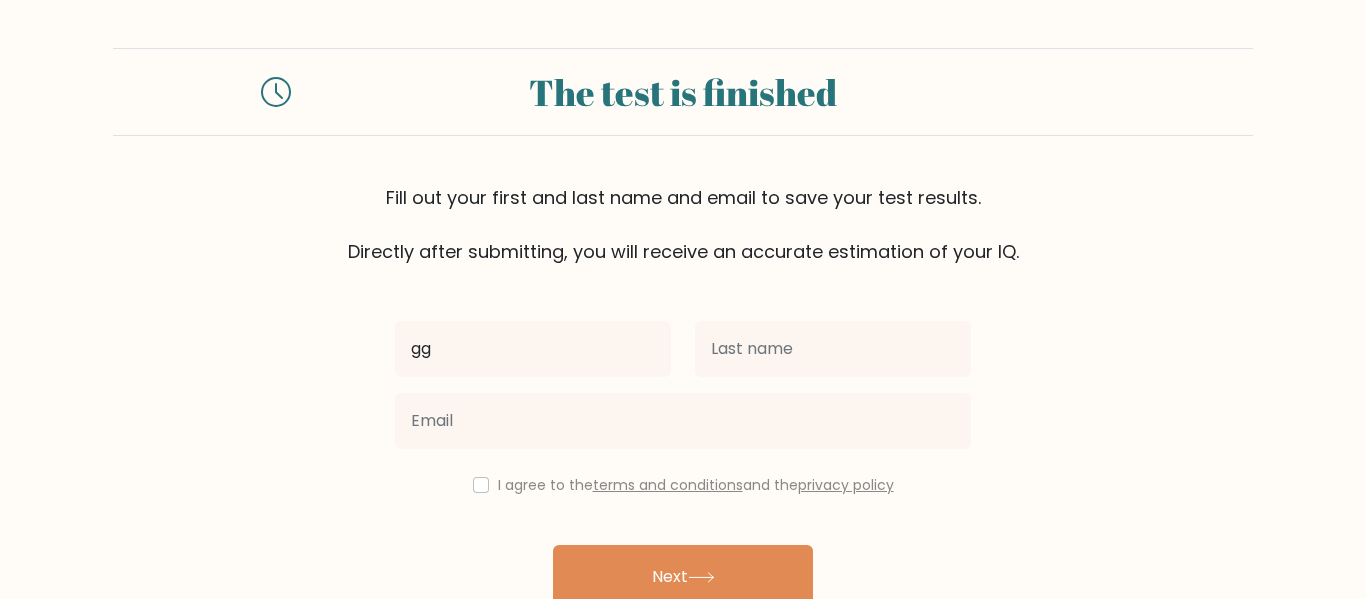 type on "gg" 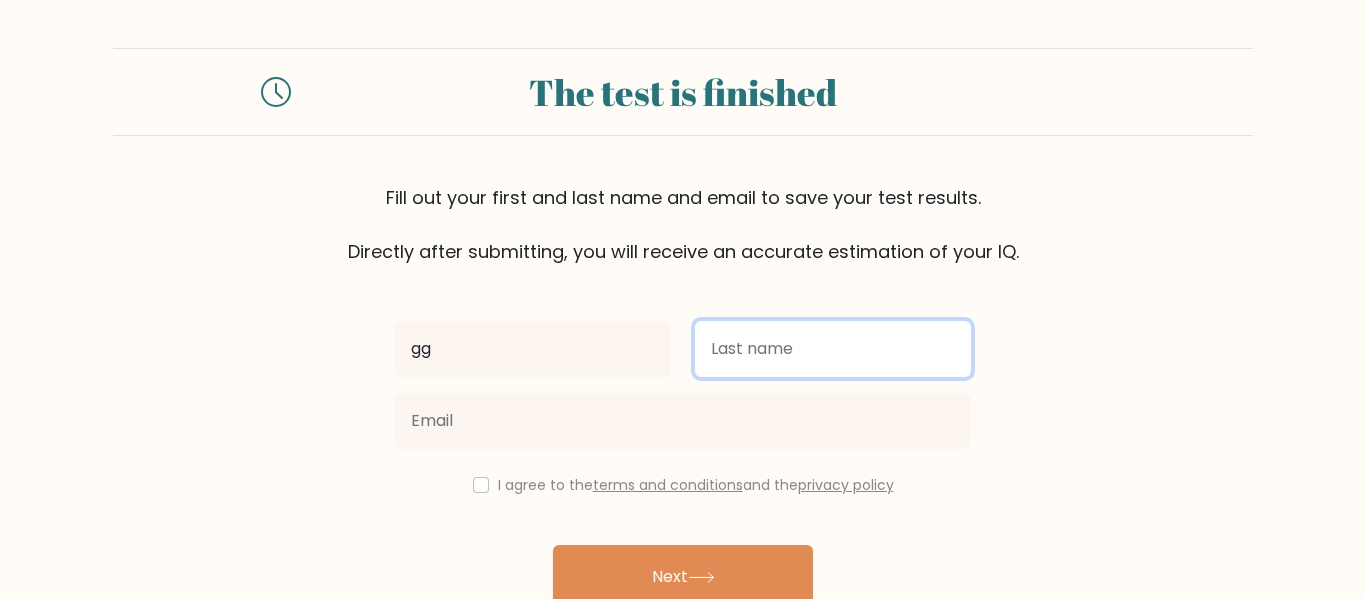 click at bounding box center [833, 349] 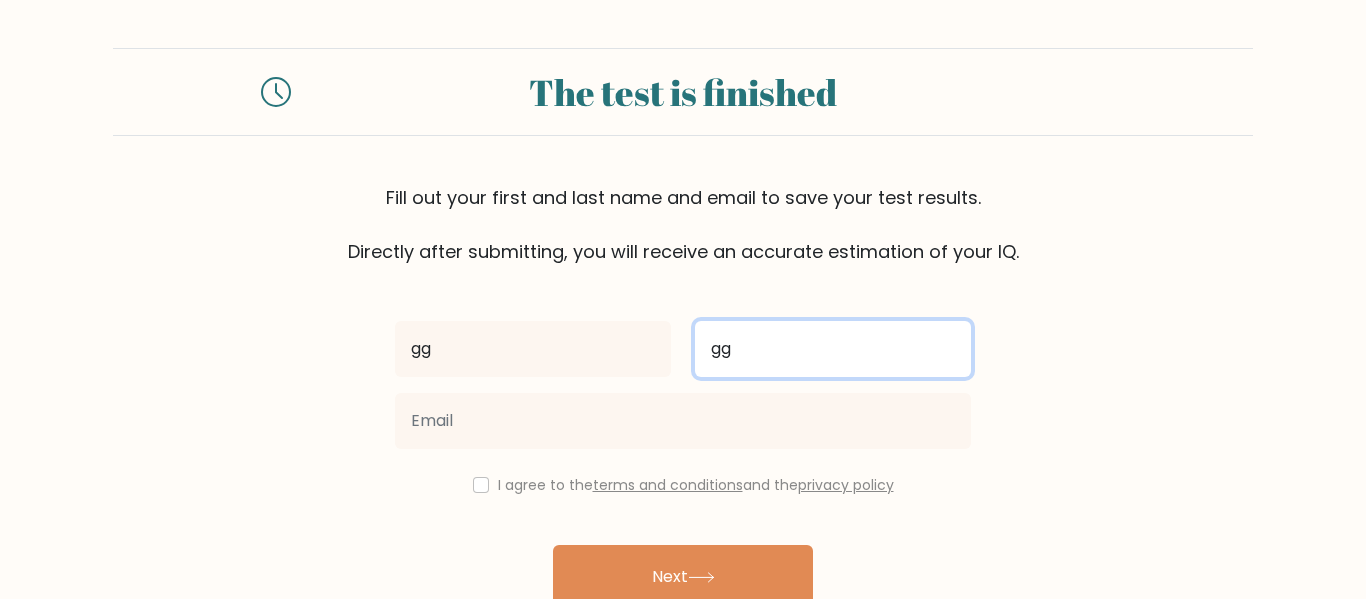 type on "gg" 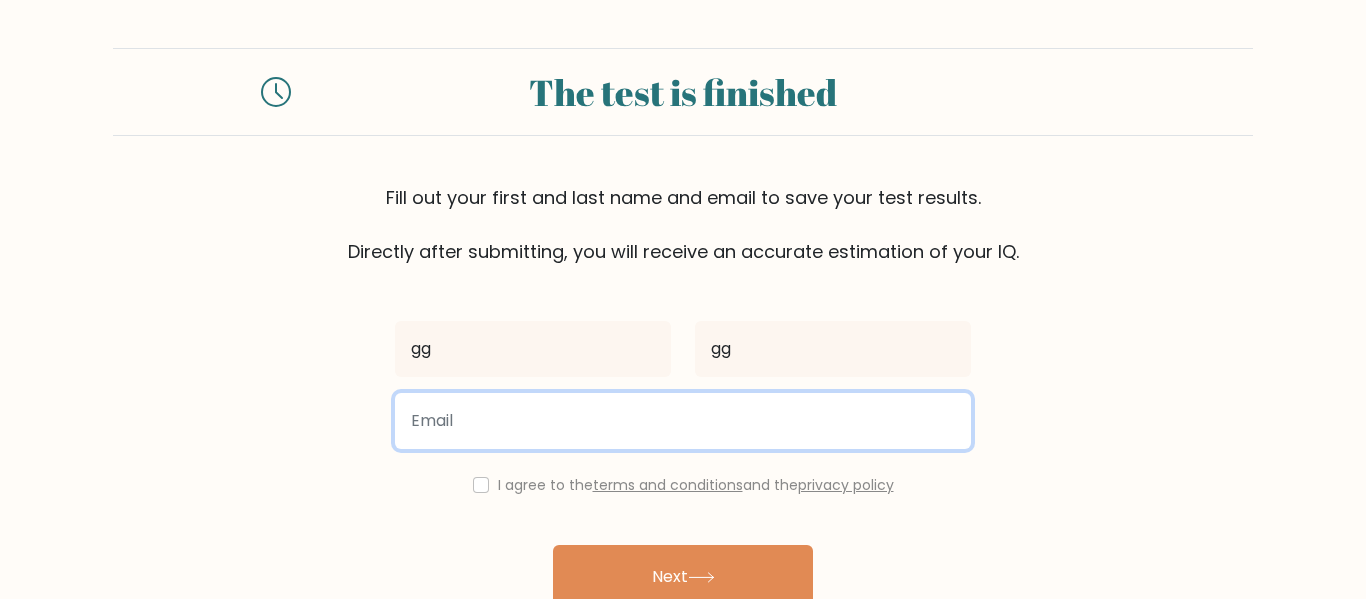 click at bounding box center [683, 421] 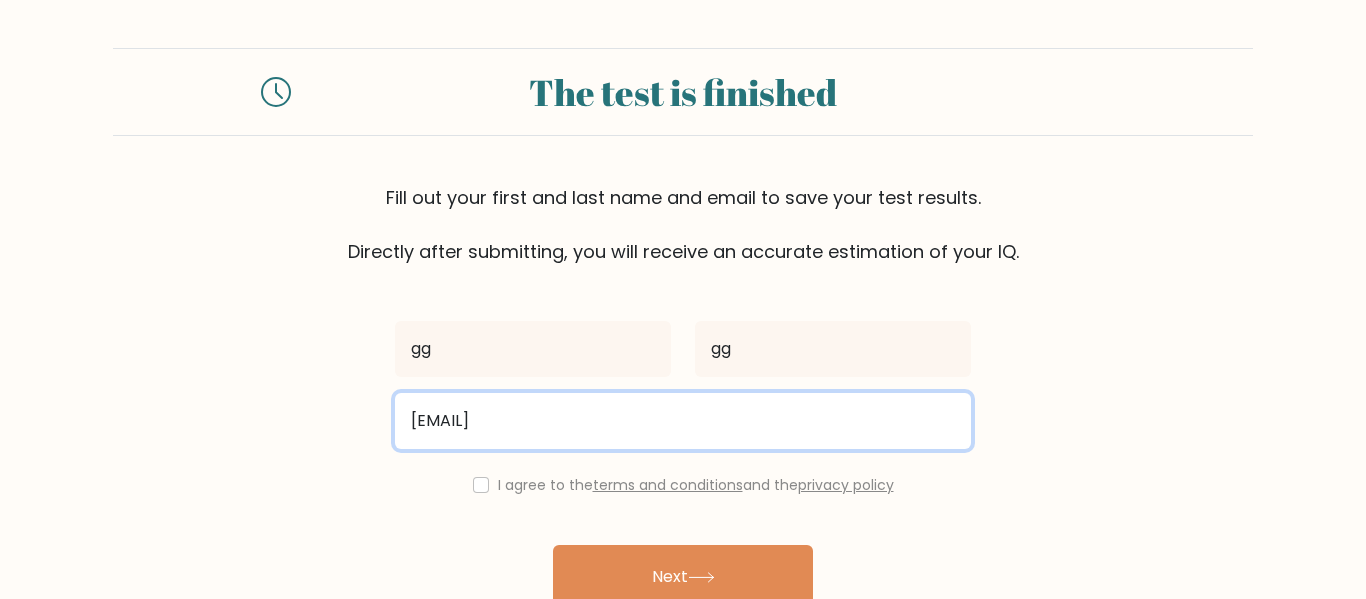click on "[EMAIL]" at bounding box center [683, 421] 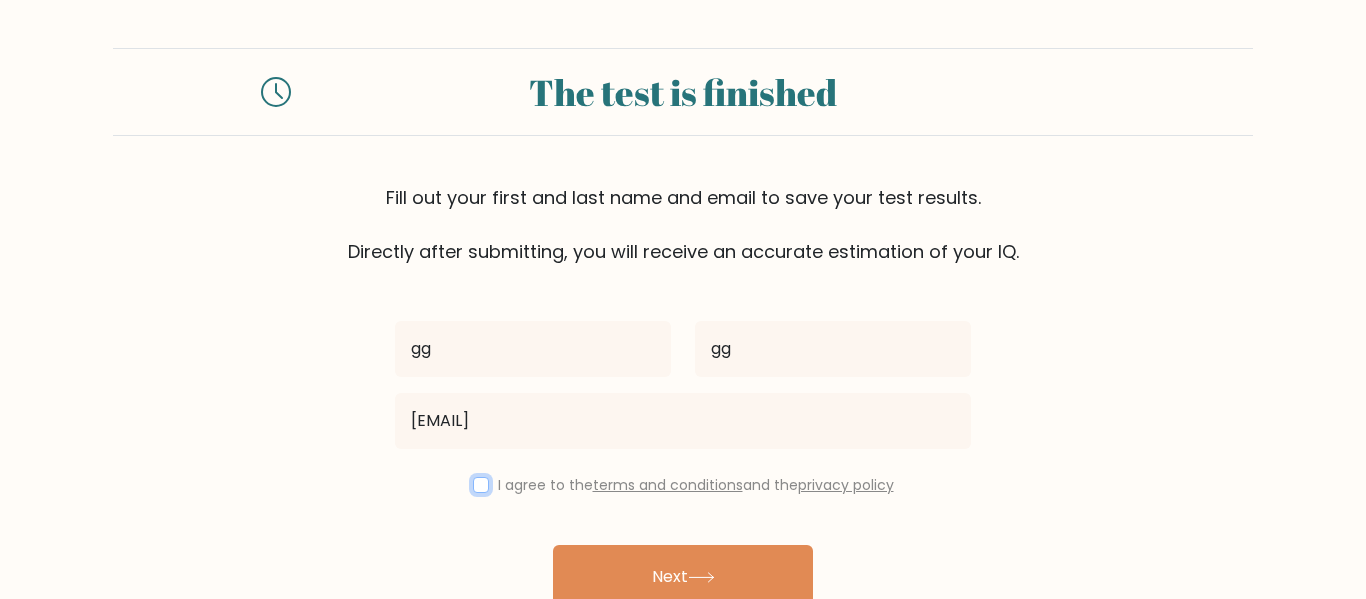 click at bounding box center (481, 485) 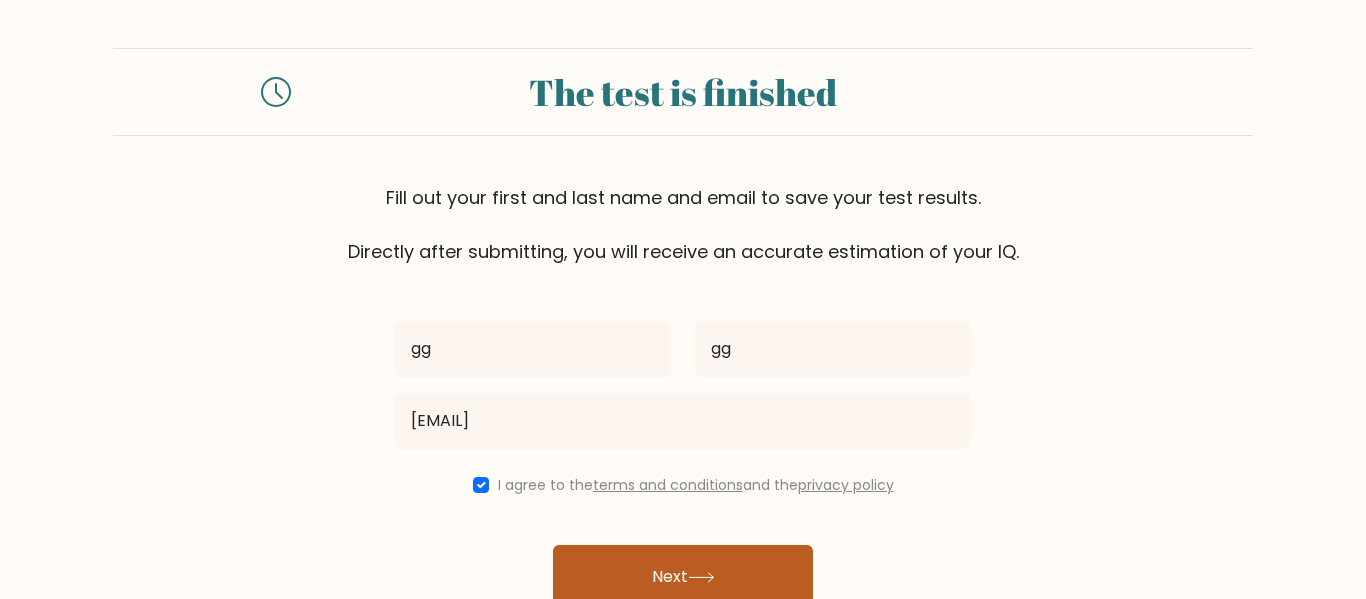 click on "Next" at bounding box center [683, 577] 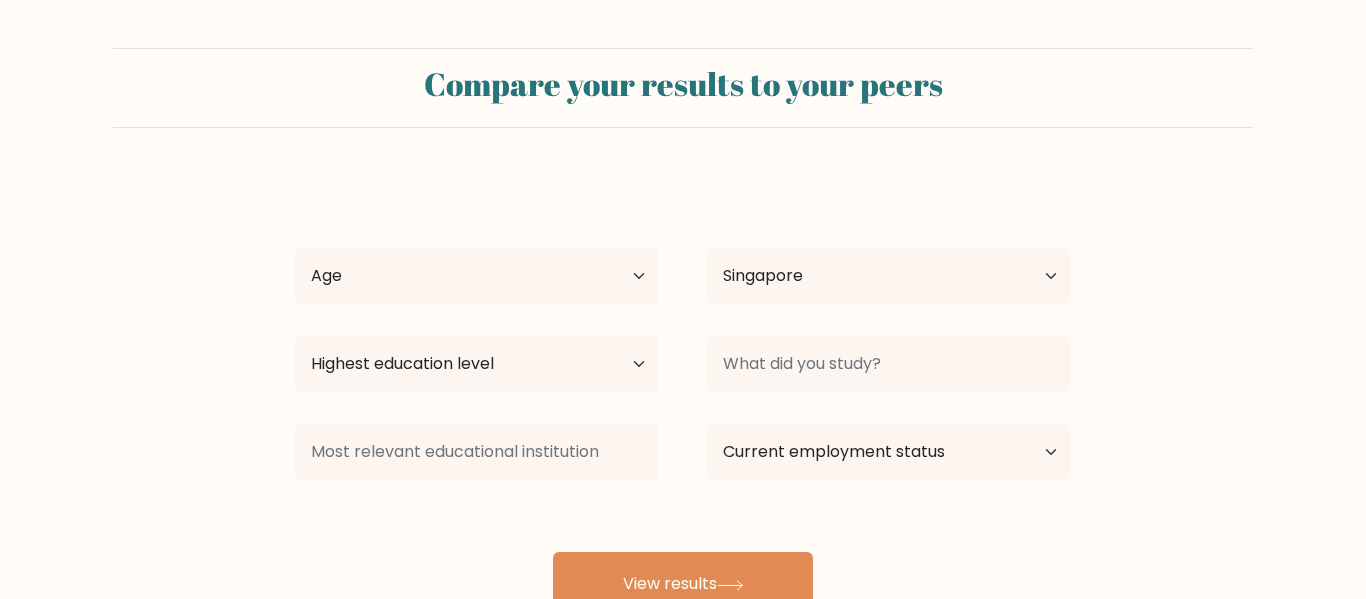 select on "SG" 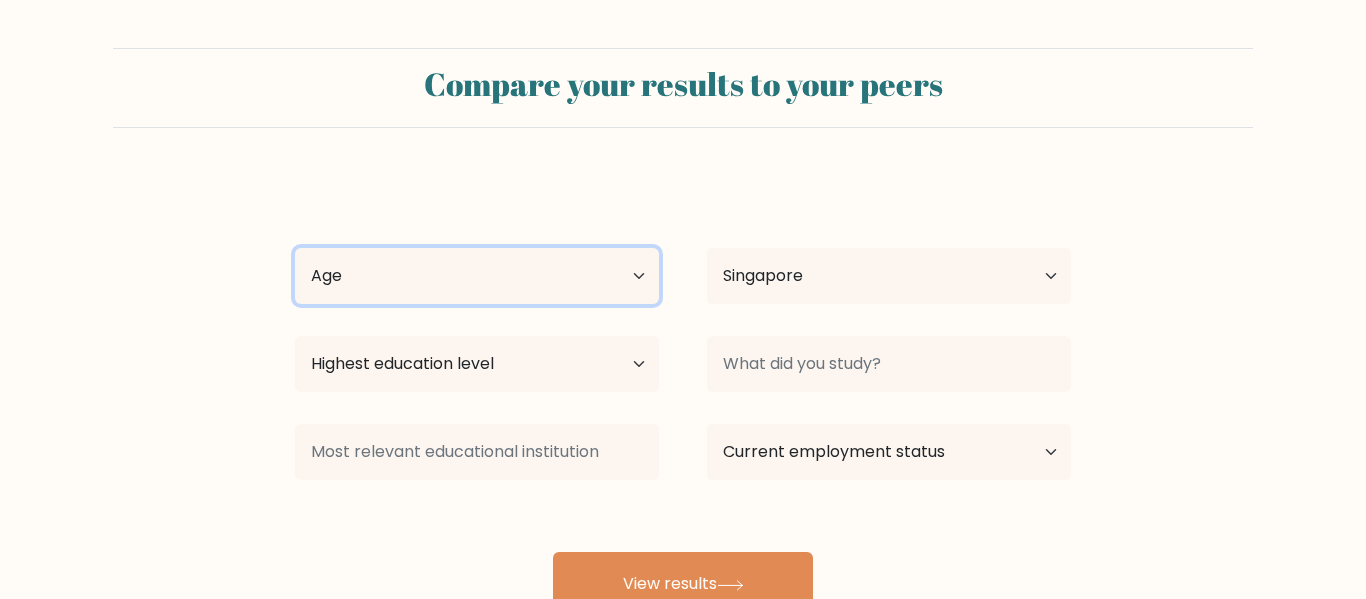 click on "Age
Under 18 years old
18-24 years old
25-34 years old
35-44 years old
45-54 years old
55-64 years old
65 years old and above" at bounding box center (477, 276) 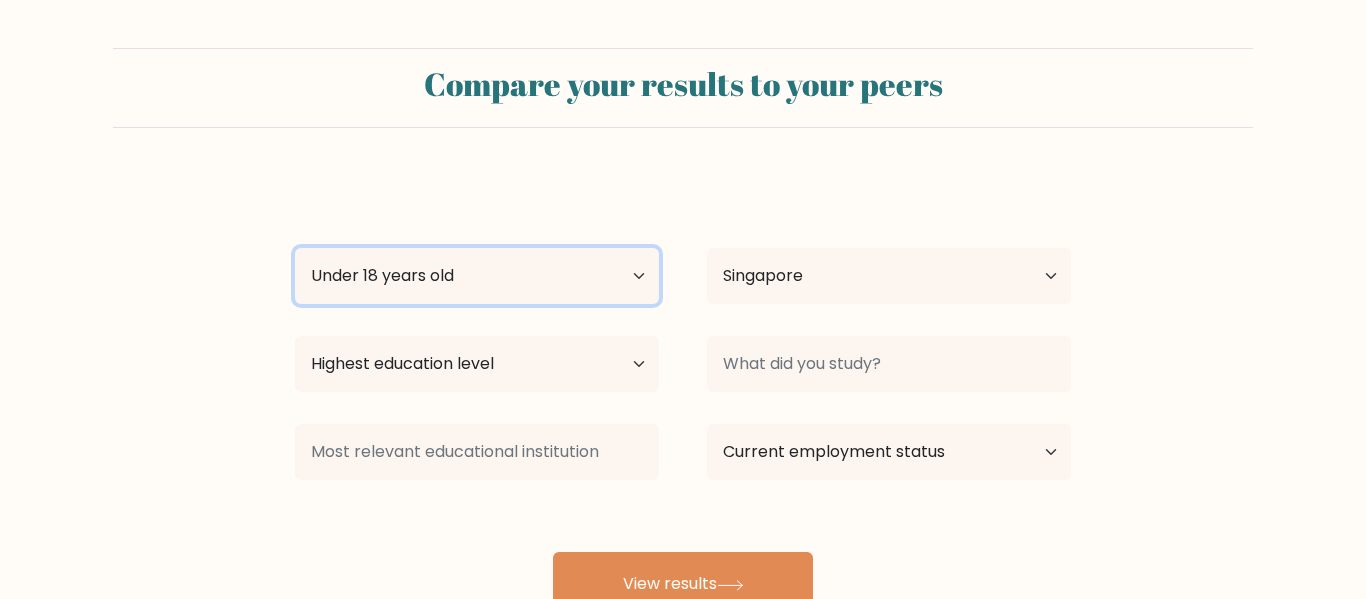 click on "Age
Under 18 years old
18-24 years old
25-34 years old
35-44 years old
45-54 years old
55-64 years old
65 years old and above" at bounding box center [477, 276] 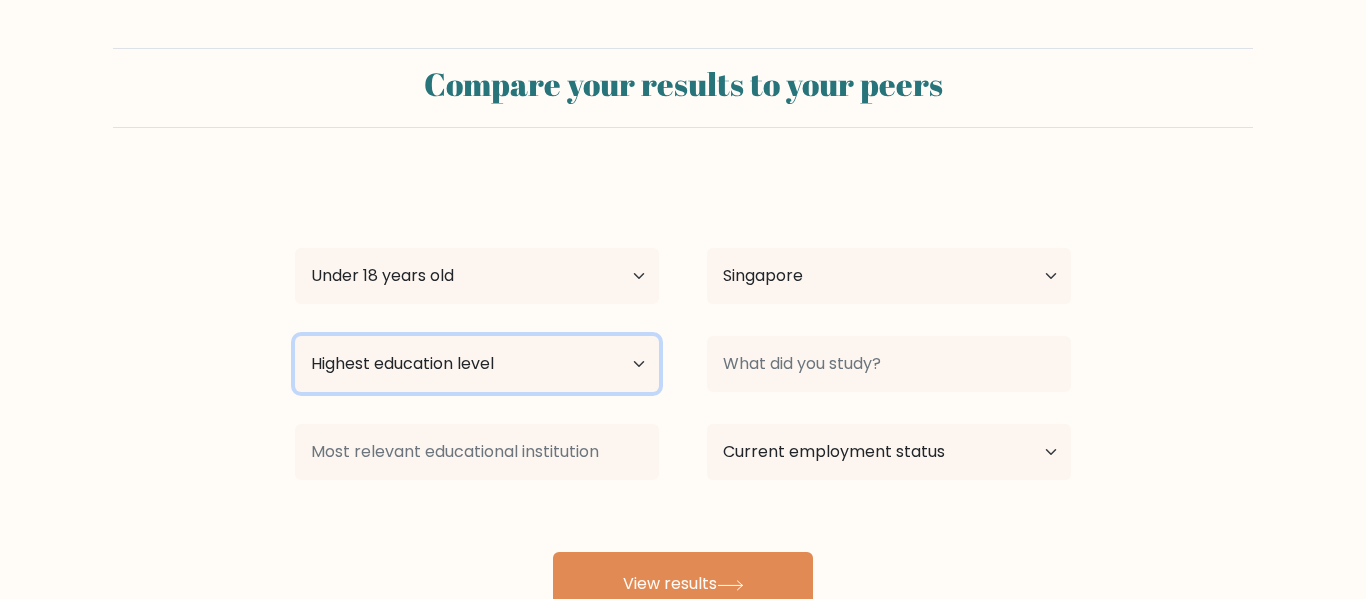 click on "Highest education level
No schooling
Primary
Lower Secondary
Upper Secondary
Occupation Specific
Bachelor's degree
Master's degree
Doctoral degree" at bounding box center [477, 364] 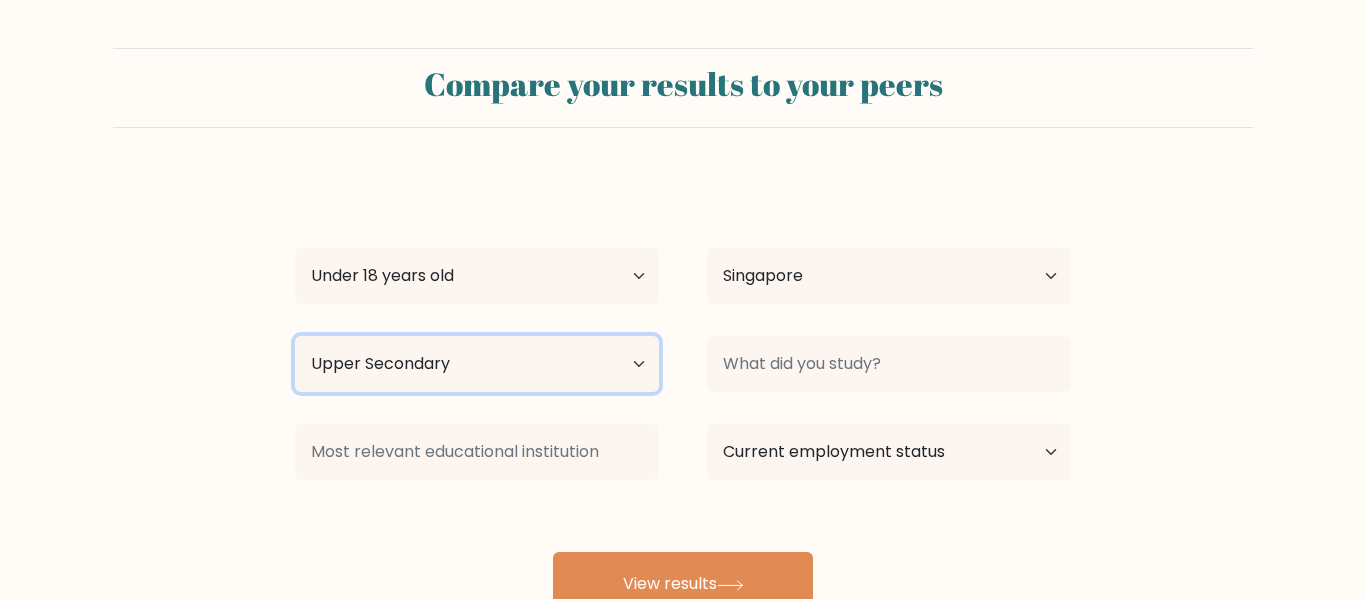 click on "Highest education level
No schooling
Primary
Lower Secondary
Upper Secondary
Occupation Specific
Bachelor's degree
Master's degree
Doctoral degree" at bounding box center [477, 364] 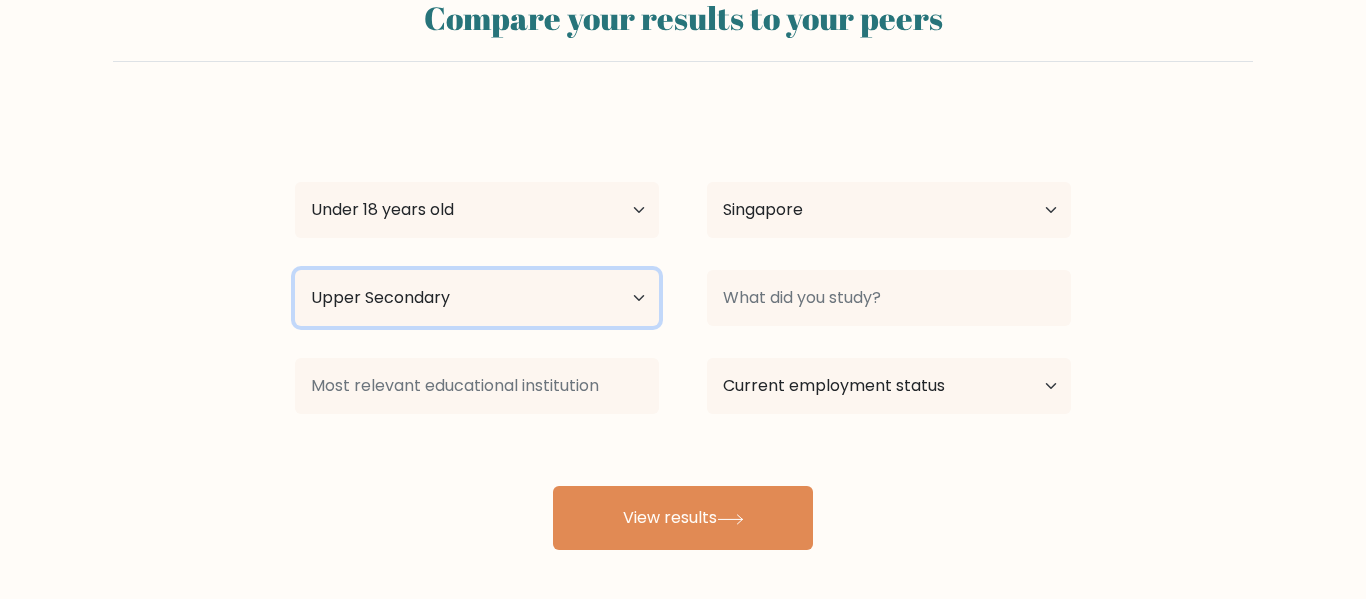 scroll, scrollTop: 69, scrollLeft: 0, axis: vertical 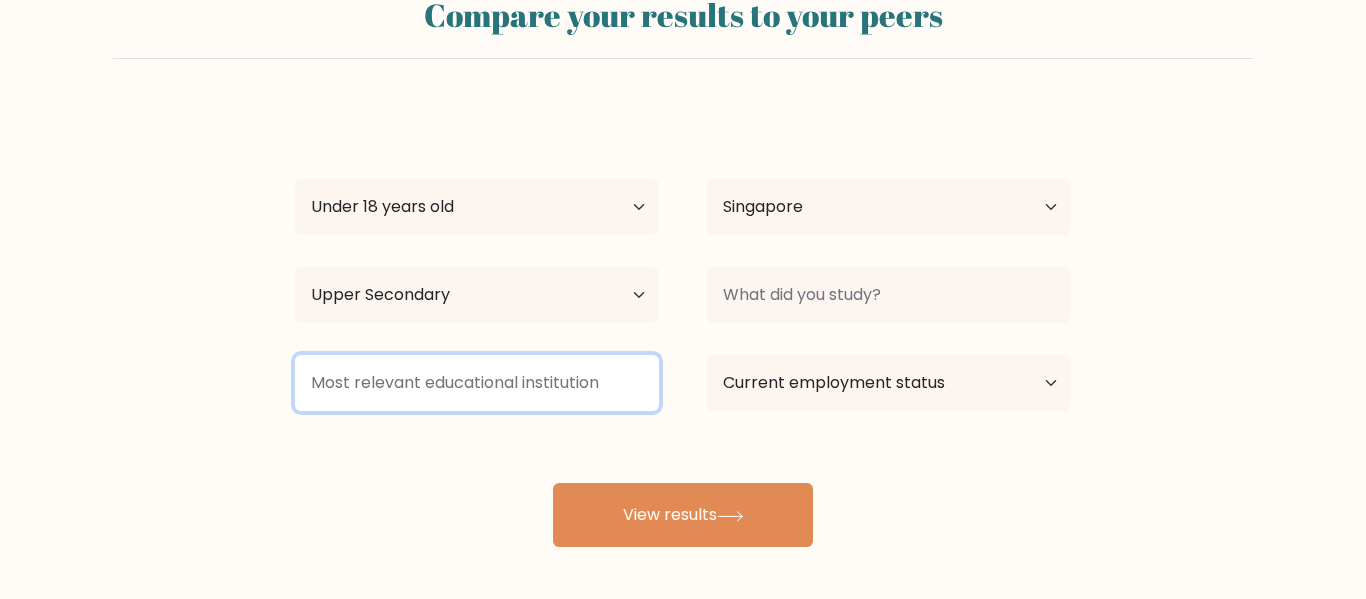 click at bounding box center (477, 383) 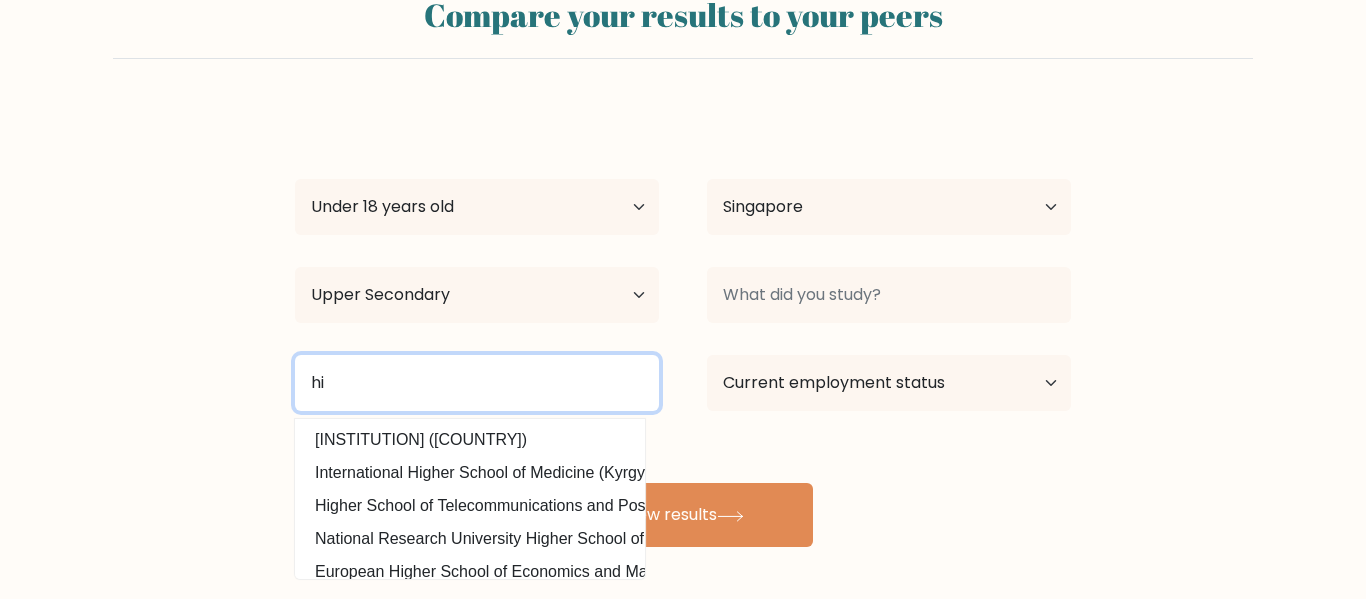 type on "h" 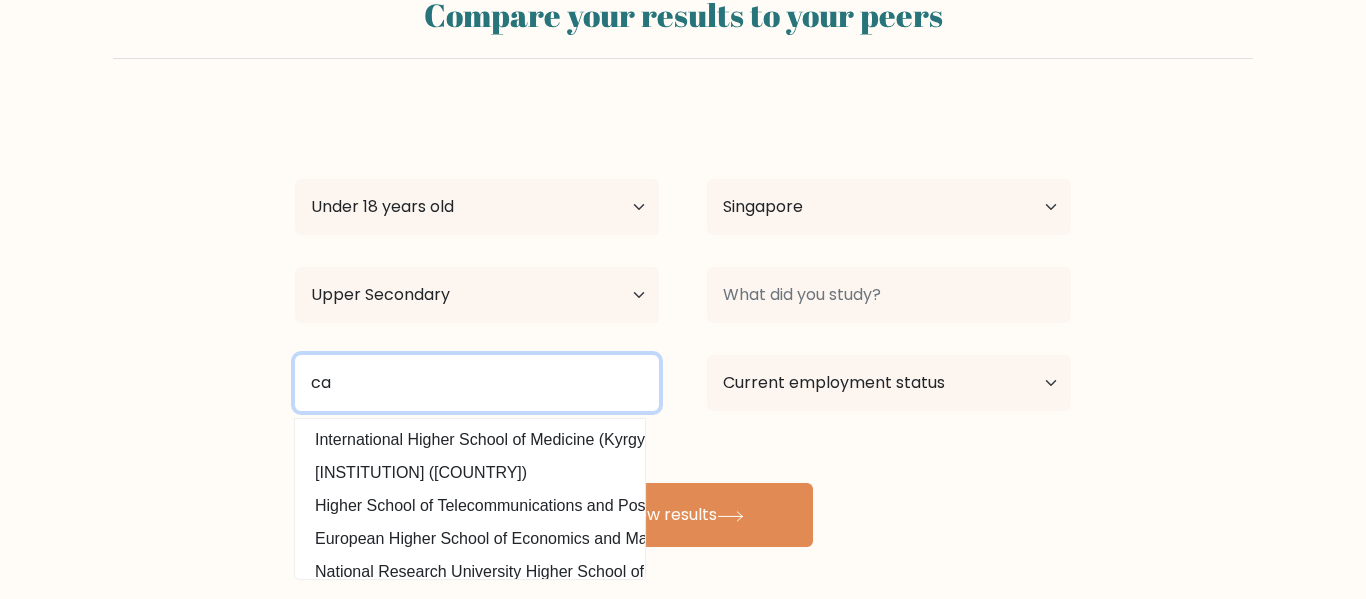 type on "c" 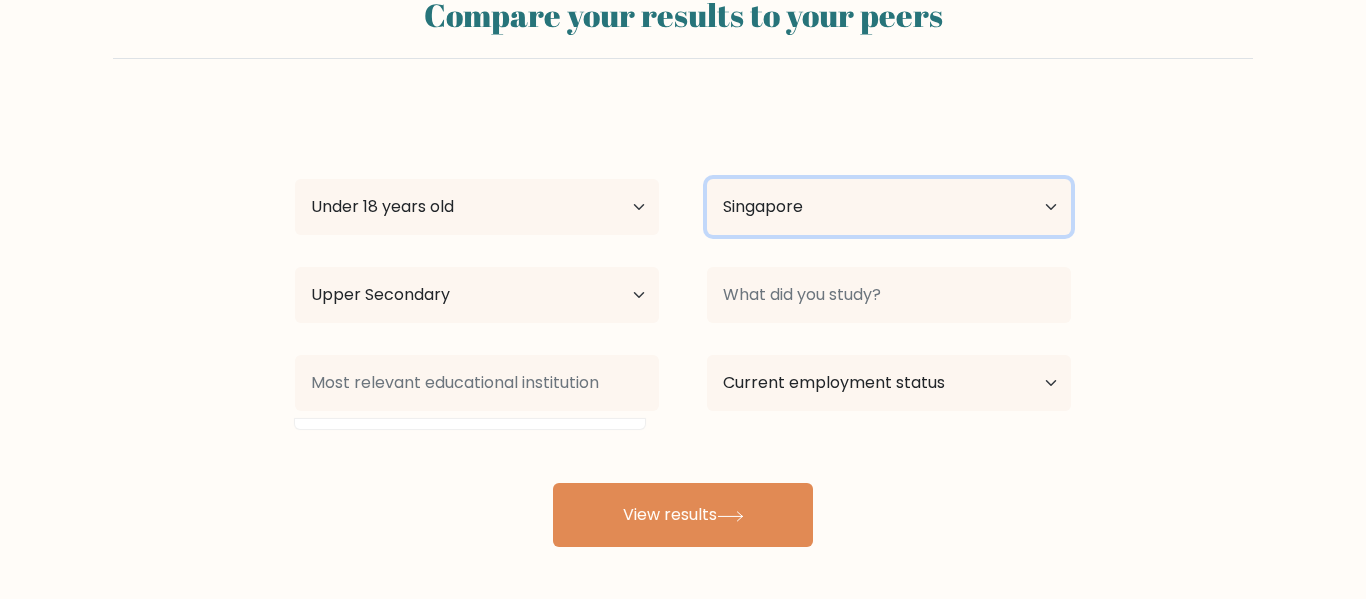 click on "Country
Afghanistan
Albania
Algeria
American Samoa
Andorra
Angola
Anguilla
Antarctica
Antigua and Barbuda
Argentina
Armenia
Aruba
Australia
Austria
Azerbaijan
Bahamas
Bahrain
Bangladesh
Barbados
Belarus
Belgium
Belize
Benin
Bermuda
Bhutan
Bolivia
Bonaire, Sint Eustatius and Saba
Bosnia and Herzegovina
Botswana
Bouvet Island
Brazil
British Indian Ocean Territory
Brunei
Bulgaria
Burkina Faso
Burundi
Cabo Verde
Cambodia
Cameroon
Canada
Cayman Islands
Central African Republic
Chad
Chile
China
Christmas Island
Cocos (Keeling) Islands
Colombia
Comoros
Congo
Congo (the Democratic Republic of the)
Cook Islands
Costa Rica
Côte d'Ivoire
Croatia
Cuba" at bounding box center [889, 207] 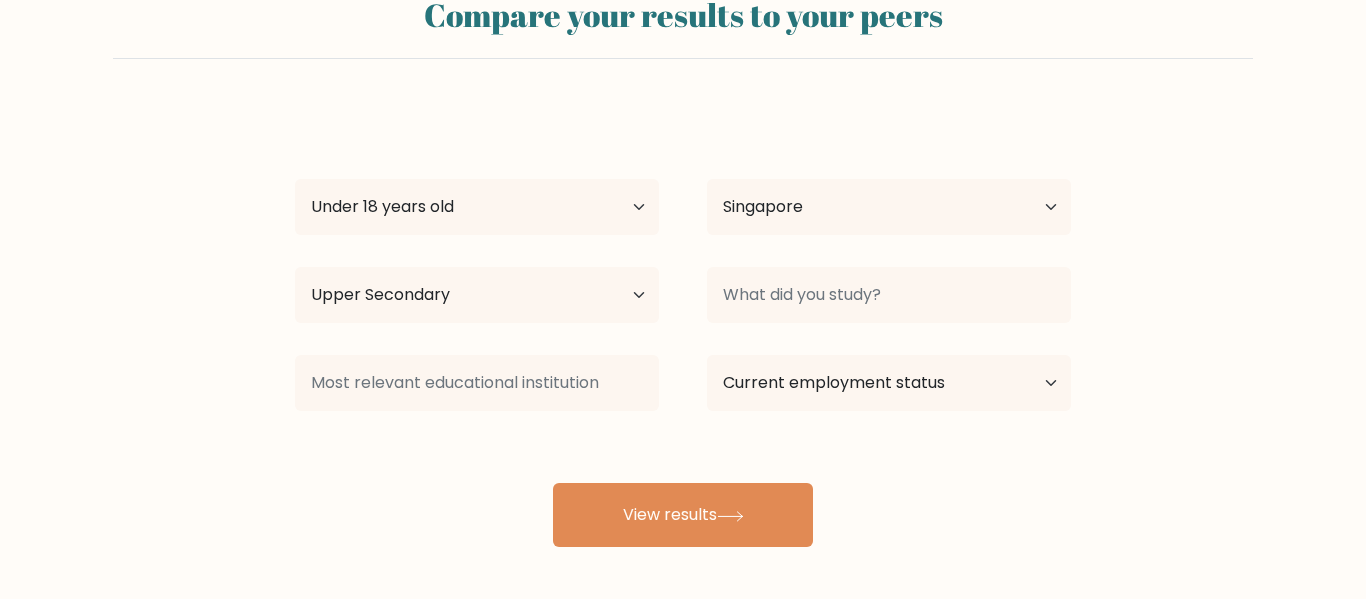 click on "Compare your results to your peers
gg
gg
Age
Under 18 years old
18-24 years old
25-34 years old
35-44 years old
45-54 years old
55-64 years old
65 years old and above
Country
Afghanistan
Albania
Algeria
American Samoa
Andorra
Angola
Anguilla
Antarctica
Antigua and Barbuda
Argentina
Armenia
Aruba
Australia
Austria Chad" at bounding box center [683, 263] 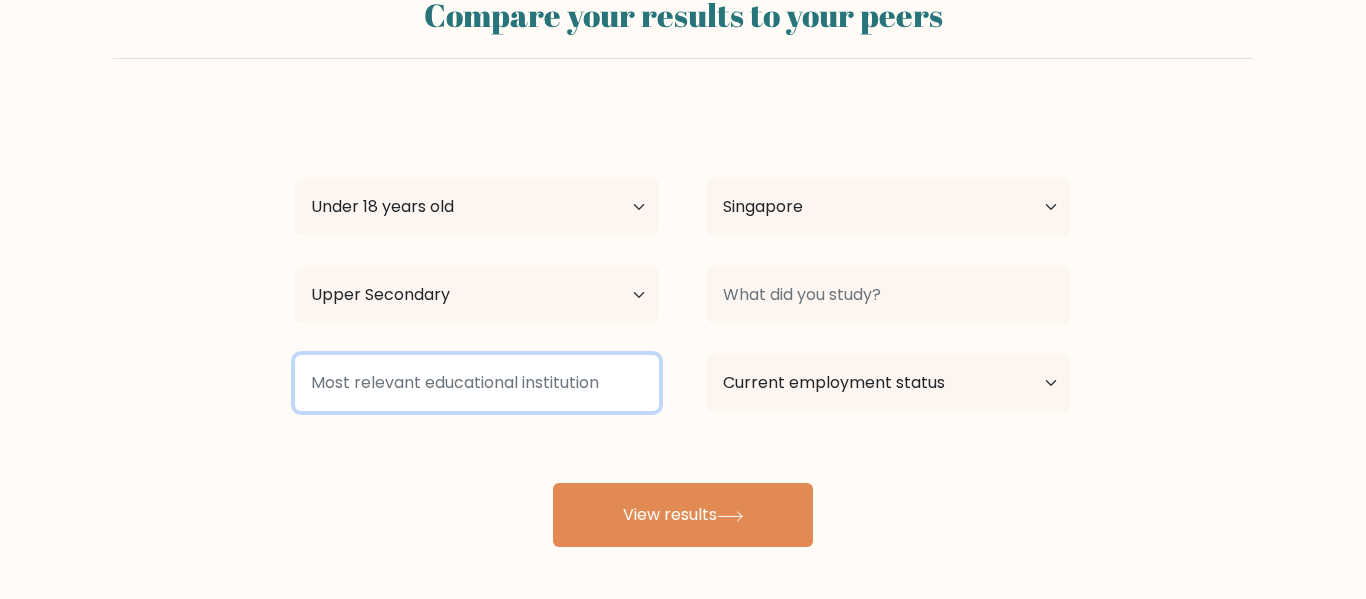 click at bounding box center (477, 383) 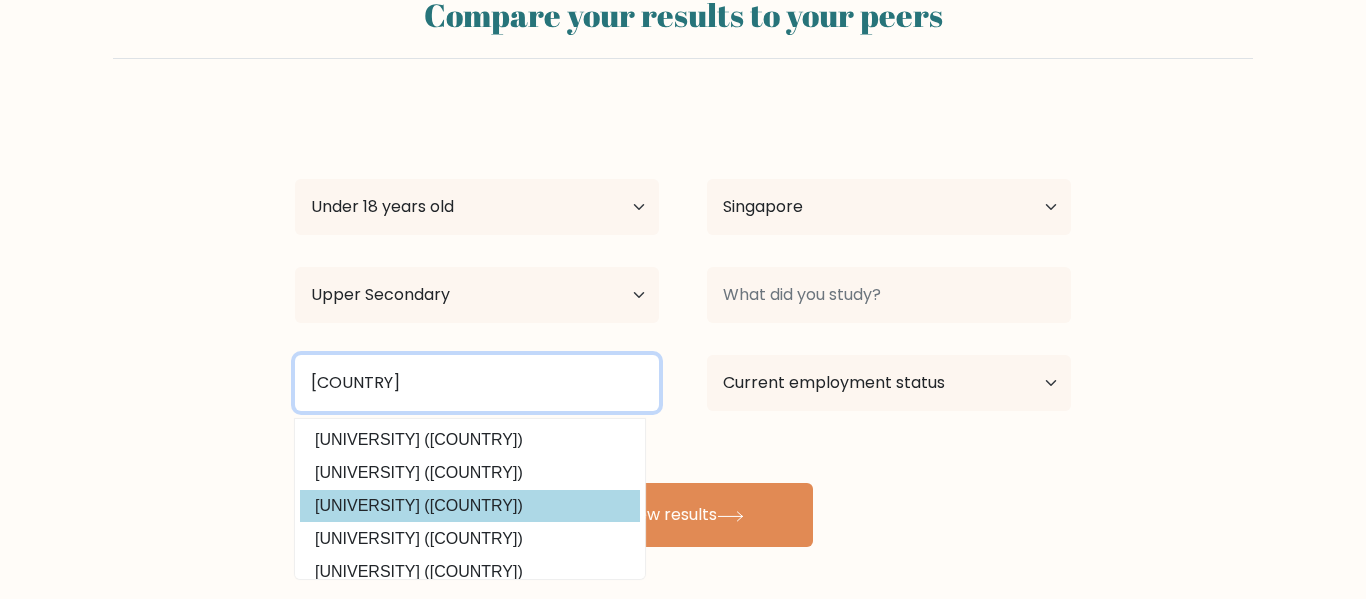 scroll, scrollTop: 114, scrollLeft: 0, axis: vertical 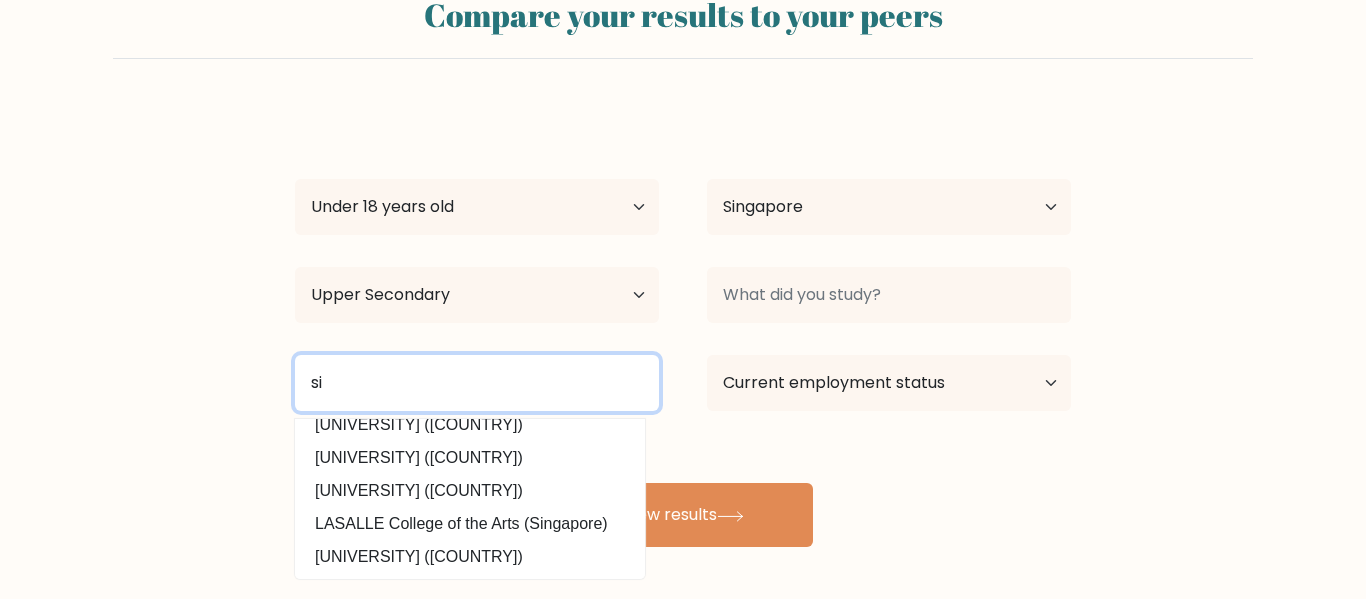 type on "s" 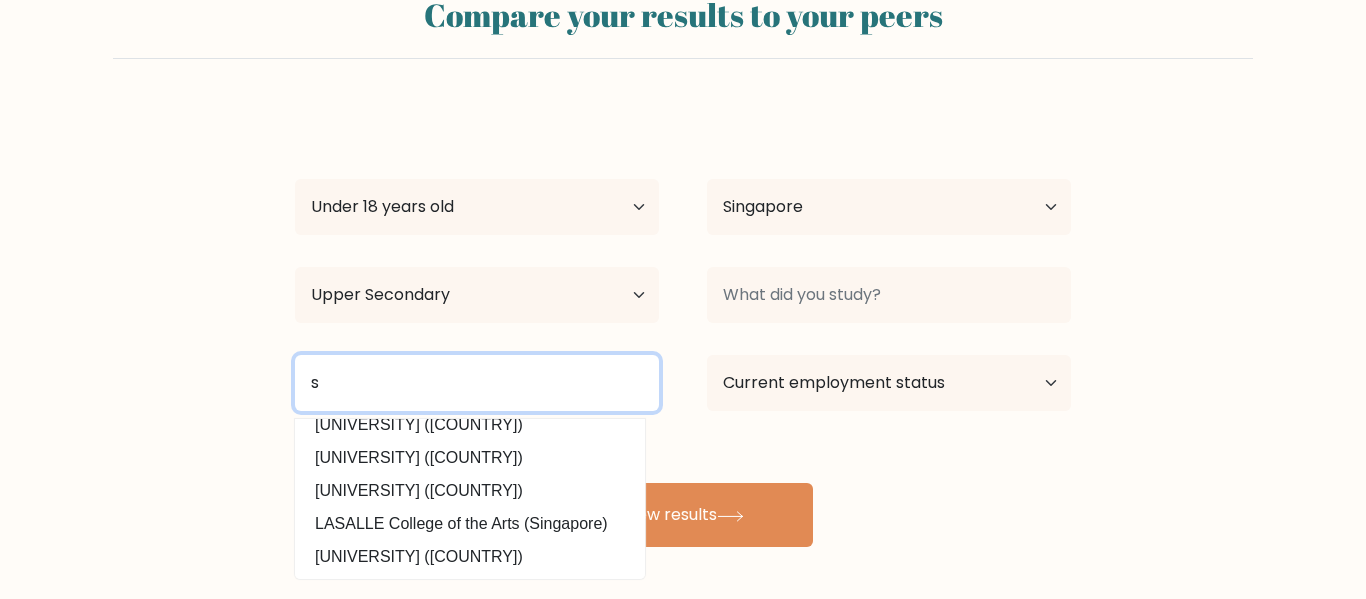 type 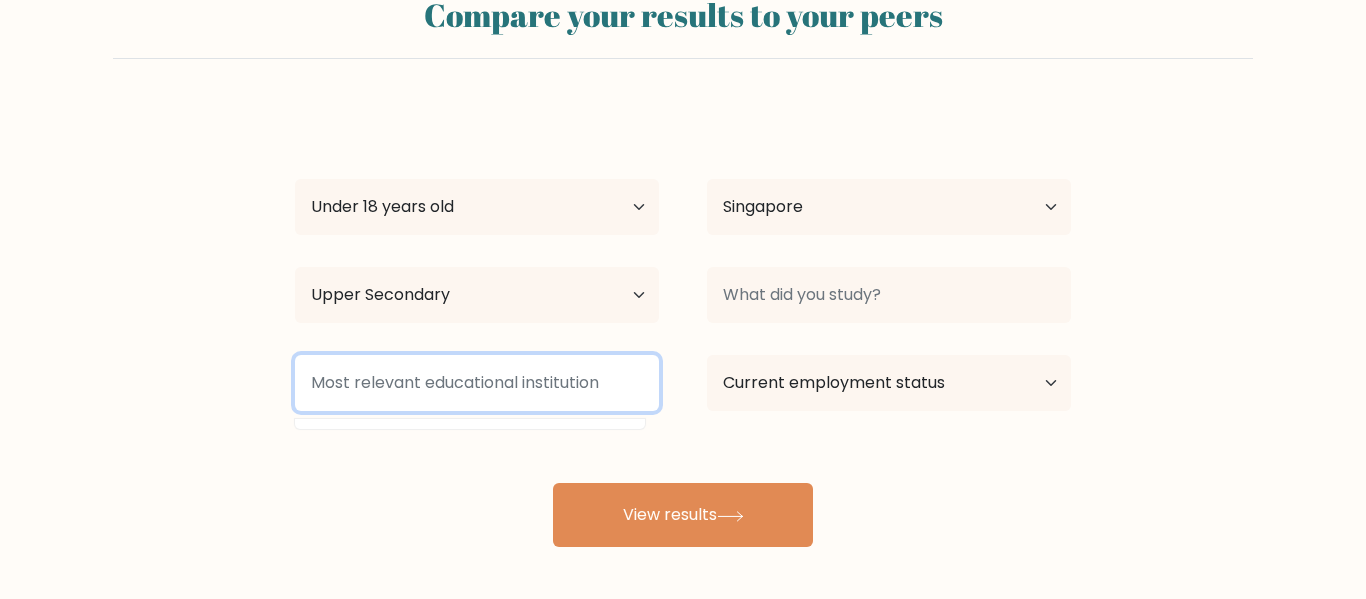 scroll, scrollTop: 0, scrollLeft: 0, axis: both 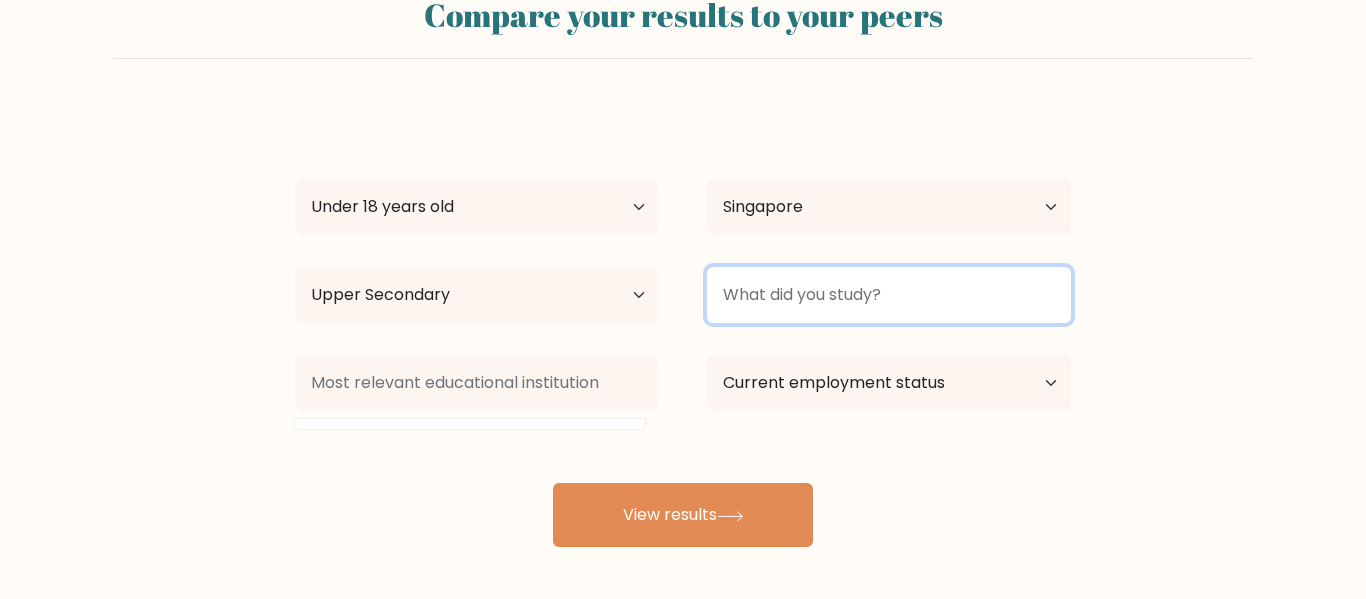 click at bounding box center (889, 295) 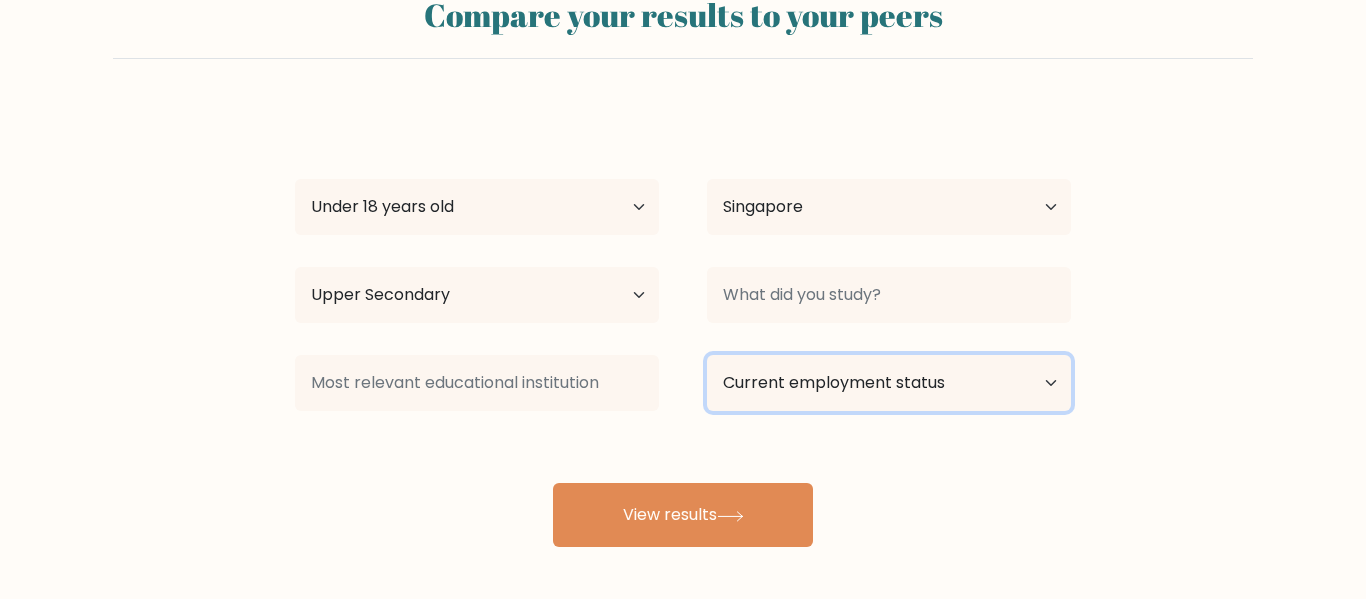 click on "Current employment status
Employed
Student
Retired
Other / prefer not to answer" at bounding box center [889, 383] 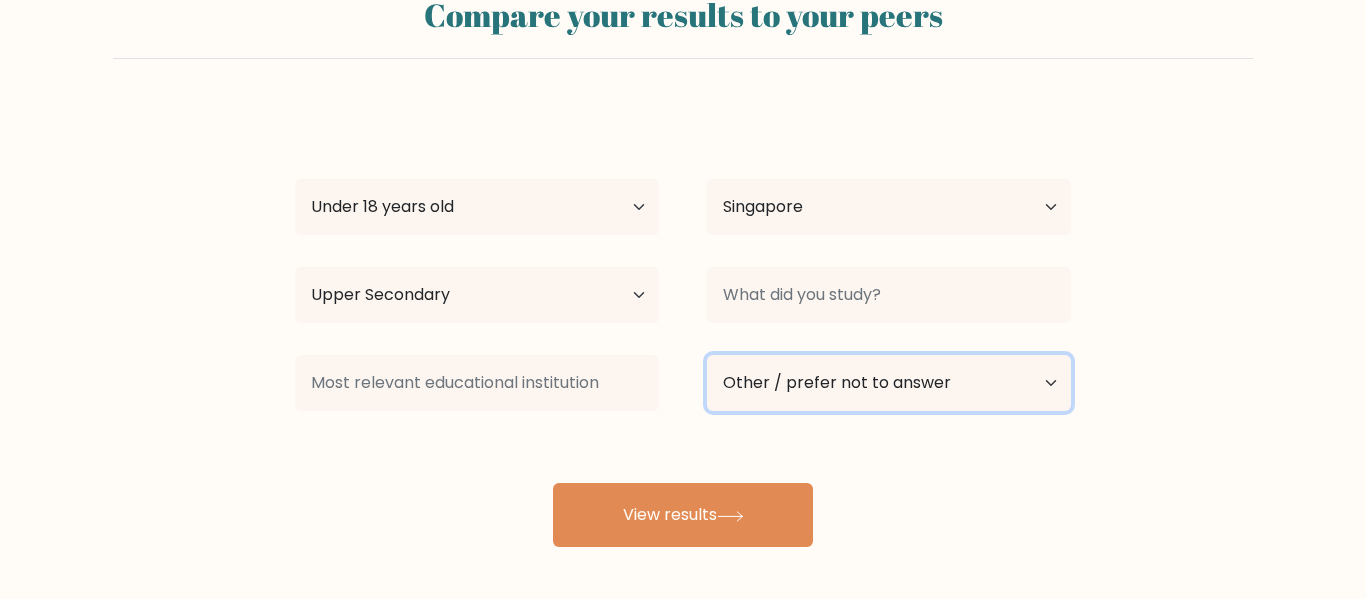 click on "Current employment status
Employed
Student
Retired
Other / prefer not to answer" at bounding box center [889, 383] 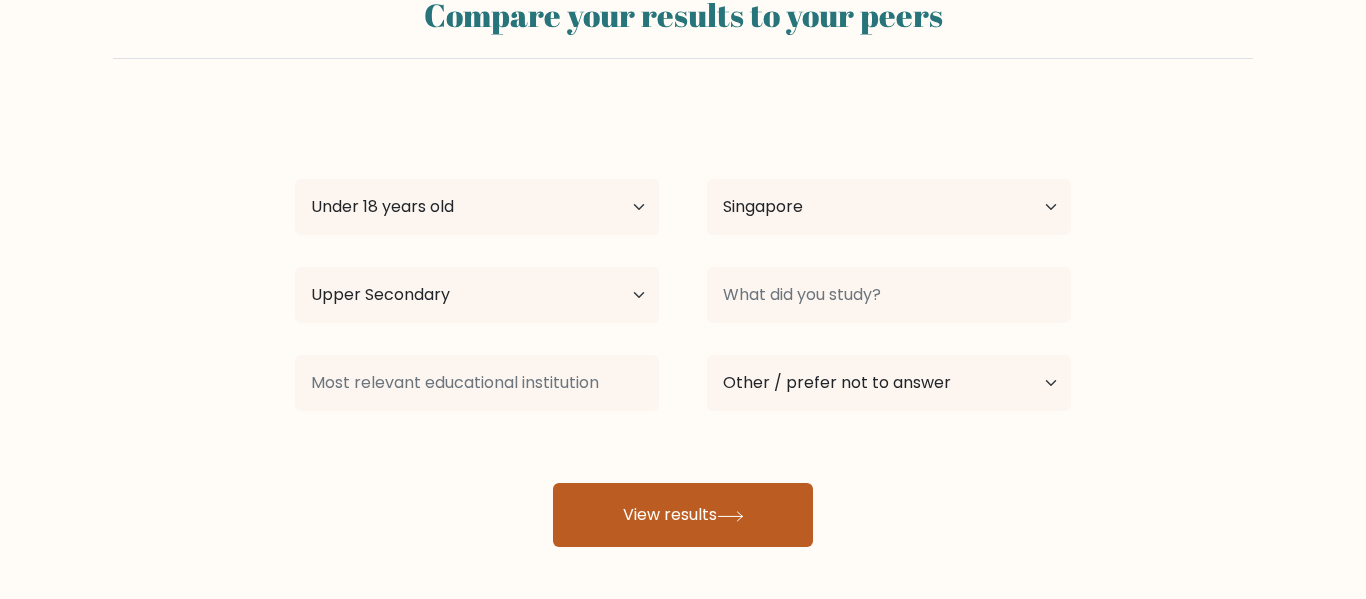 click on "View results" at bounding box center [683, 515] 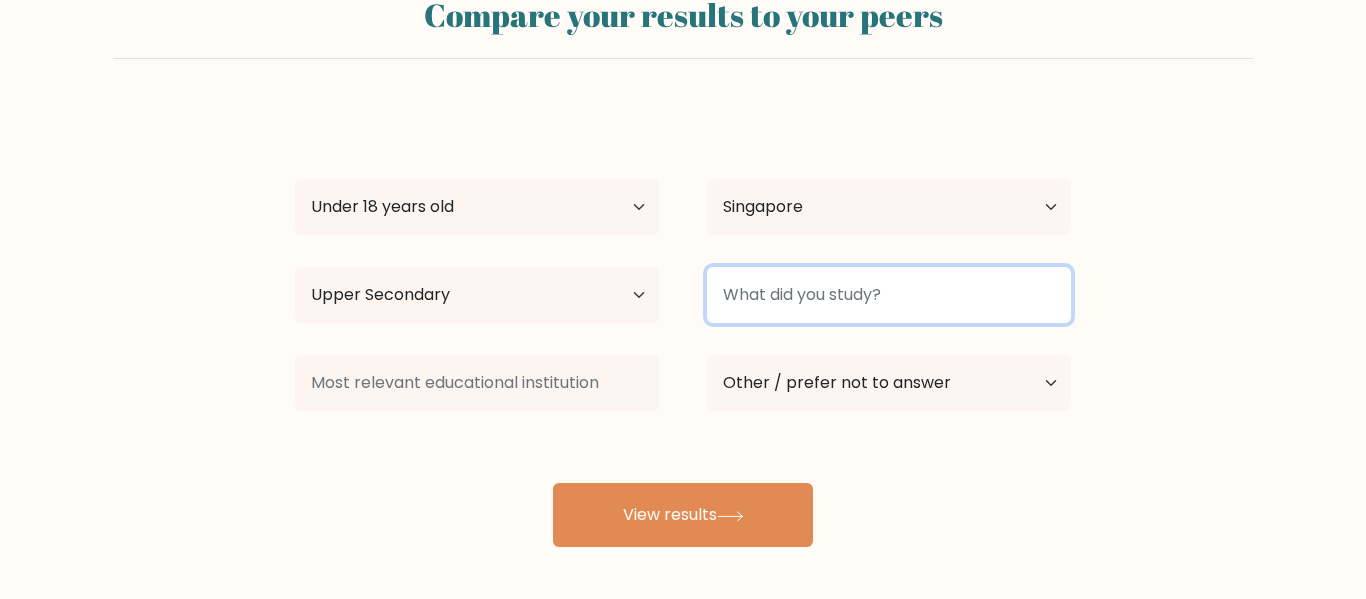 click at bounding box center [889, 295] 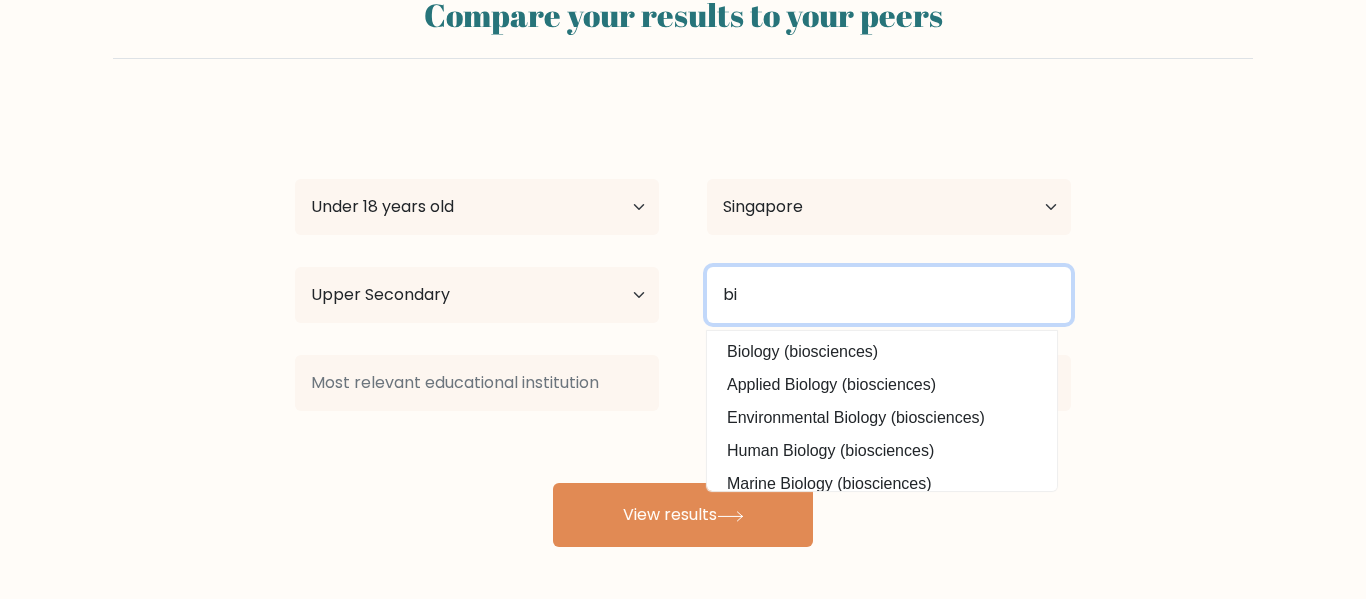 type on "b" 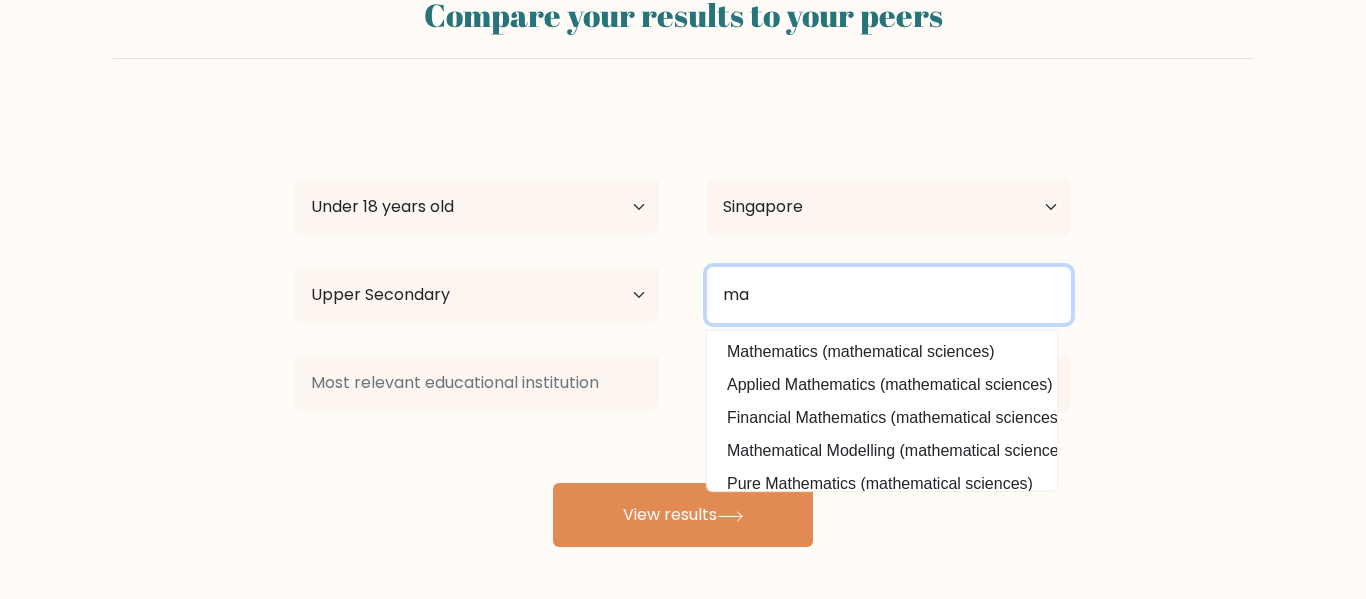type on "m" 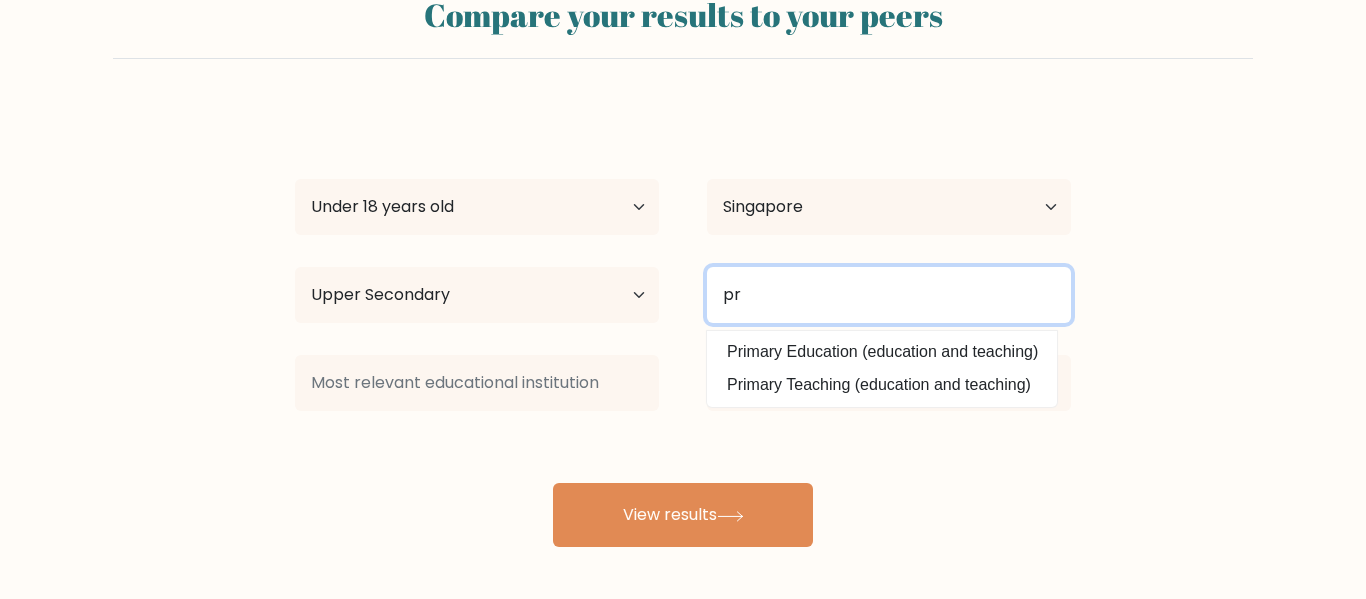 type on "p" 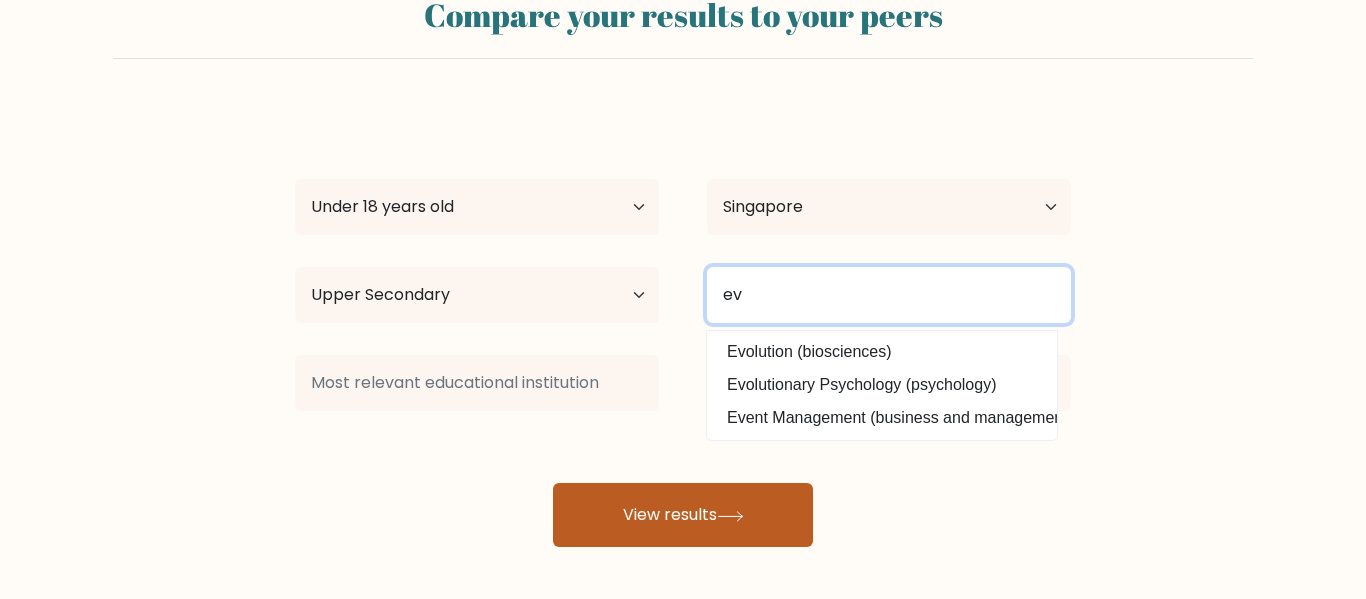 type on "e" 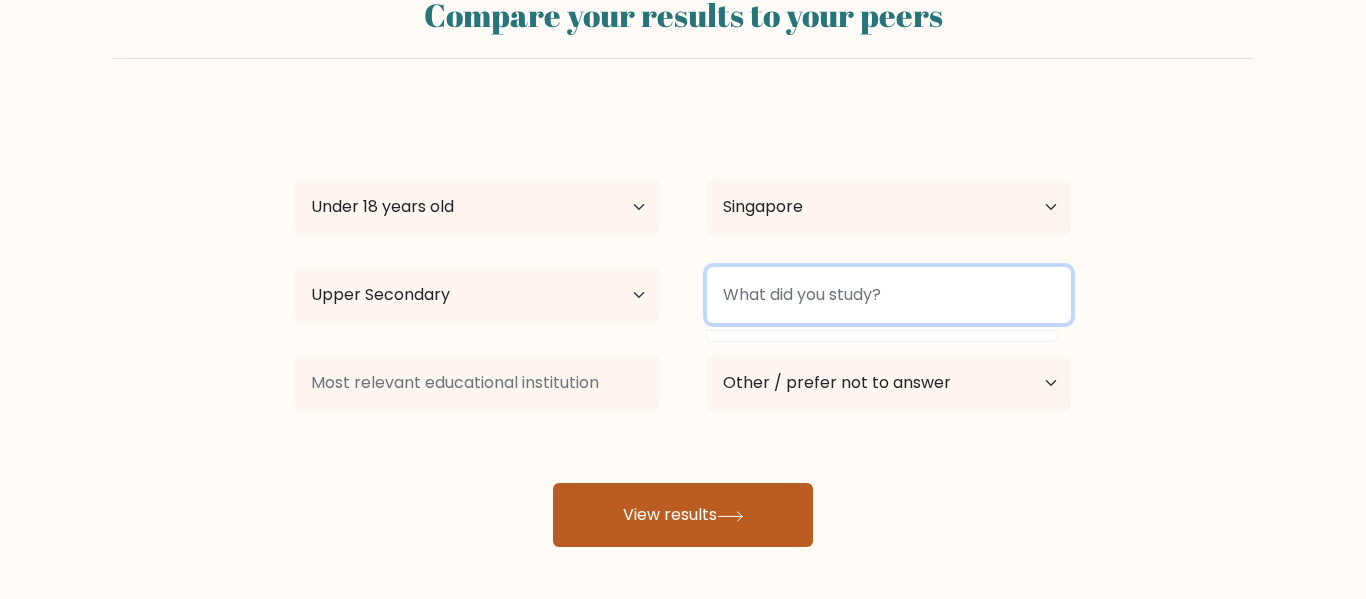 type on "a" 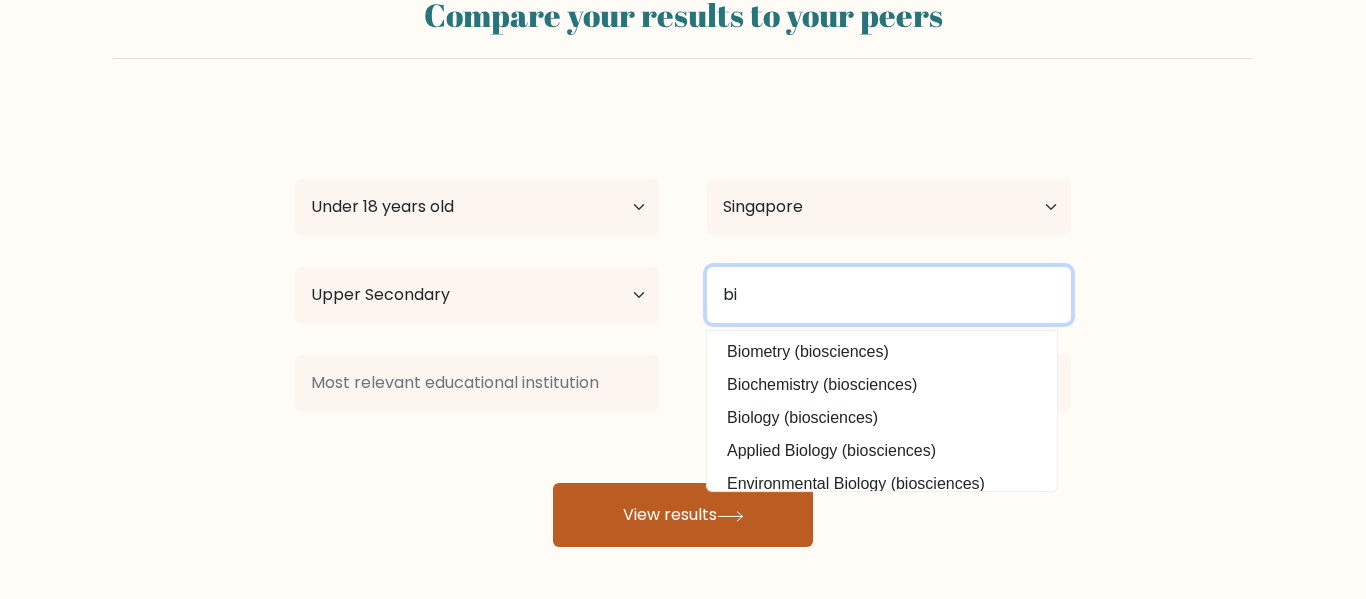 type on "b" 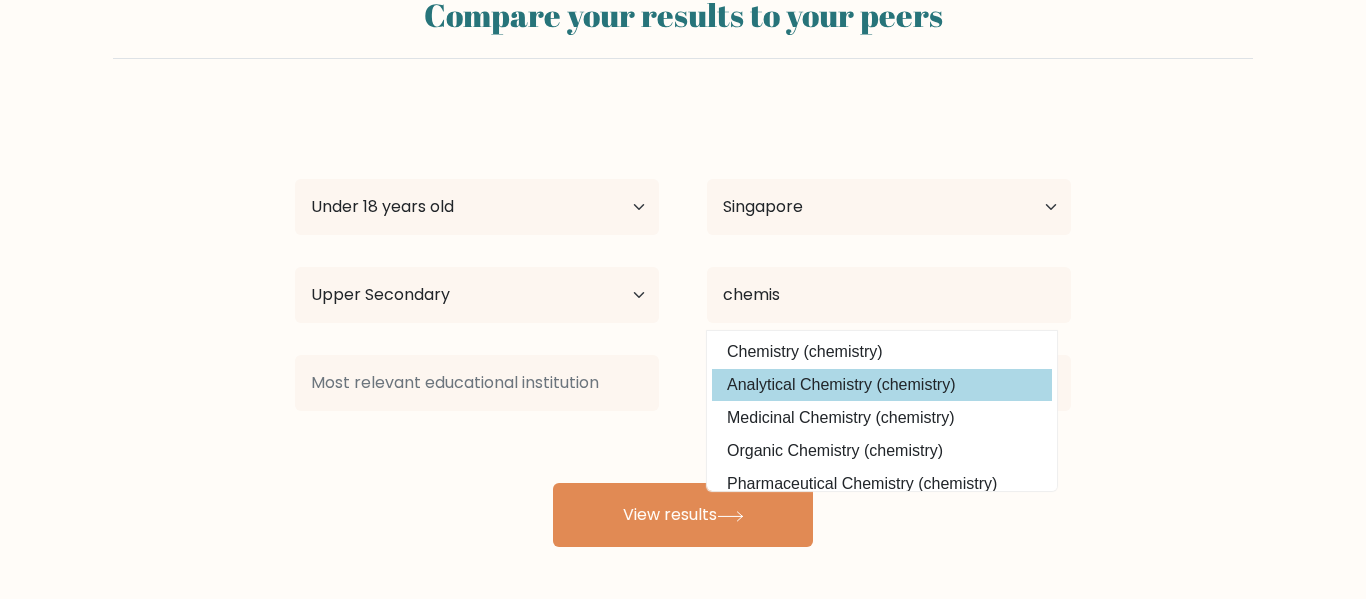 click on "Analytical Chemistry (chemistry)" at bounding box center [882, 385] 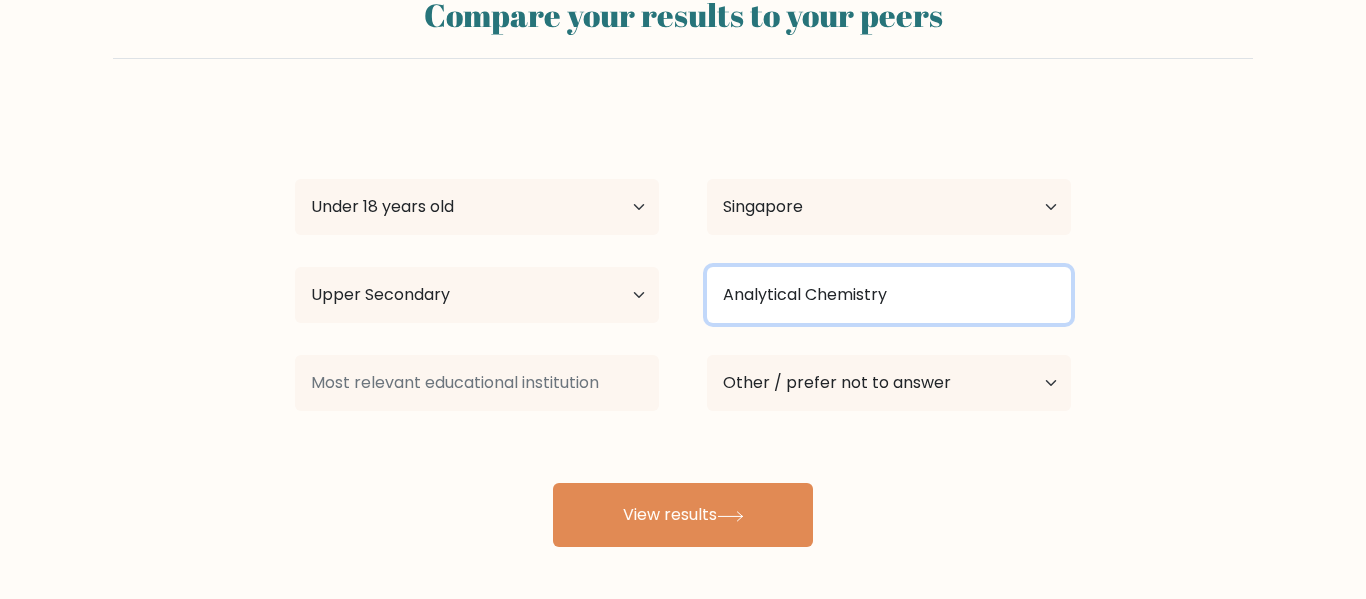 click on "Analytical Chemistry" at bounding box center (889, 295) 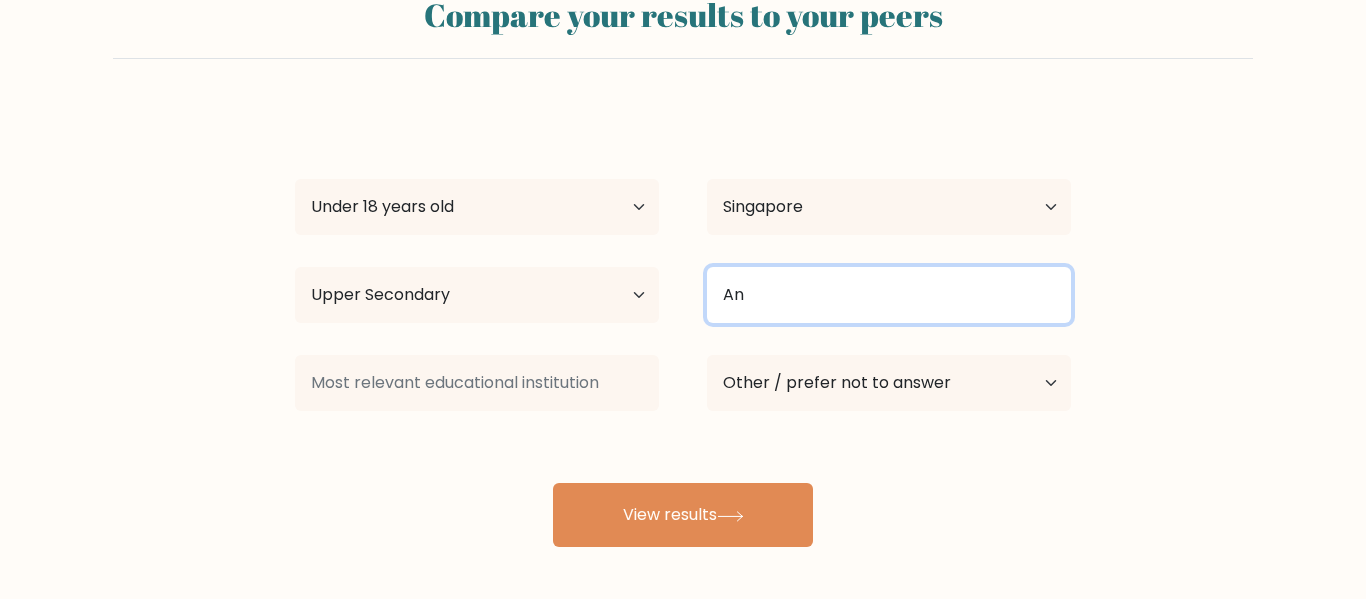 type on "A" 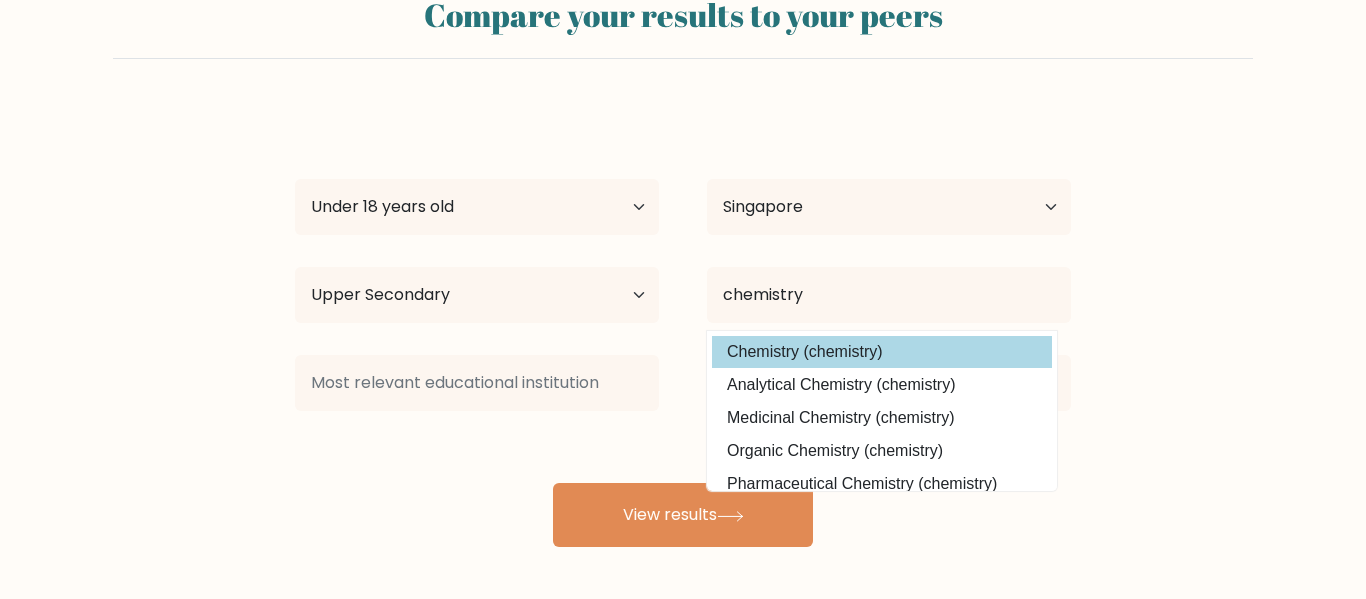 click on "Chemistry (chemistry)" at bounding box center [882, 352] 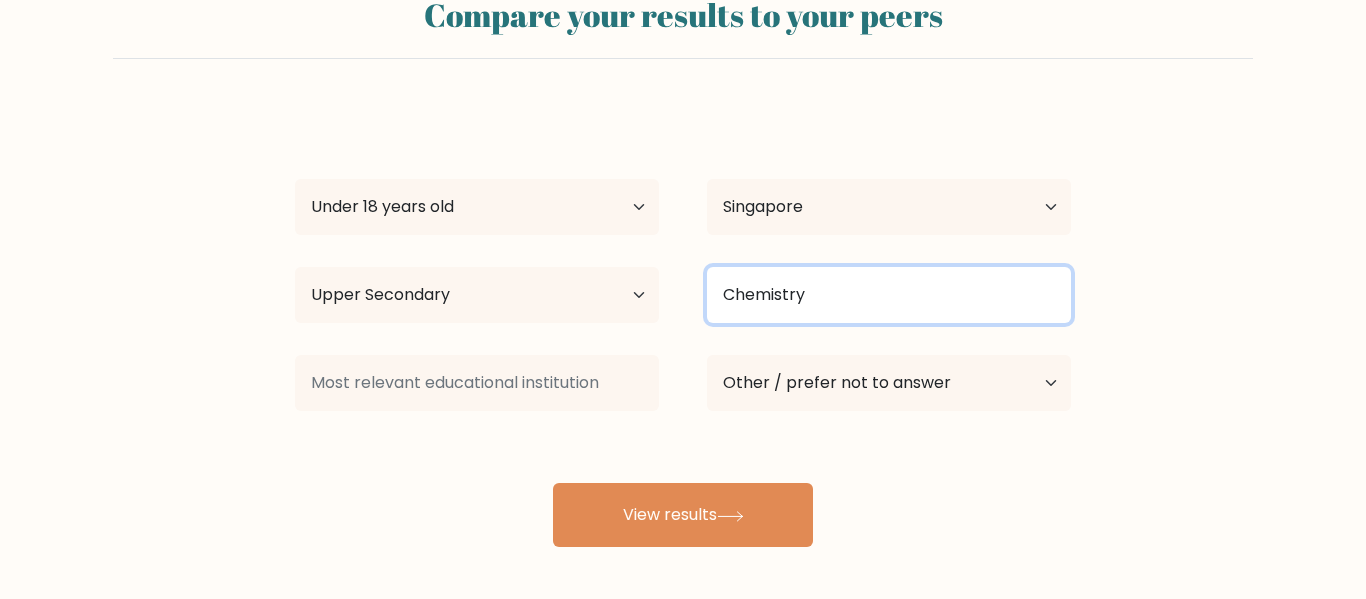 click on "Chemistry" at bounding box center [889, 295] 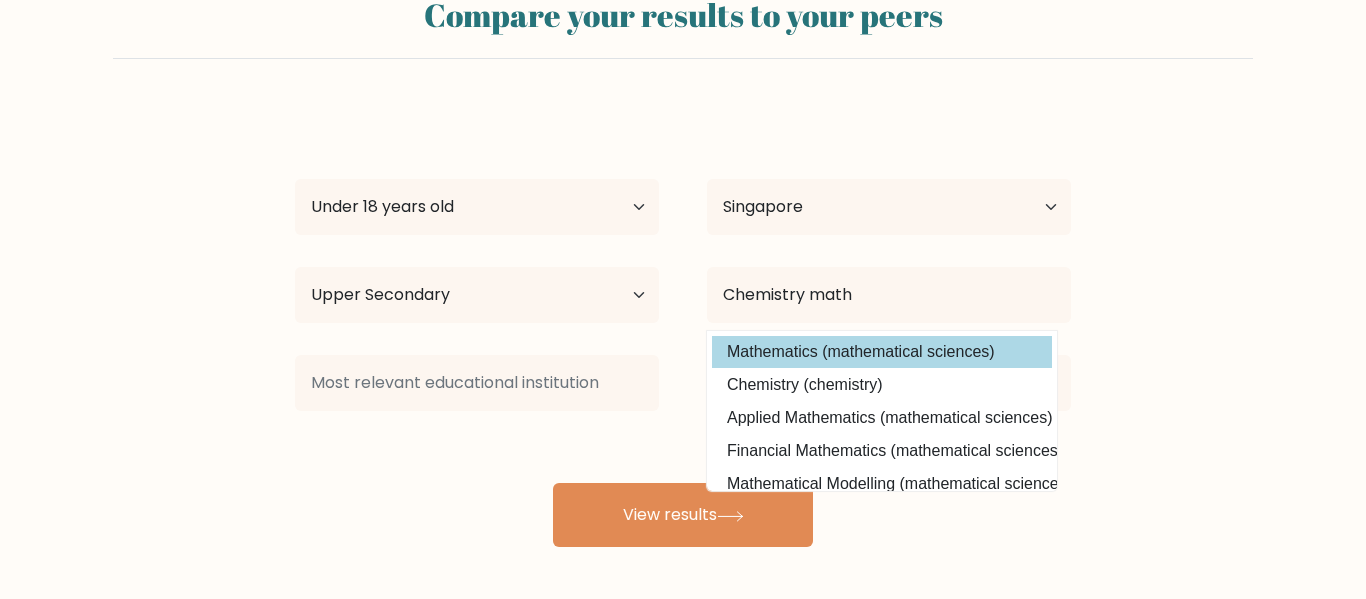 click on "Mathematics (mathematical sciences)" at bounding box center (882, 352) 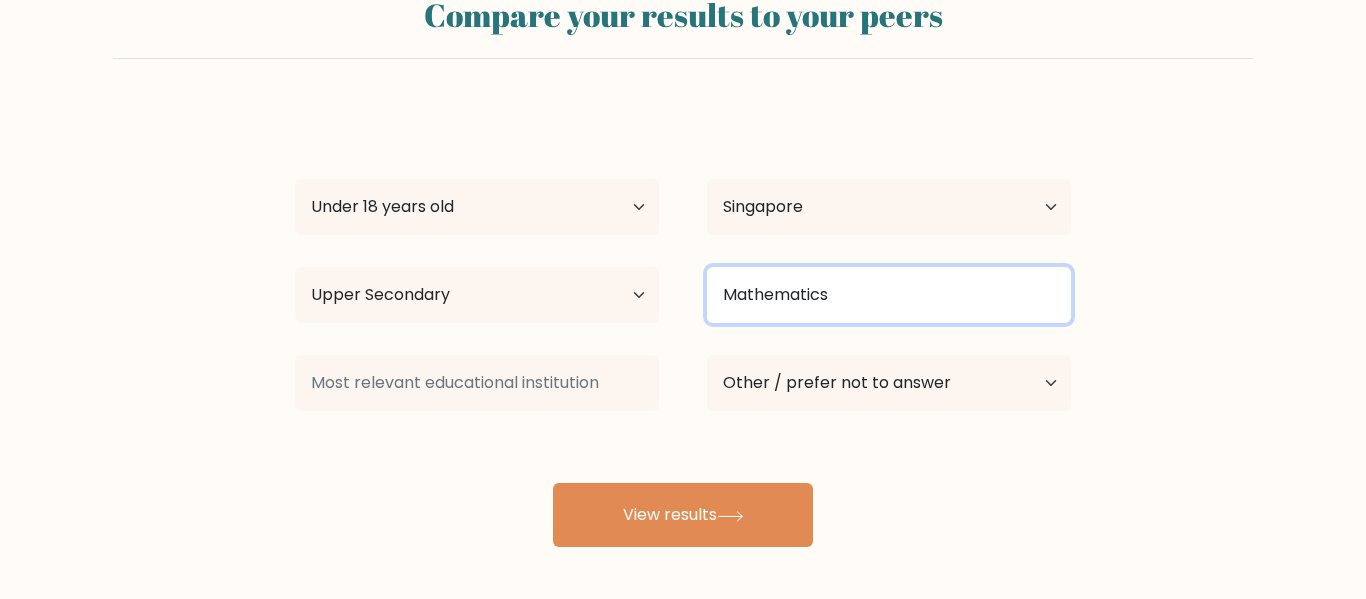 click on "Mathematics" at bounding box center [889, 295] 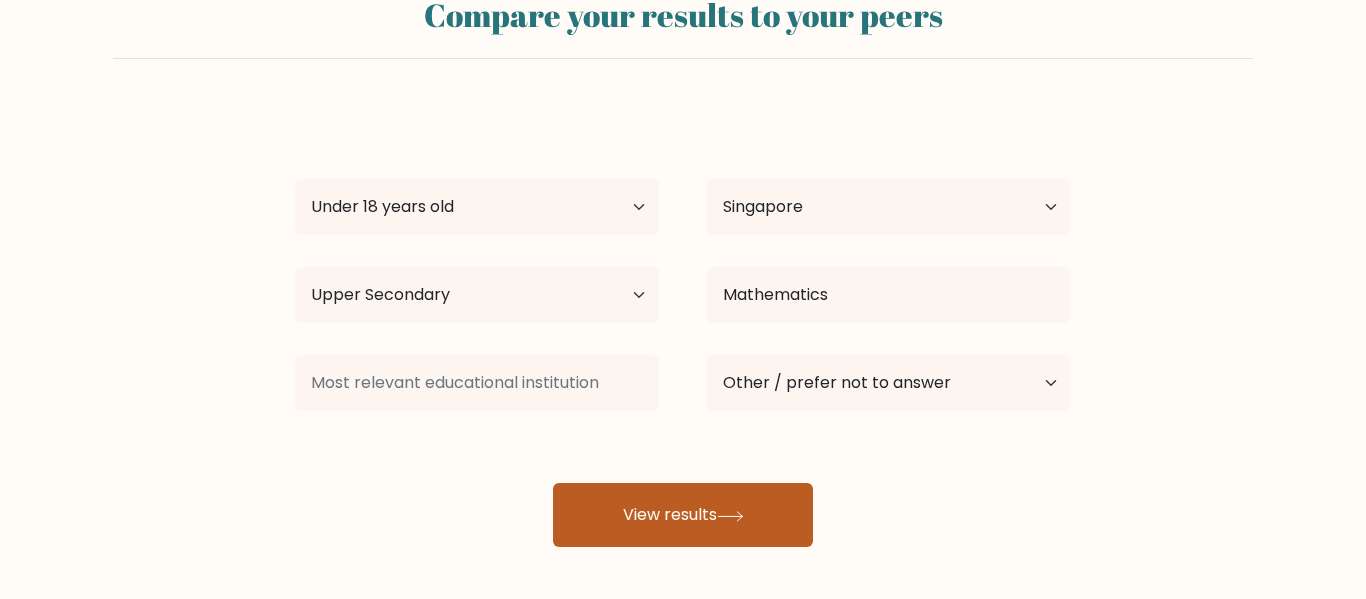 click on "View results" at bounding box center [683, 515] 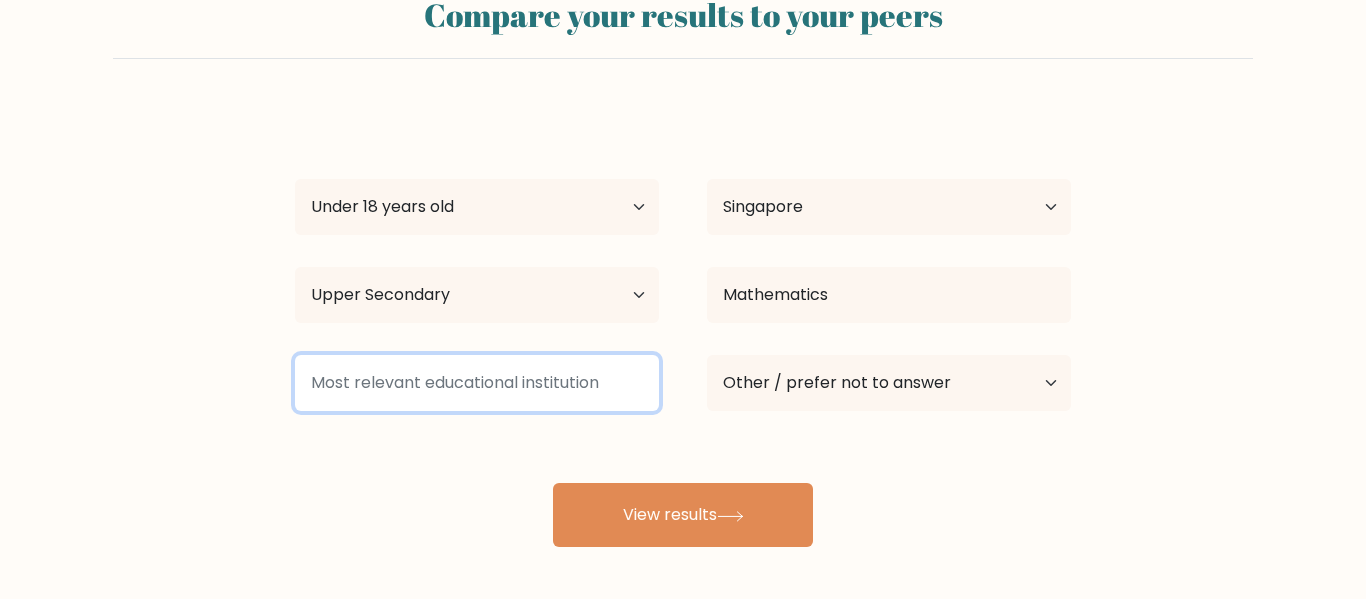 click at bounding box center [477, 383] 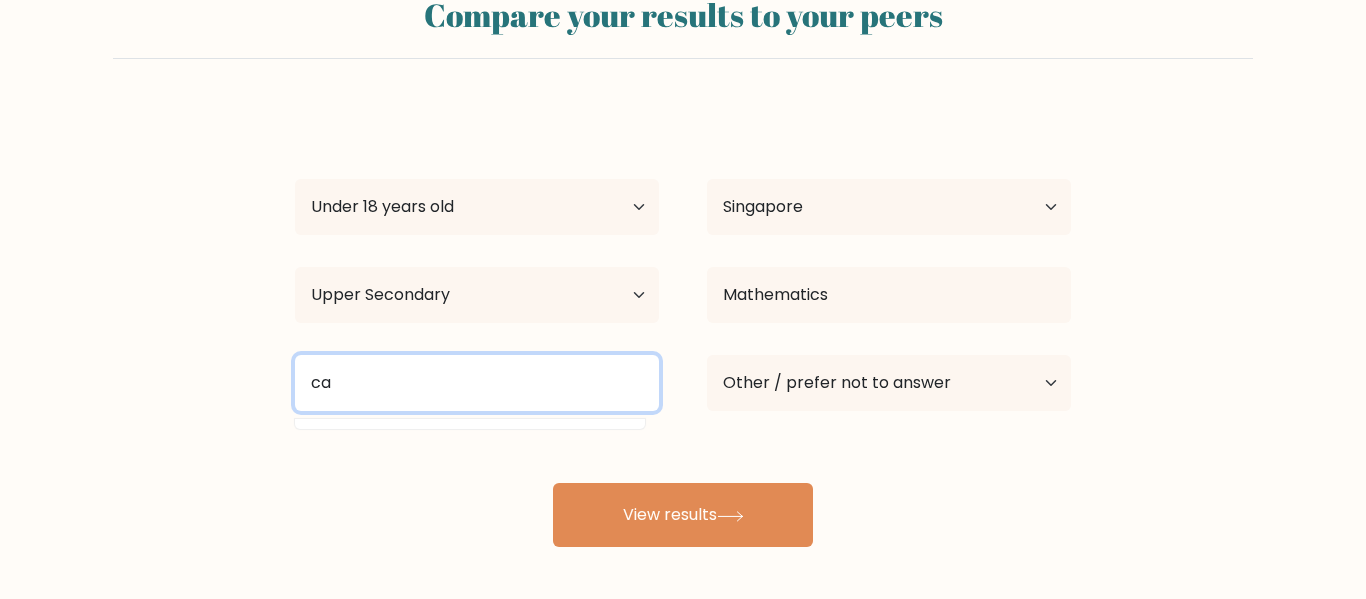 type on "c" 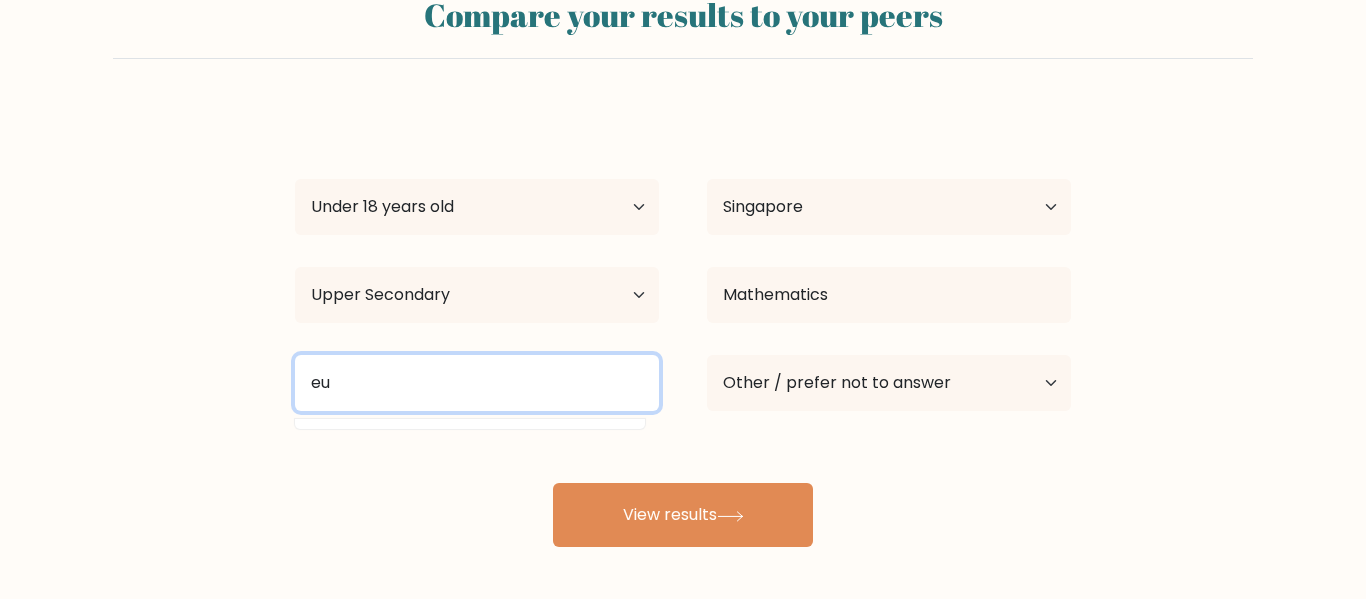 type on "e" 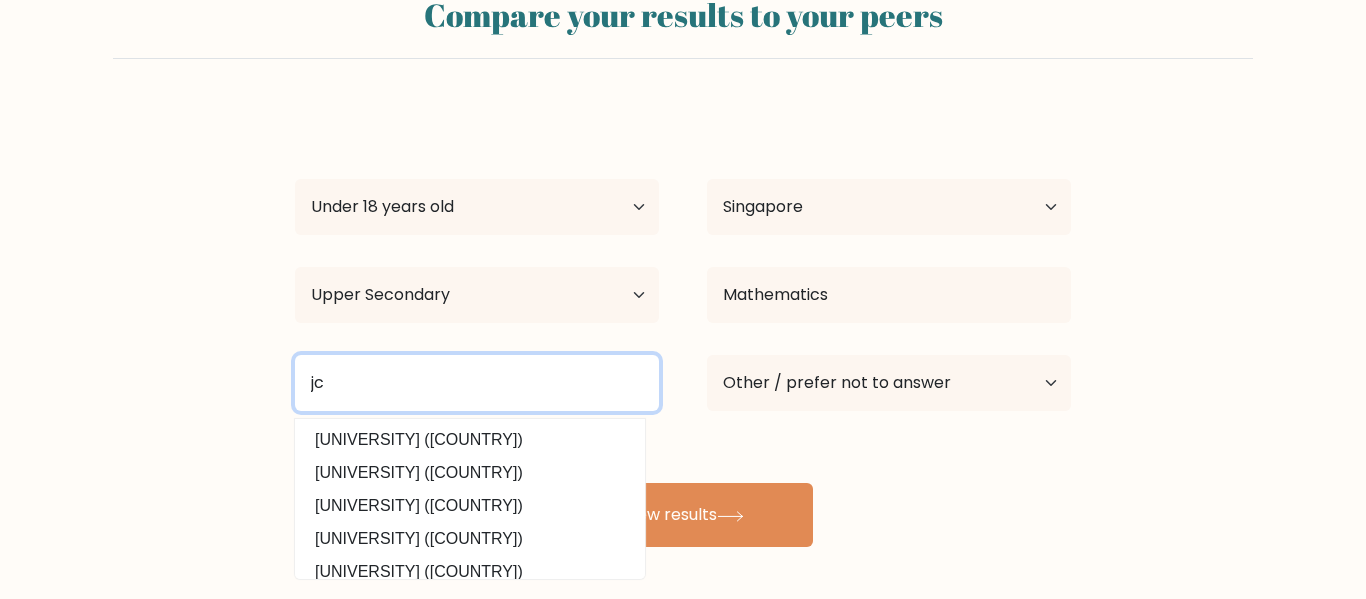 type on "j" 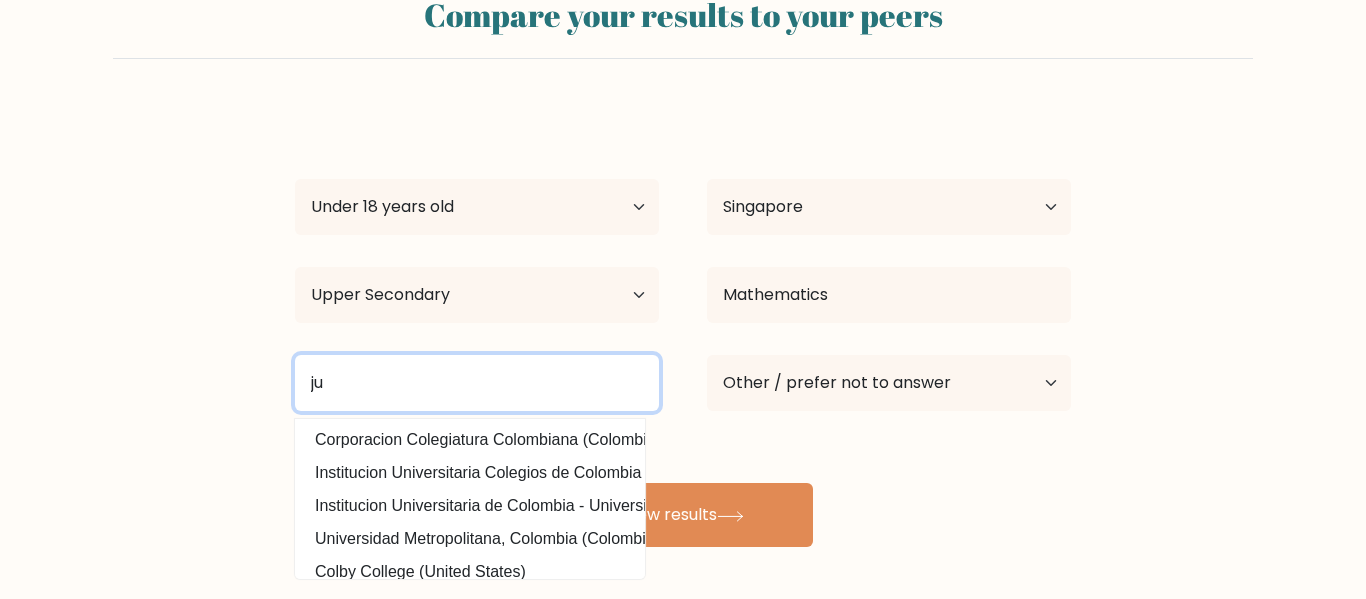 type on "j" 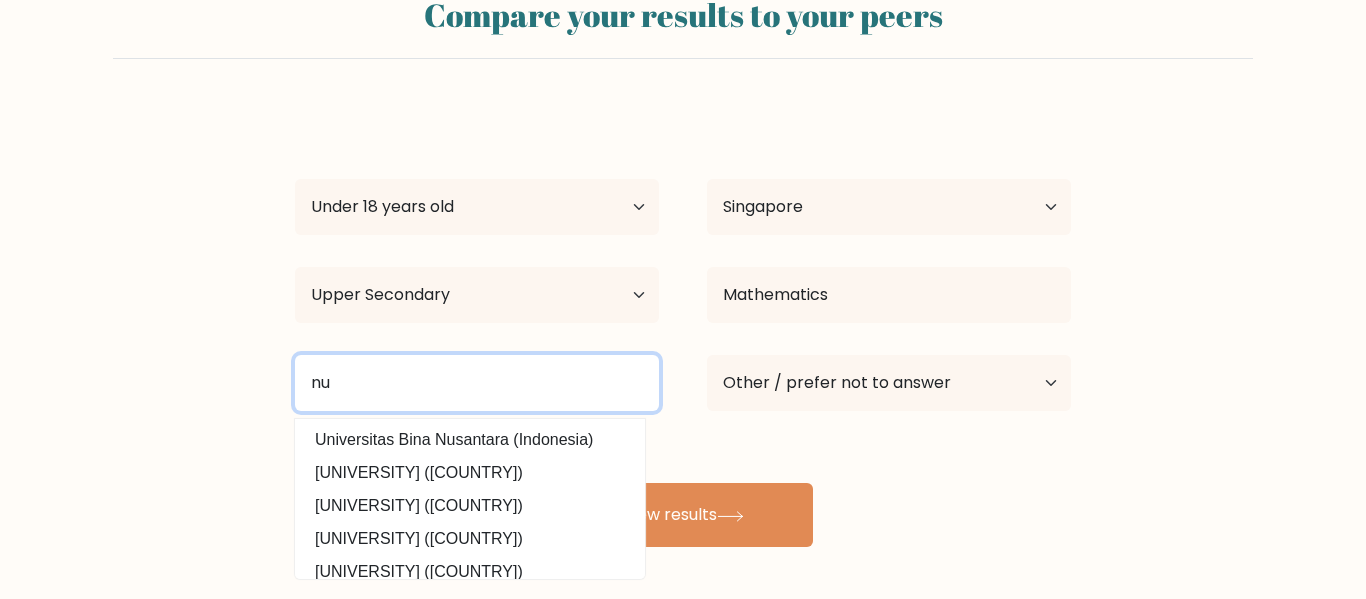 type on "n" 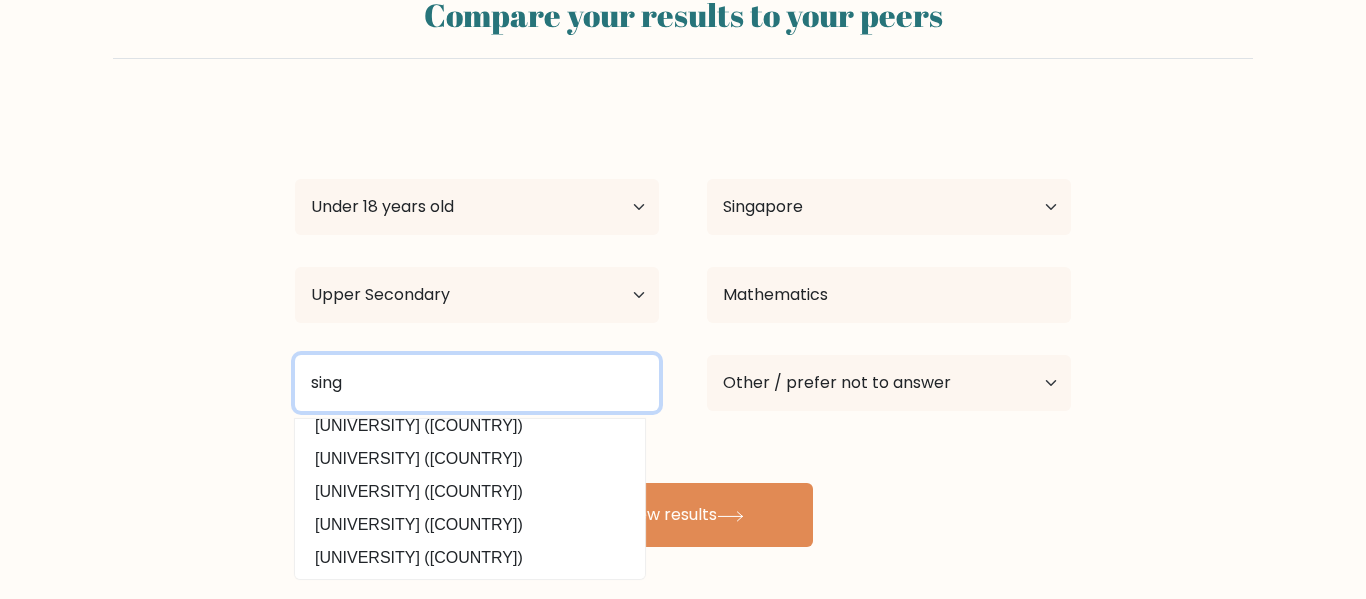scroll, scrollTop: 9, scrollLeft: 0, axis: vertical 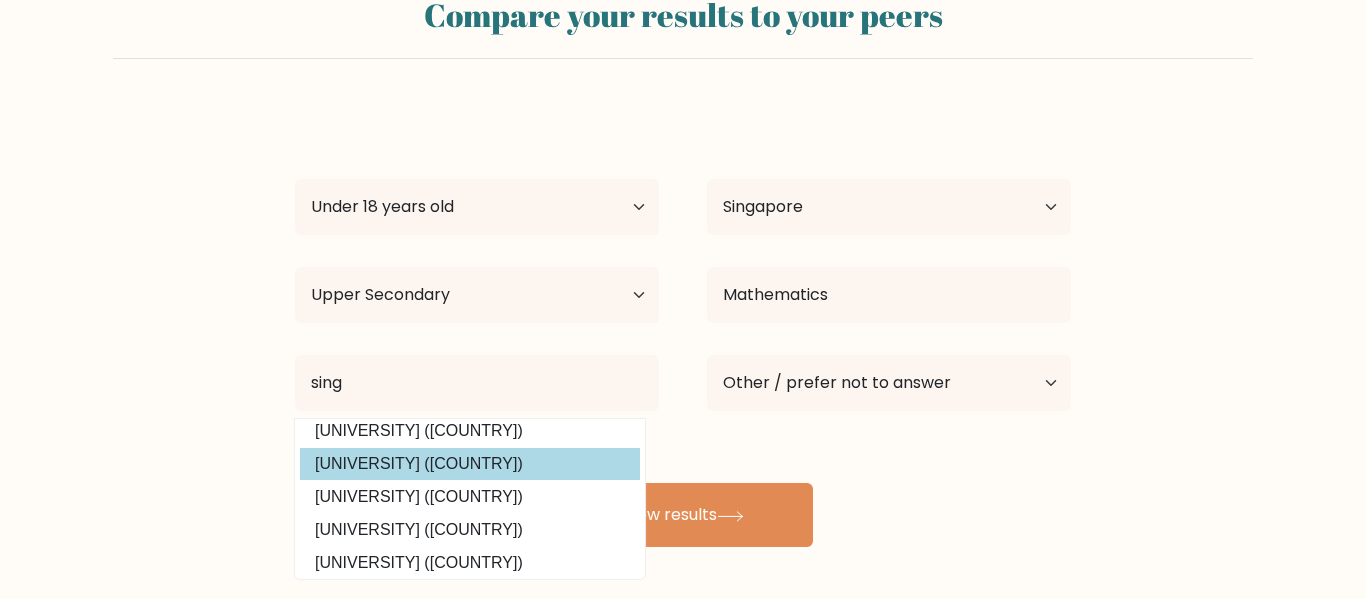 click on "National University of Singapore (Singapore)" at bounding box center (470, 464) 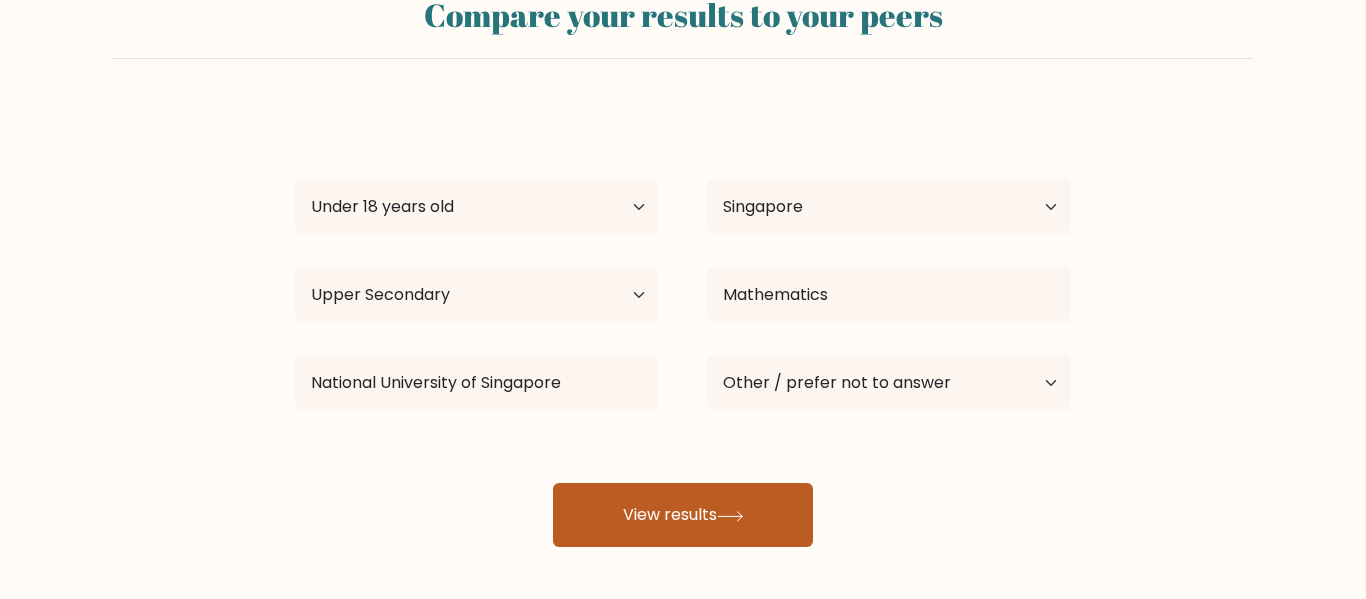 click 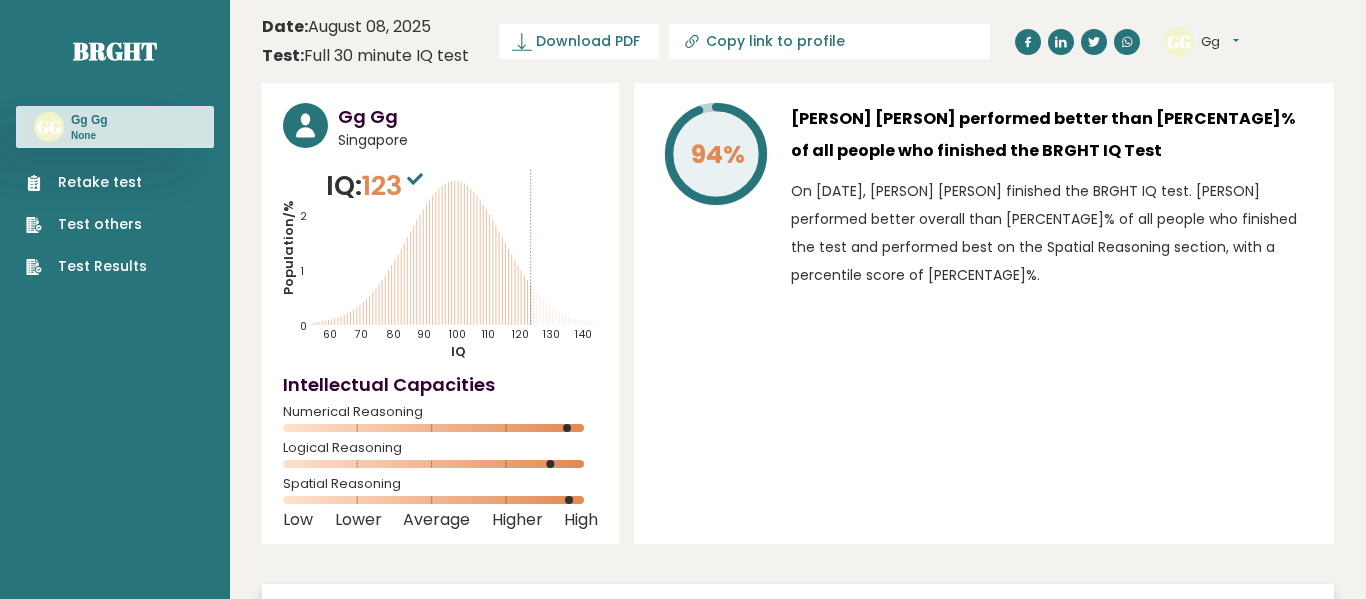 scroll, scrollTop: 0, scrollLeft: 0, axis: both 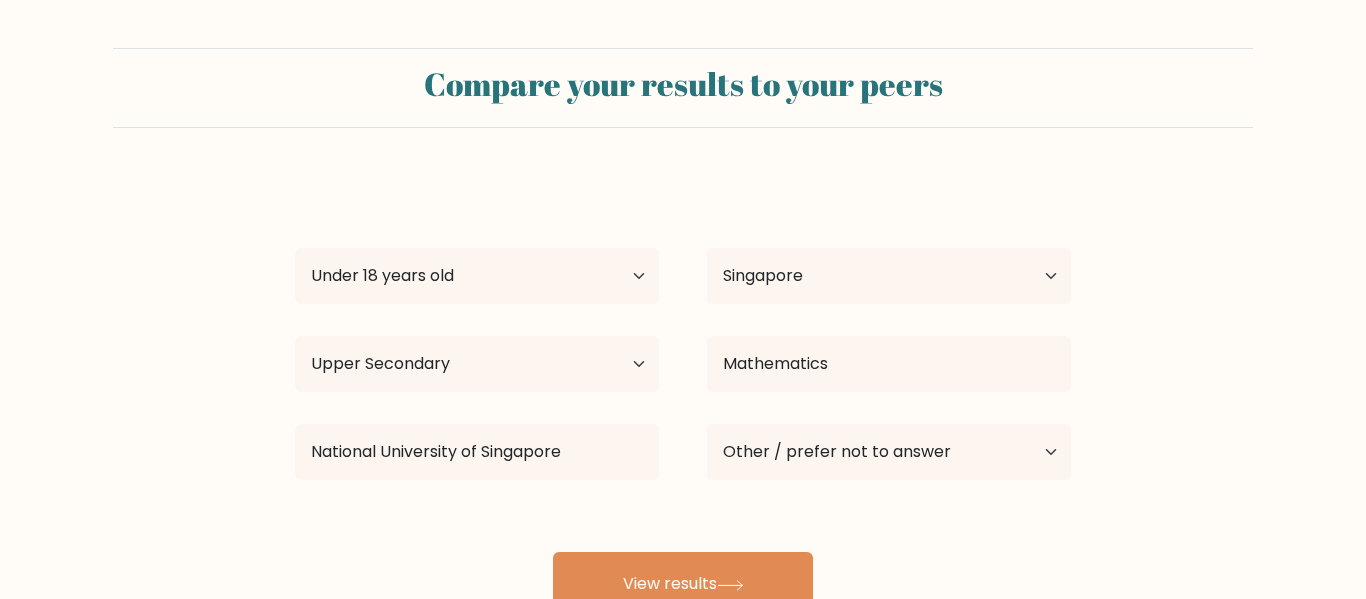 select on "min_18" 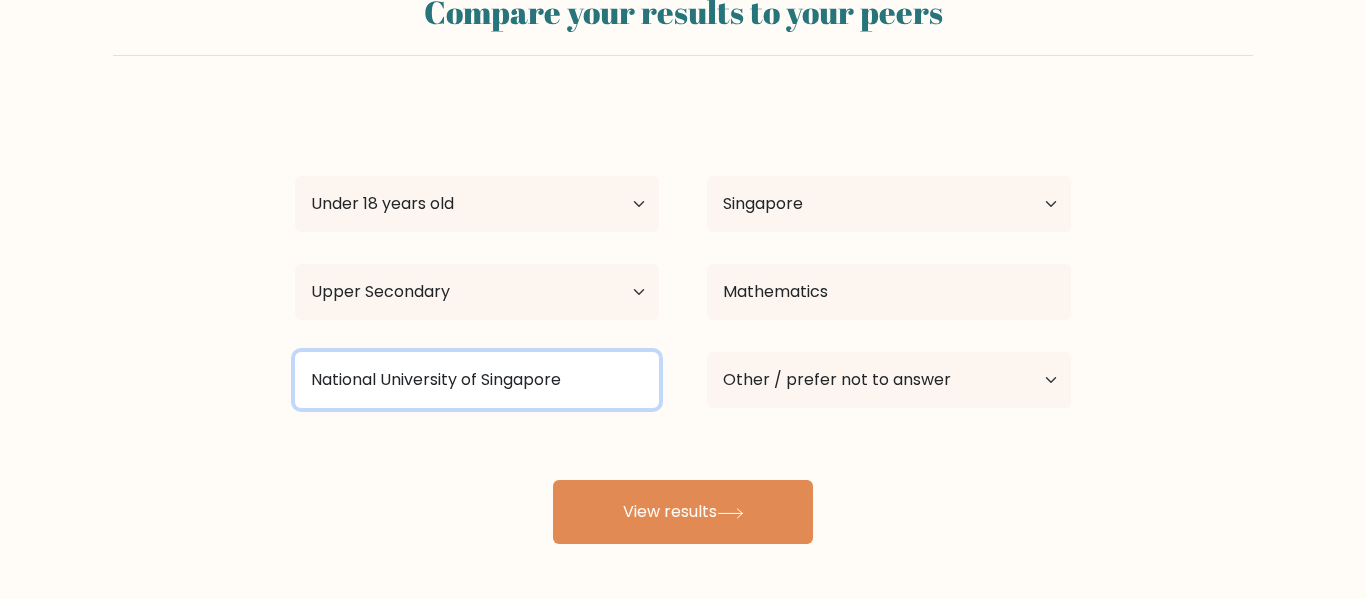click on "National University of Singapore" at bounding box center [477, 380] 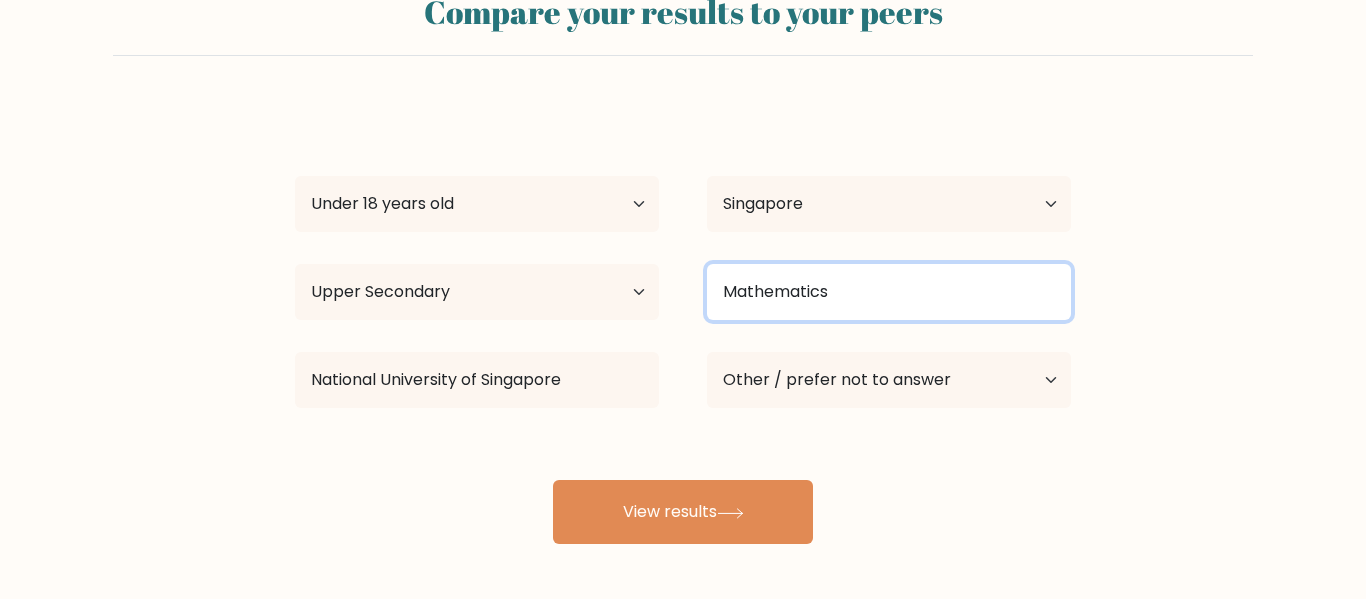 click on "Mathematics" at bounding box center [889, 292] 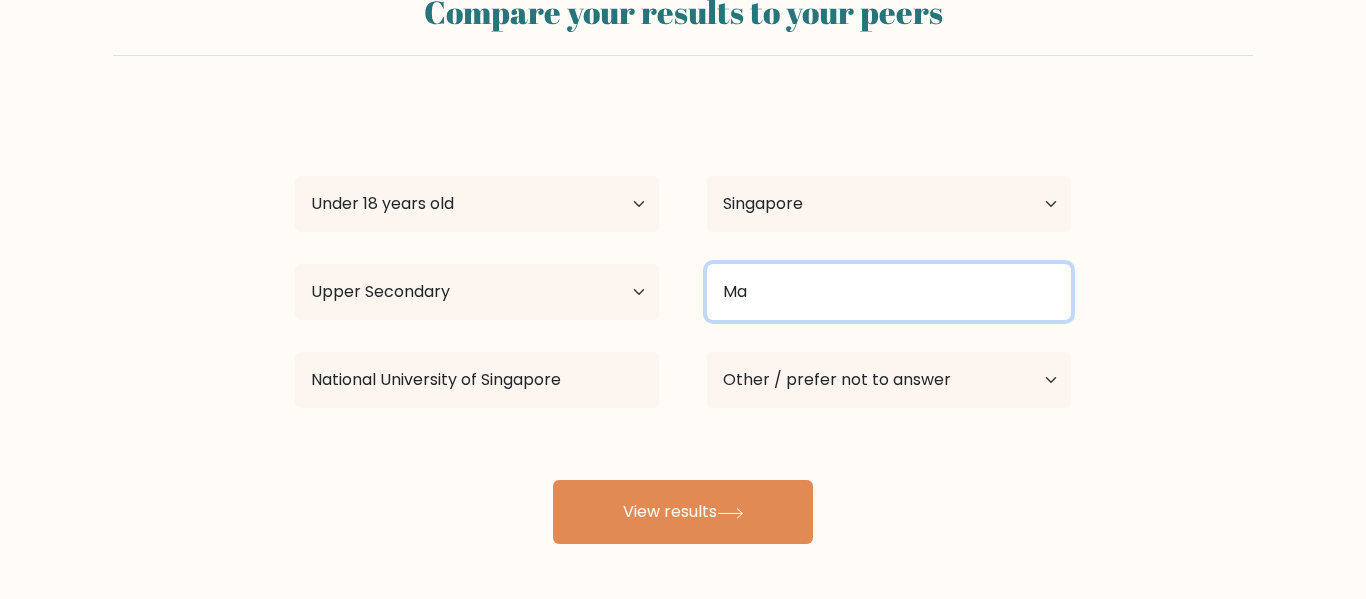 type on "M" 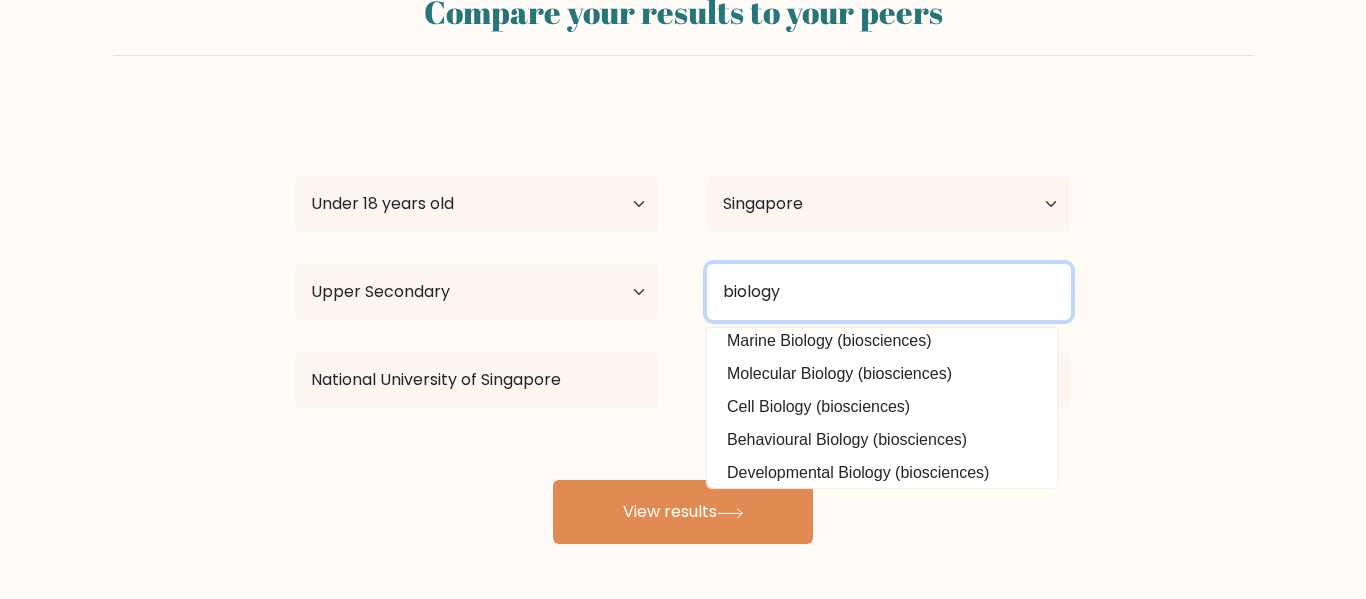 scroll, scrollTop: 180, scrollLeft: 0, axis: vertical 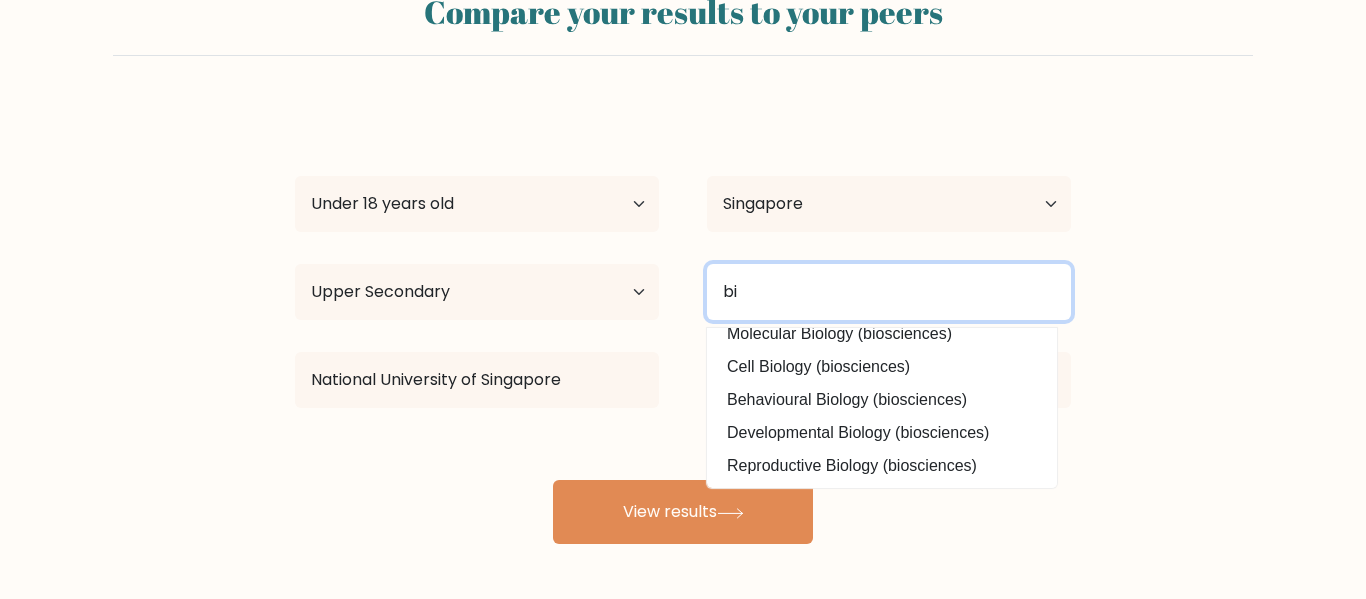 type on "b" 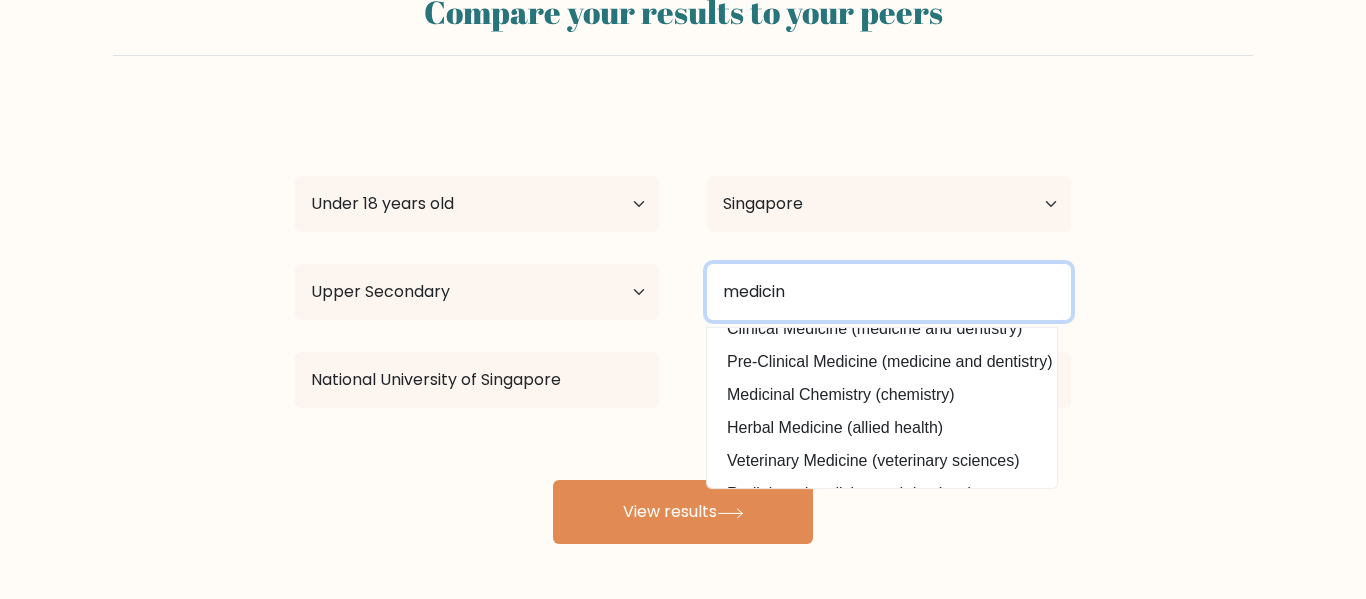 scroll, scrollTop: 0, scrollLeft: 0, axis: both 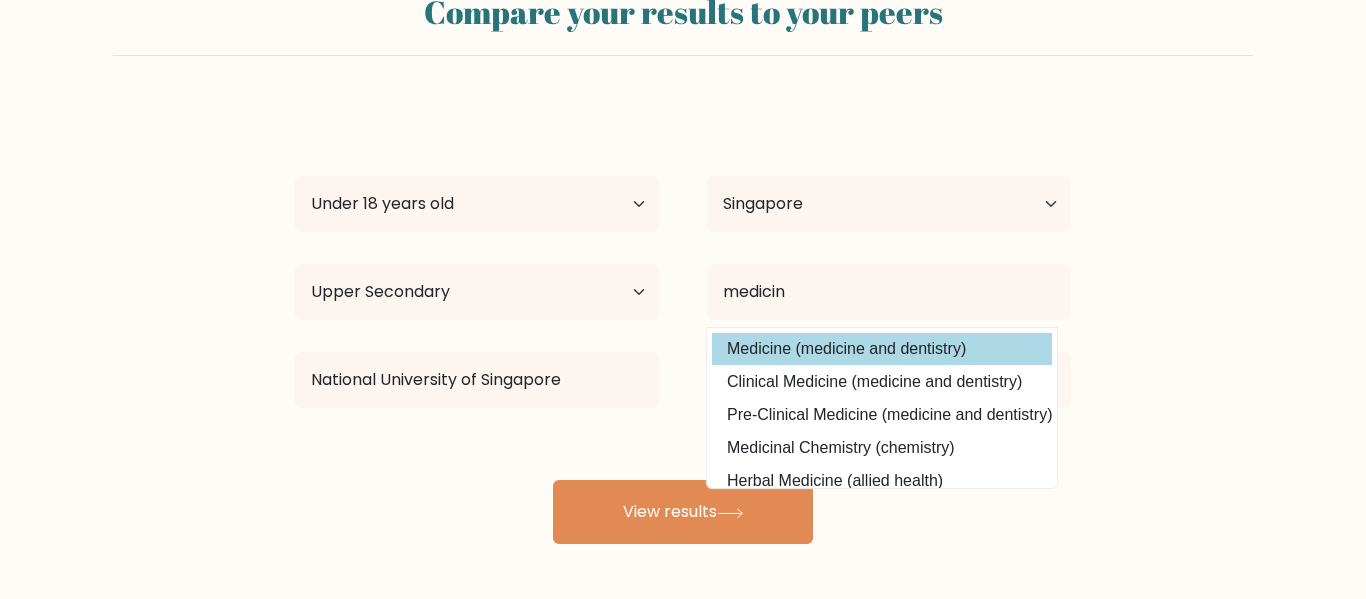 click on "Medicine (medicine and dentistry)" at bounding box center (882, 349) 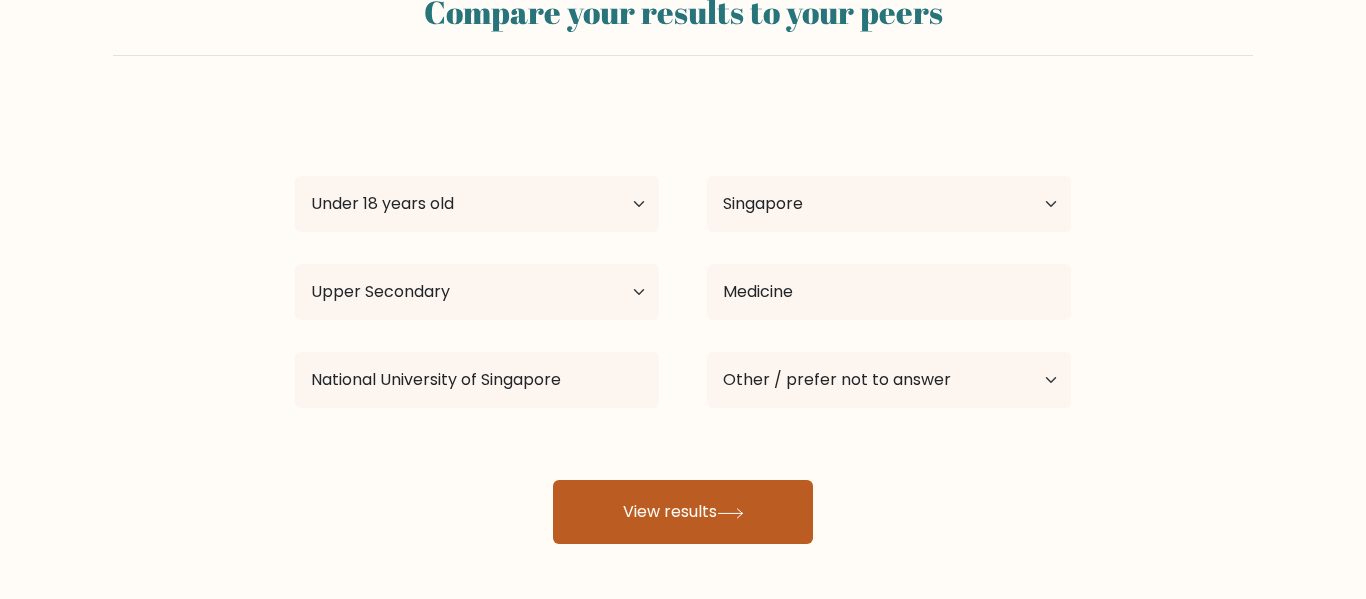 click on "View results" at bounding box center (683, 512) 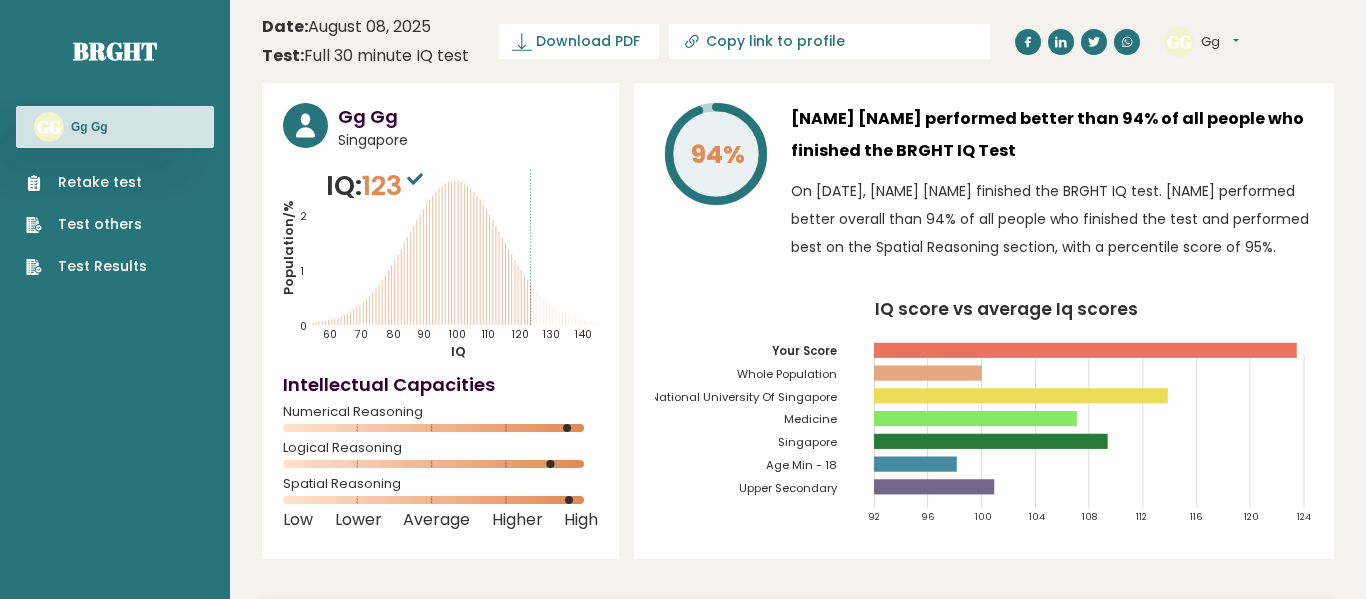 scroll, scrollTop: 0, scrollLeft: 0, axis: both 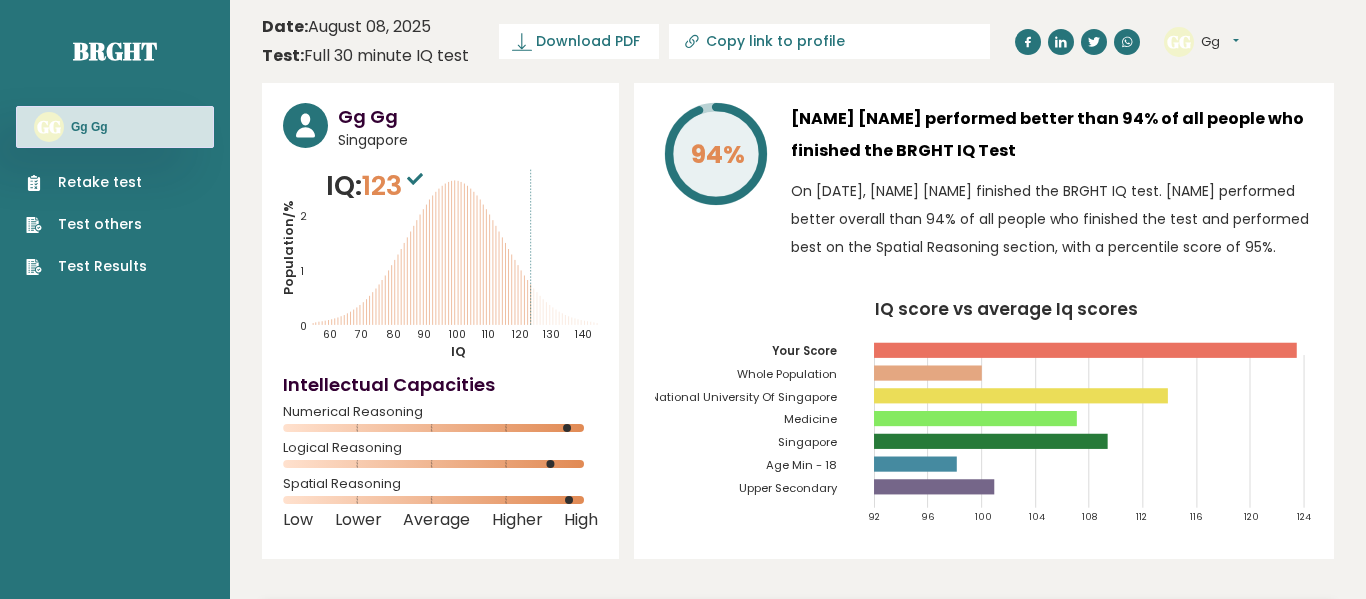 click on "[NAME] [NAME]
[CITY], [STATE]
IQ:  123
Population/%
IQ
0
1
2
60
70
80
90
100
110
120
130
140
Low" at bounding box center [440, 321] 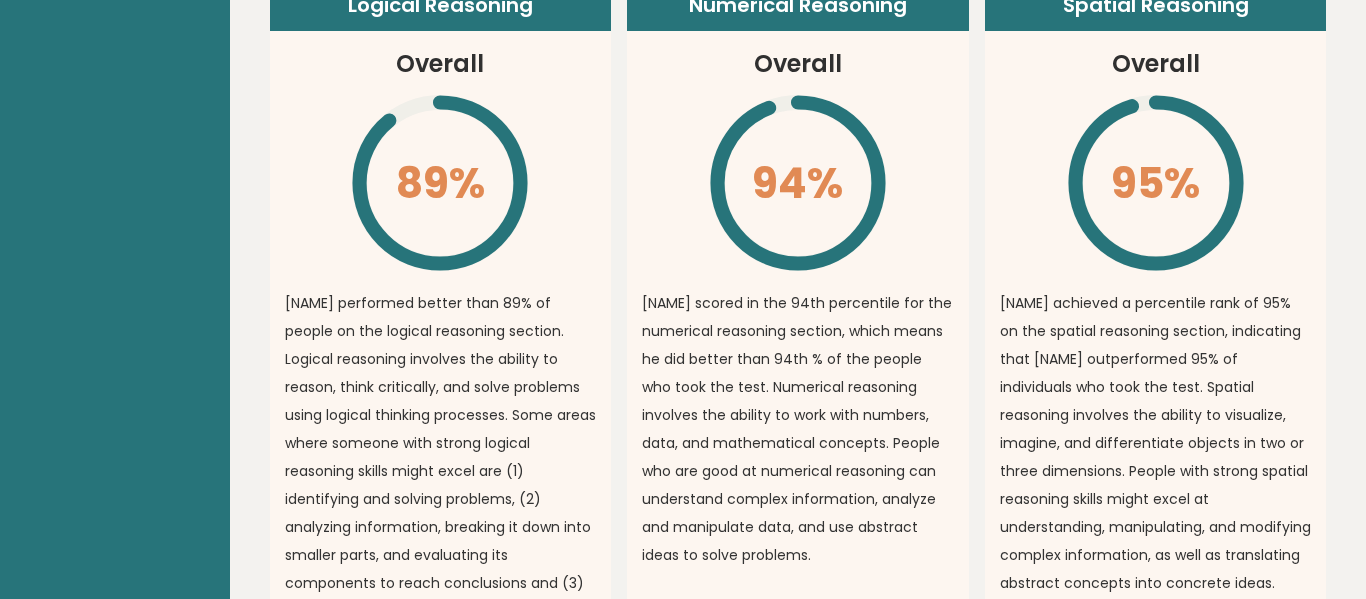 scroll, scrollTop: 1484, scrollLeft: 0, axis: vertical 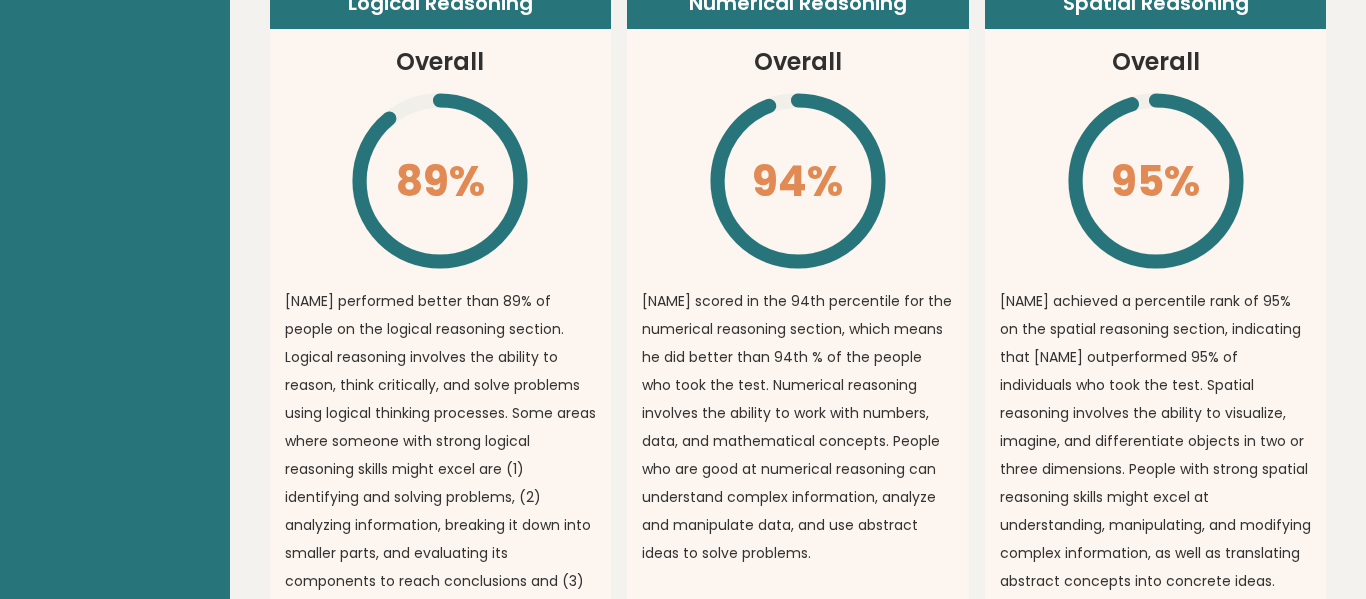 click on "[NAME] achieved a percentile rank of 95% on the spatial reasoning section, indicating that [NAME] outperformed 95% of individuals who took the test. Spatial reasoning involves the ability to visualize, imagine, and differentiate objects in two or three dimensions. People with strong spatial reasoning skills might excel at understanding, manipulating, and modifying complex information, as well as translating abstract concepts into concrete ideas." at bounding box center (1156, 441) 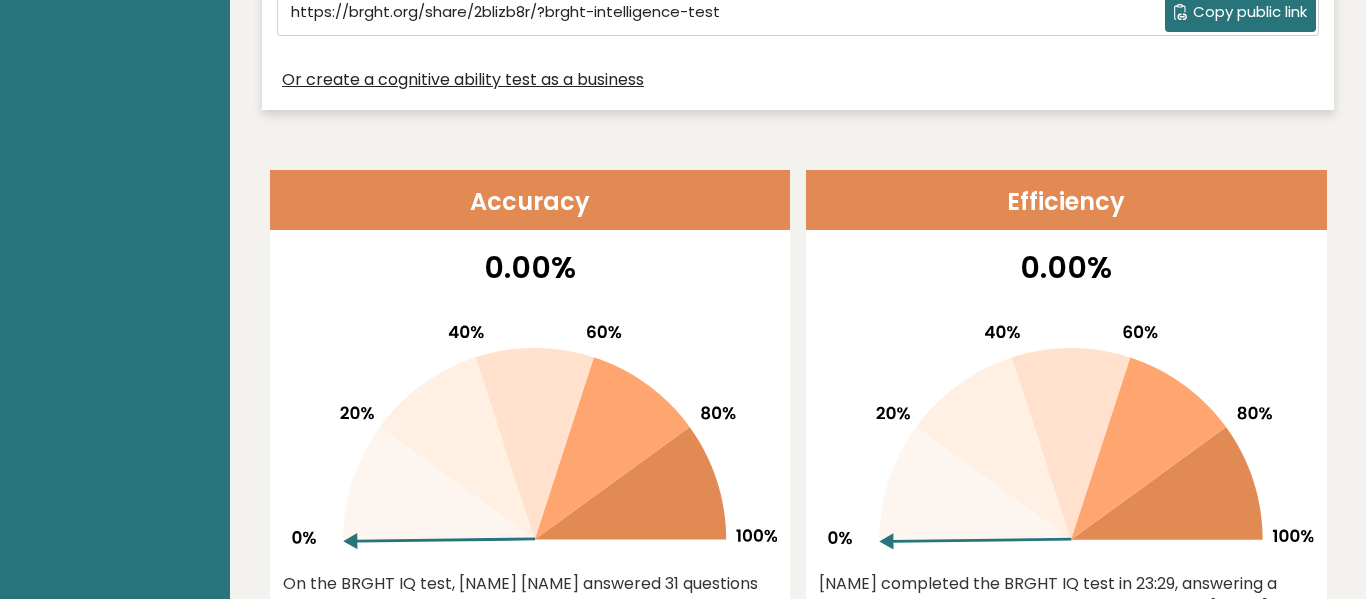 scroll, scrollTop: 692, scrollLeft: 0, axis: vertical 